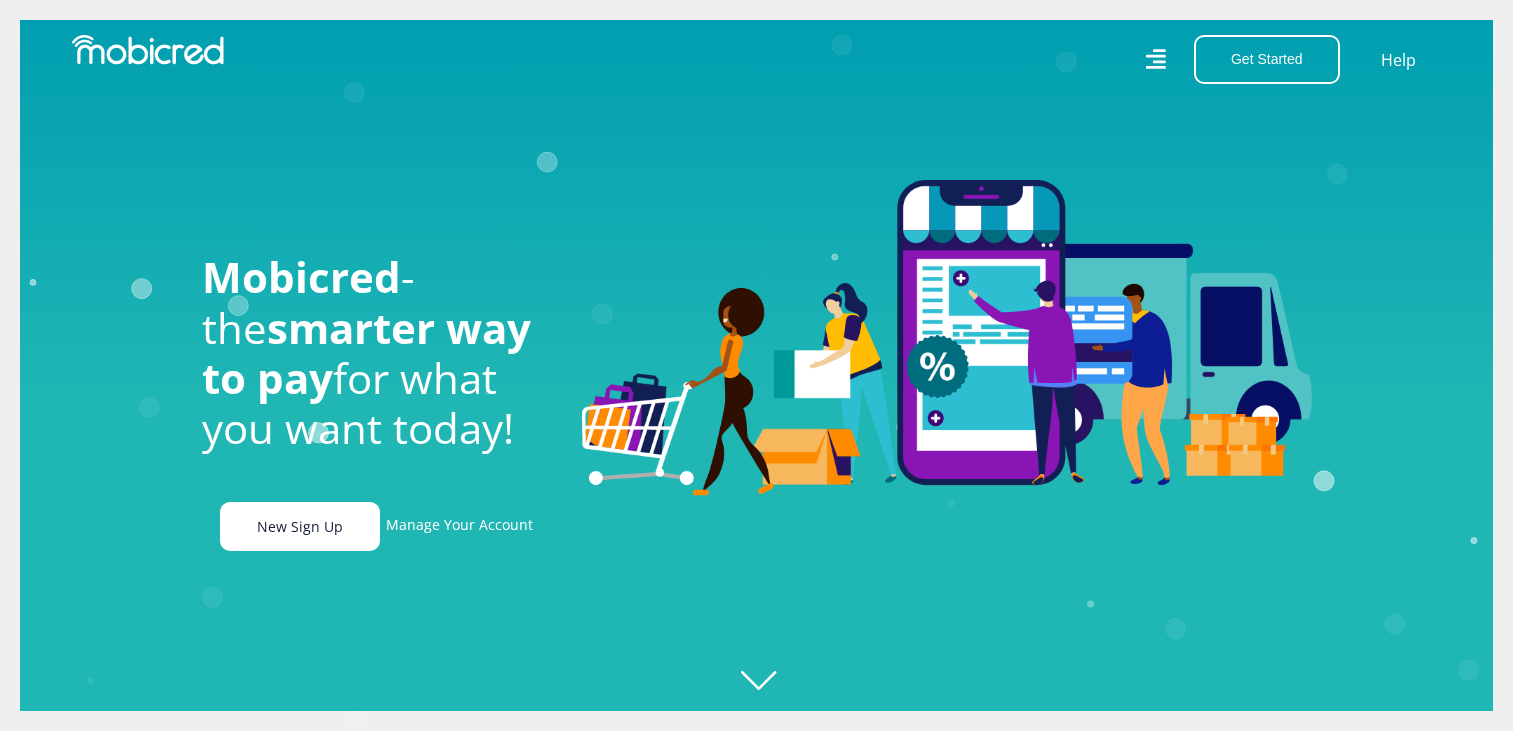 scroll, scrollTop: 0, scrollLeft: 0, axis: both 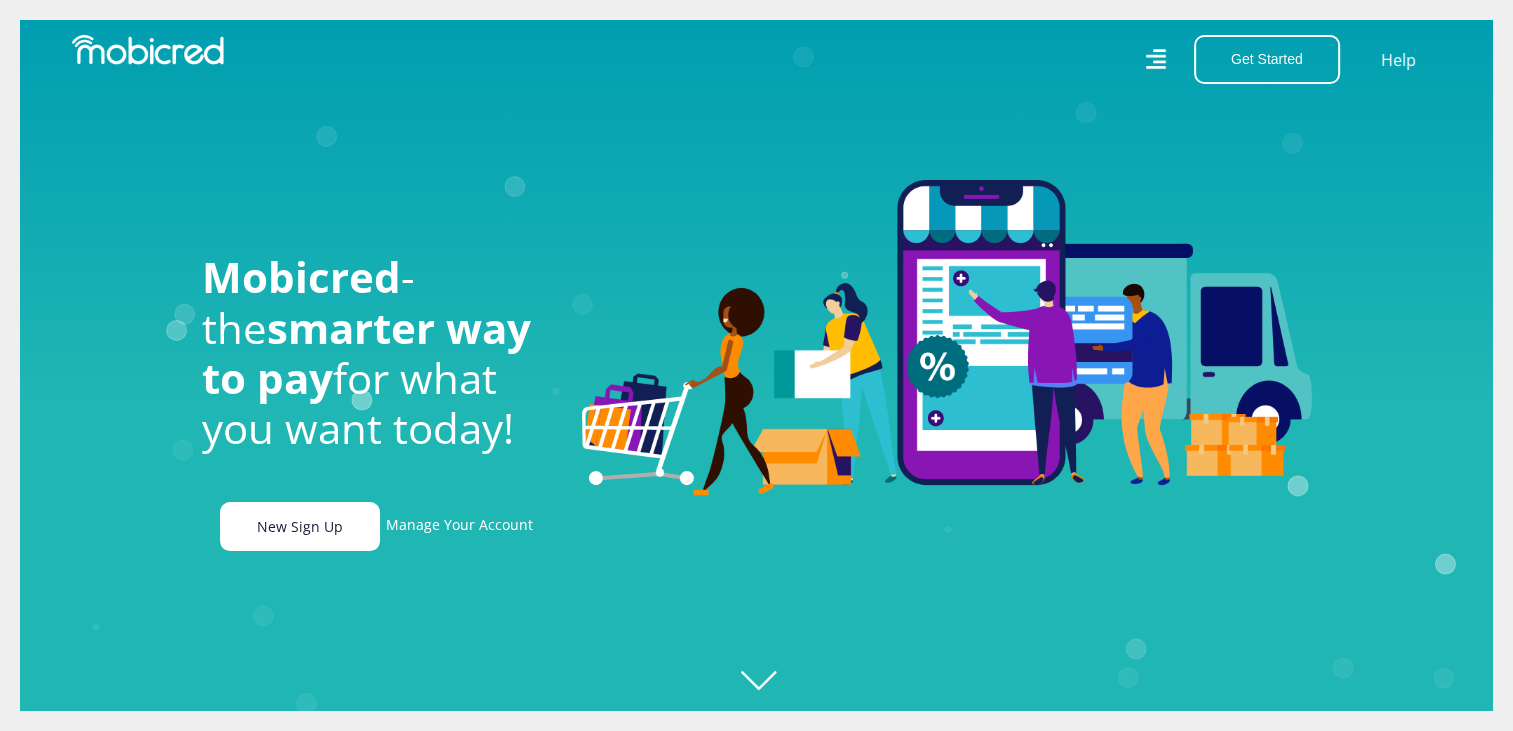 click on "New Sign Up" at bounding box center [300, 526] 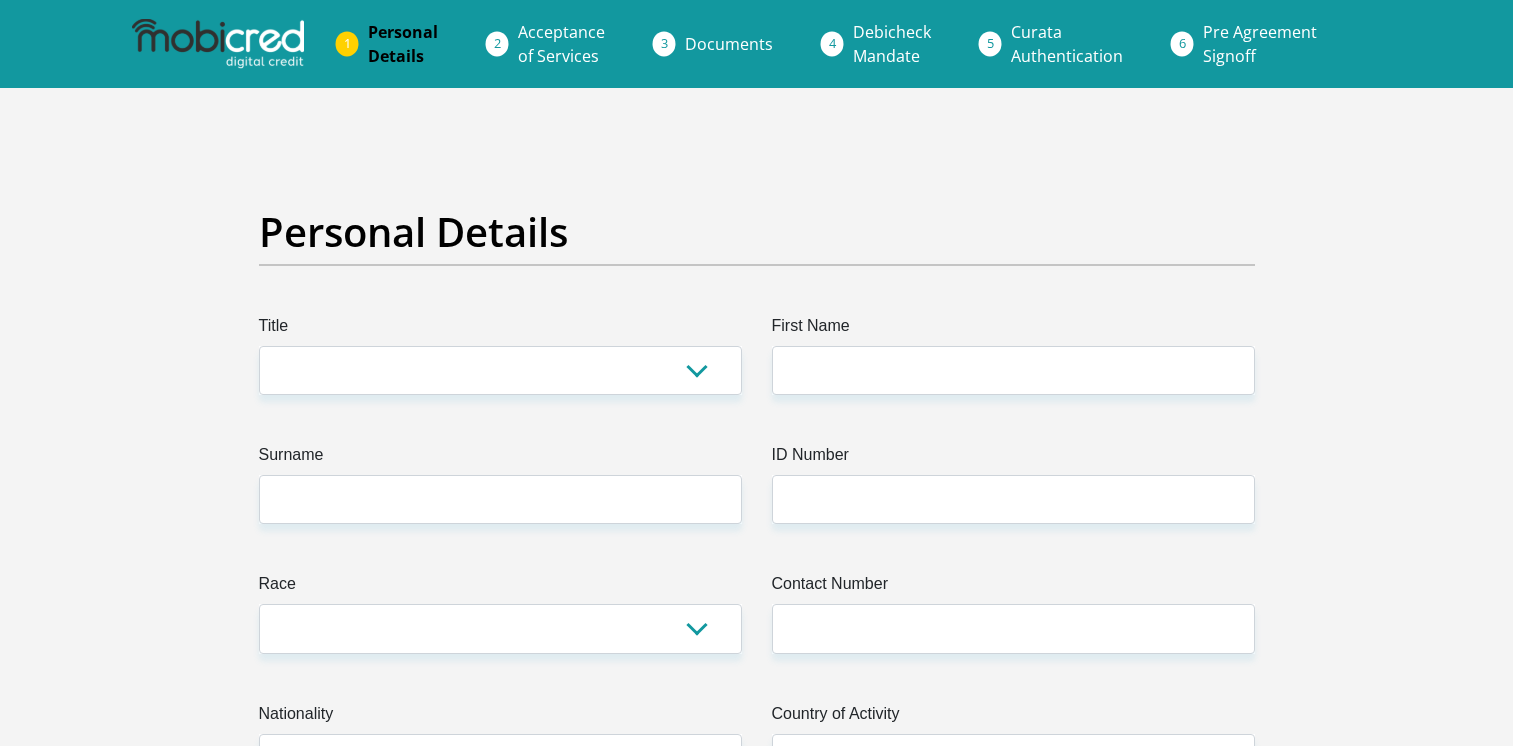 scroll, scrollTop: 0, scrollLeft: 0, axis: both 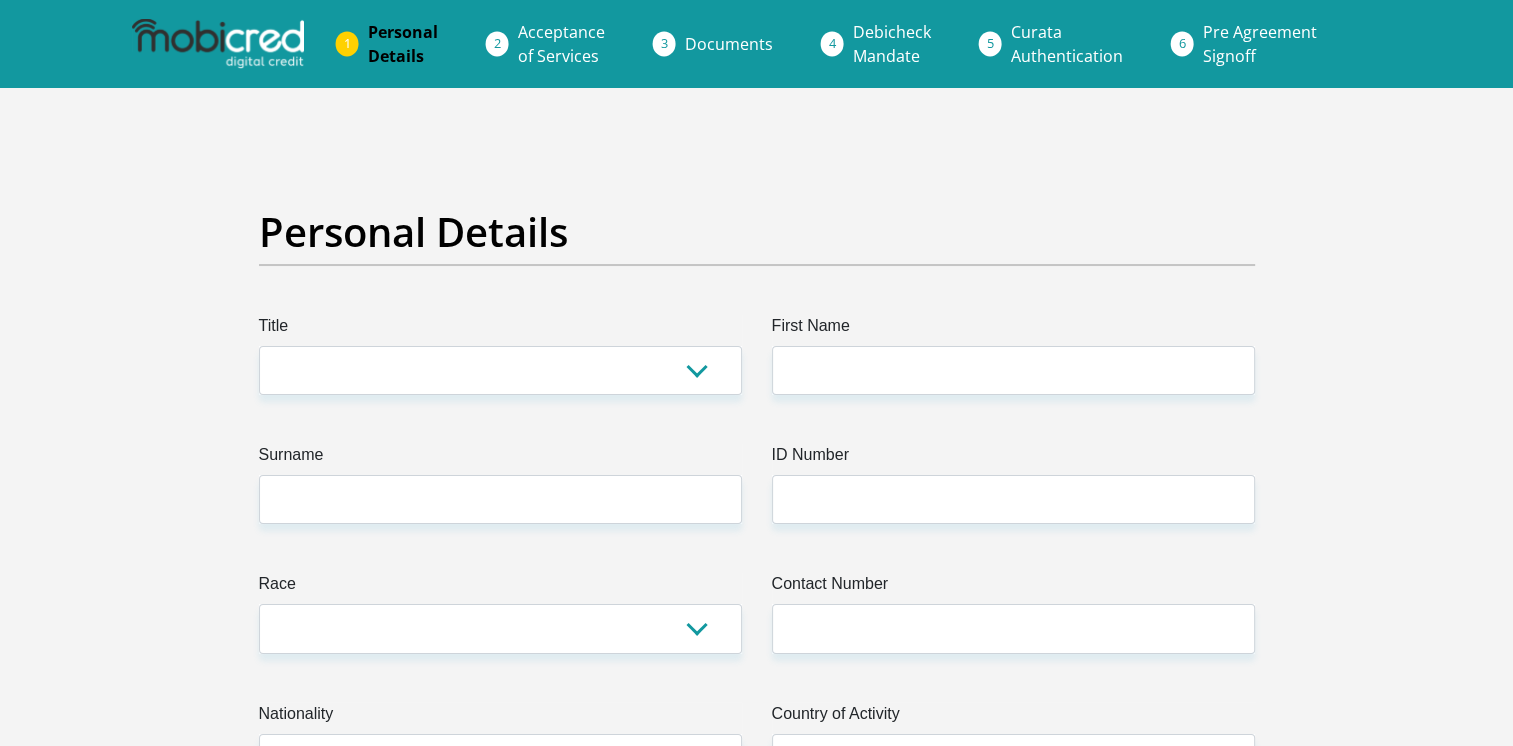 select on "Ms" 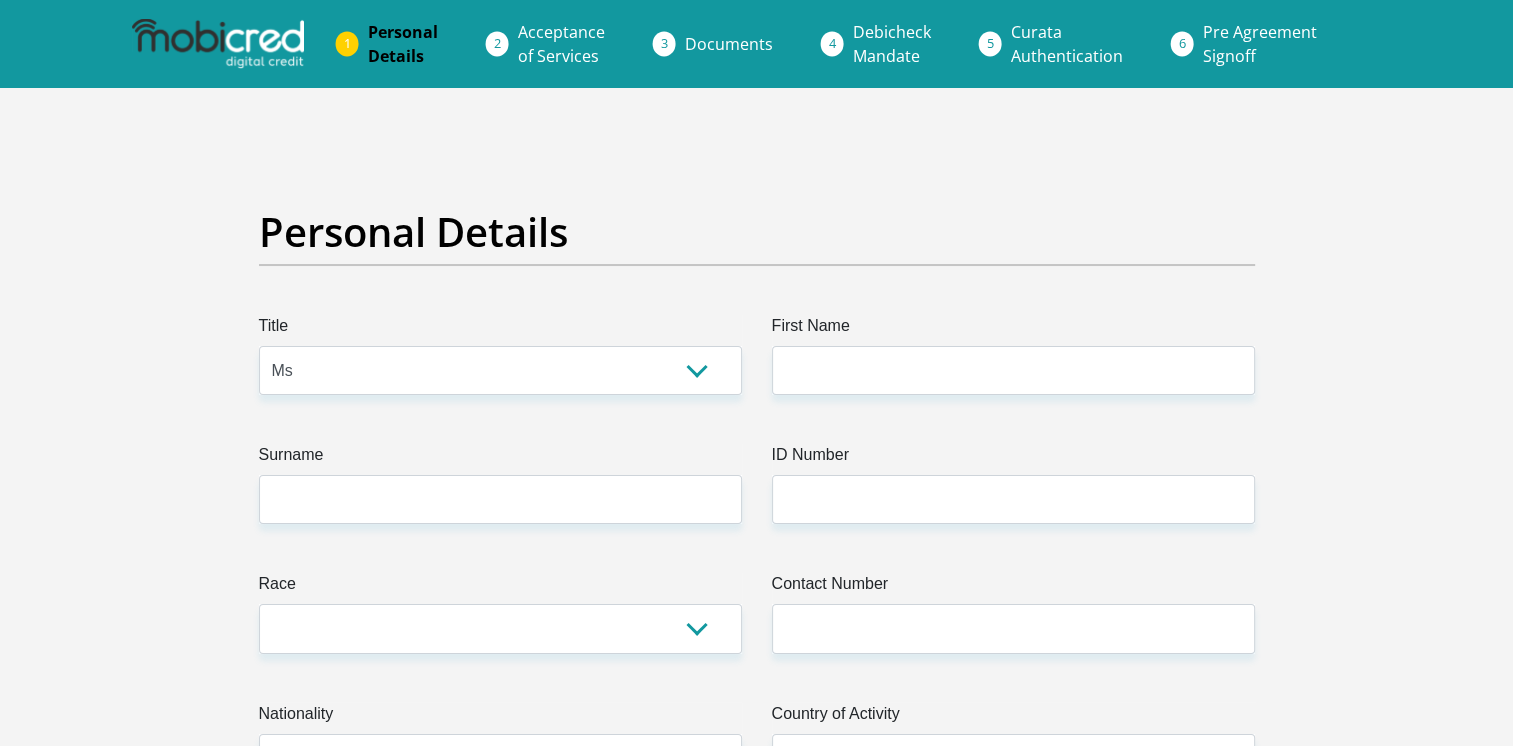 click on "Mr
Ms
Mrs
Dr
Other" at bounding box center [500, 370] 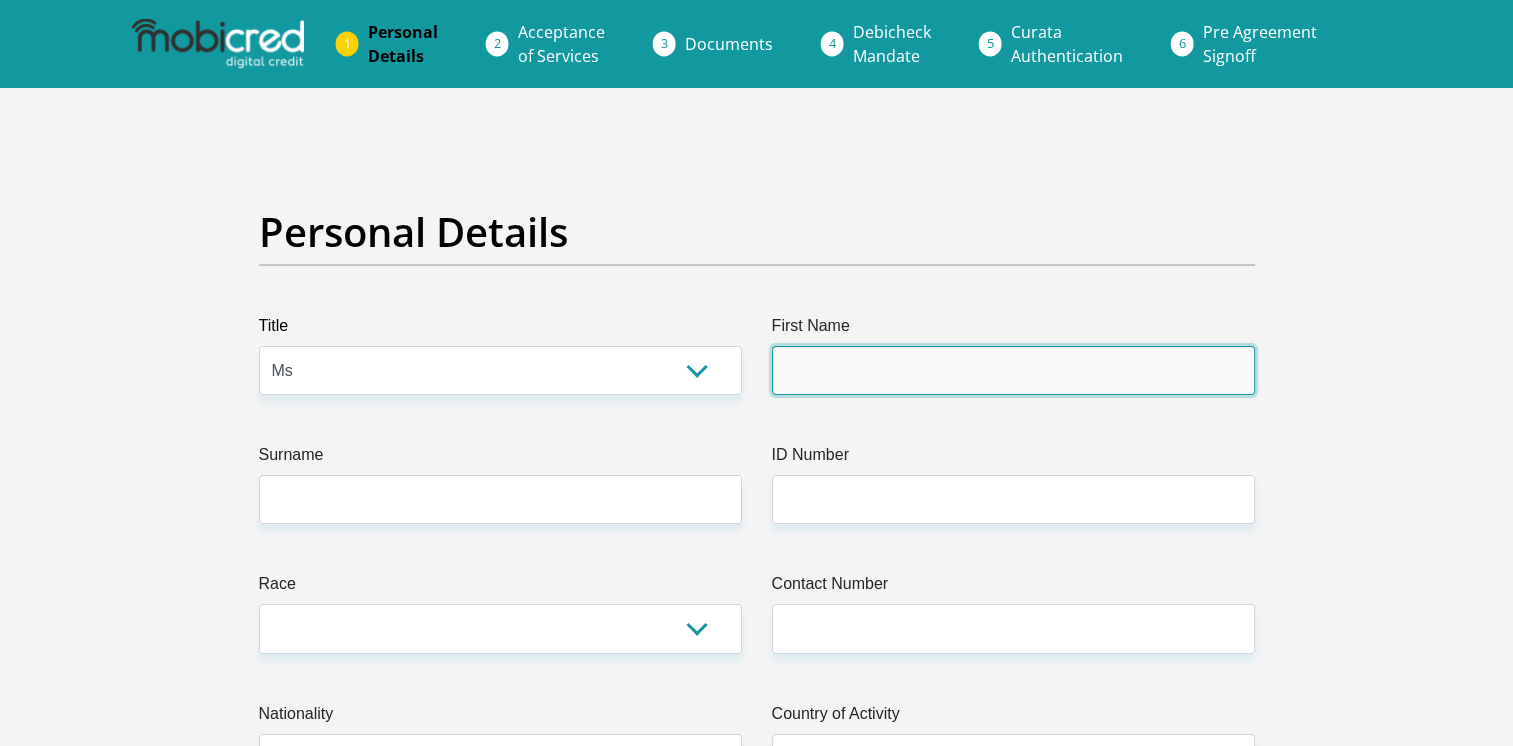 click on "First Name" at bounding box center (1013, 370) 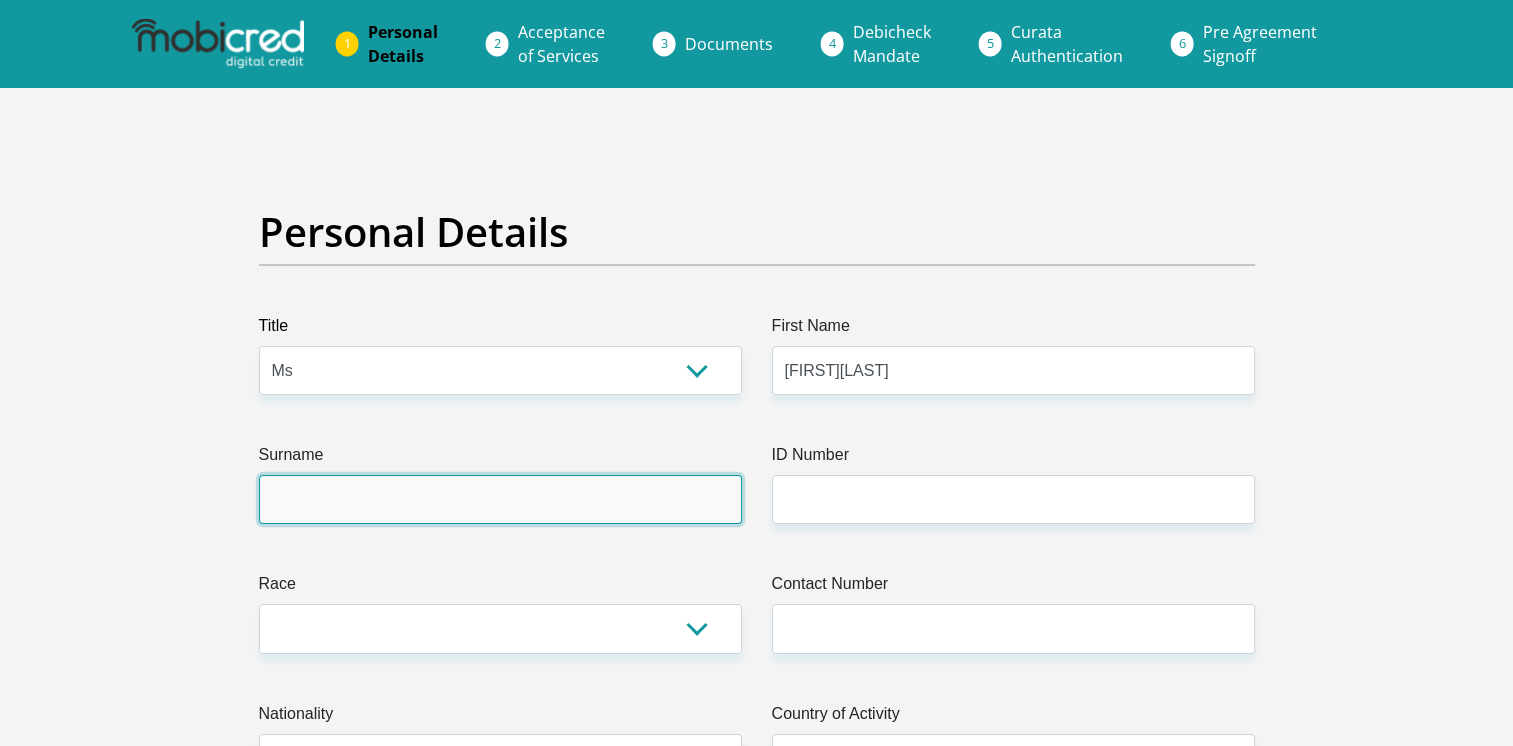 type on "[LAST_NAME]" 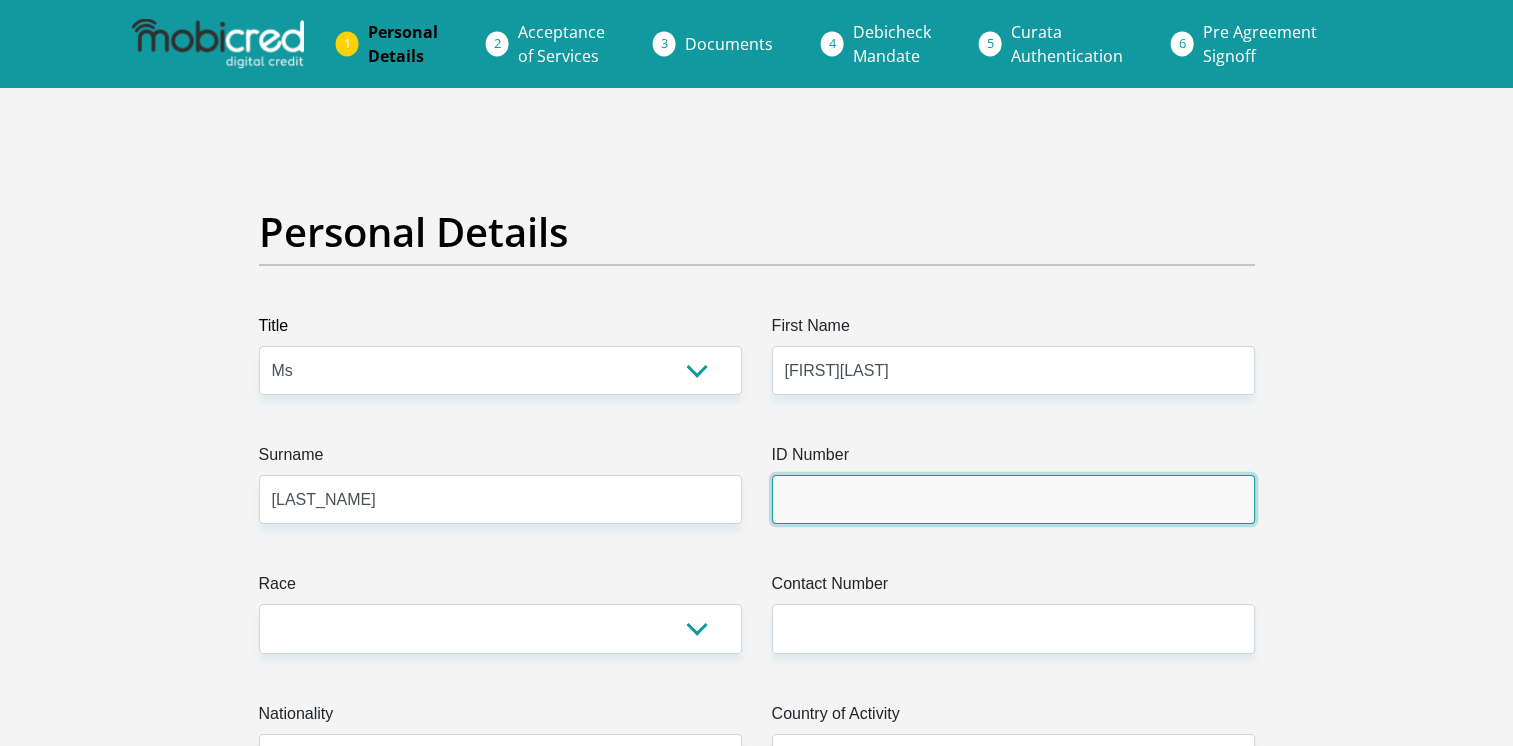 type on "MERENESKY TIMBER" 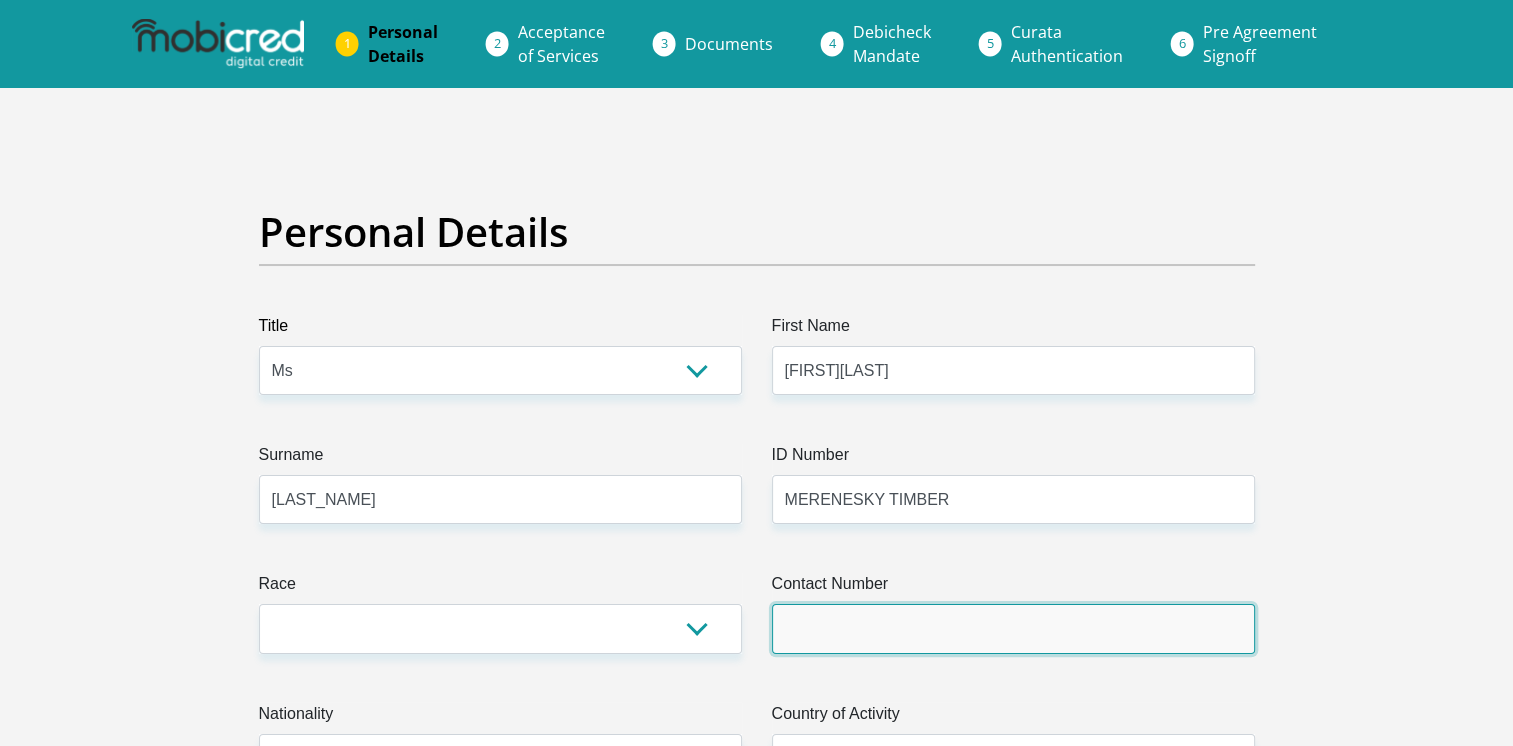 type on "[PHONE]" 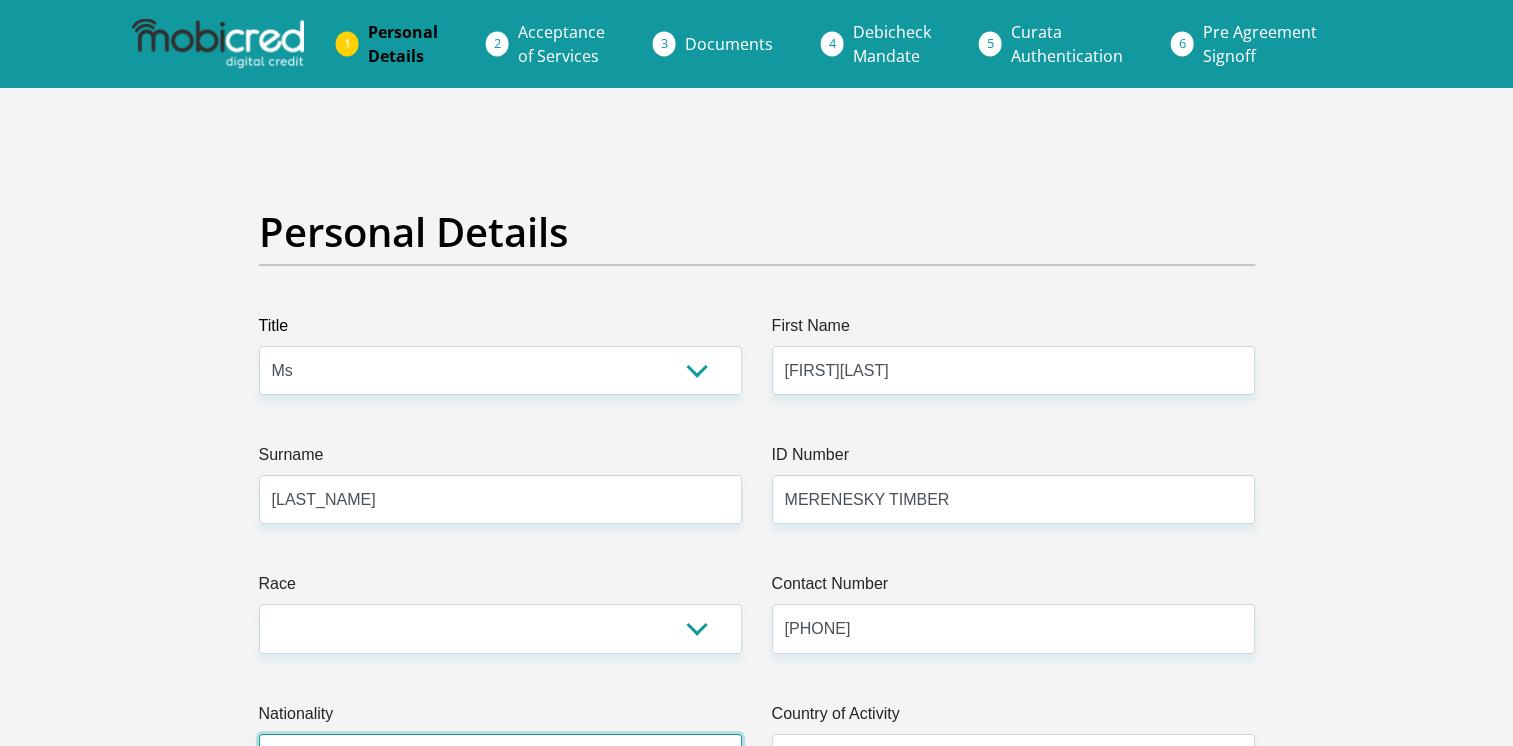 select on "ZAF" 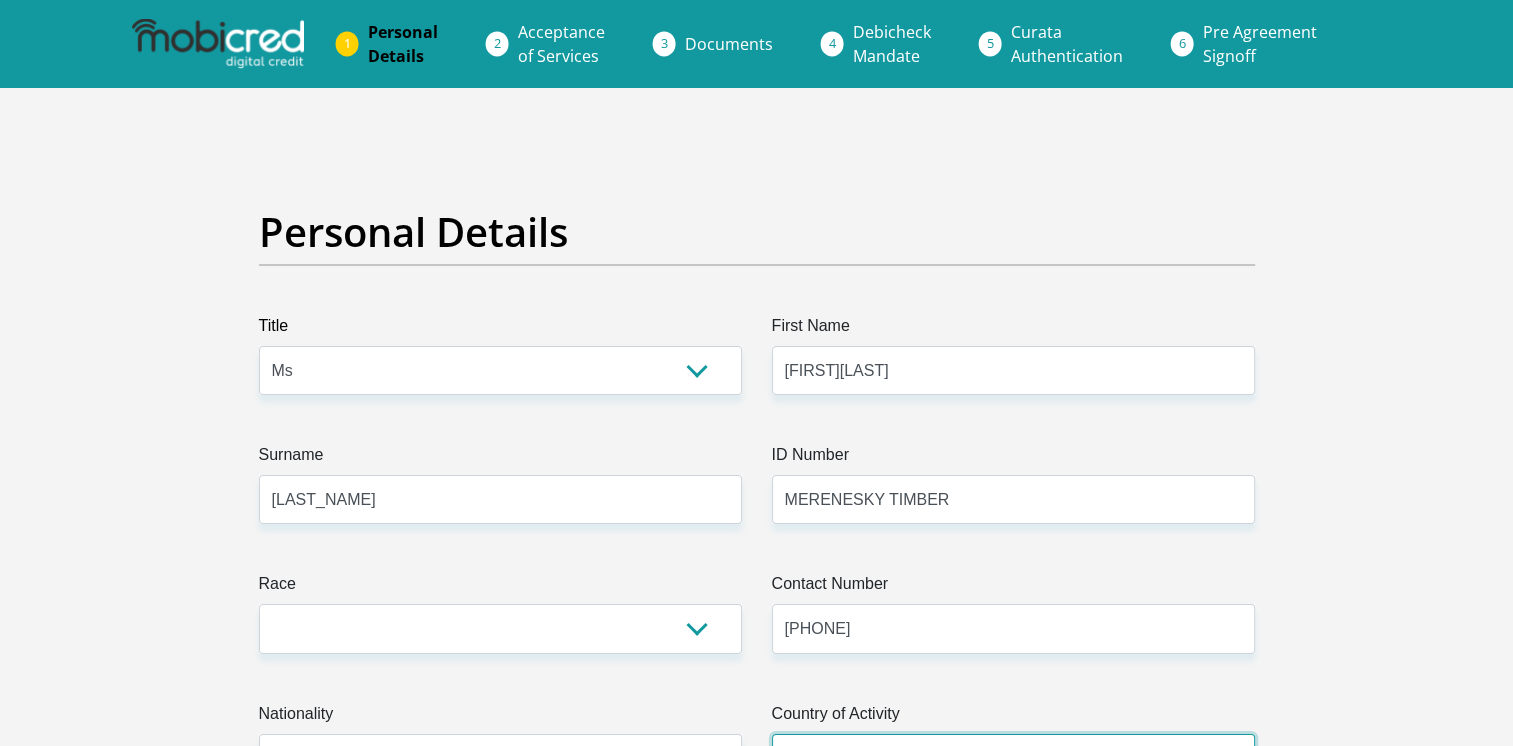 select on "ZAF" 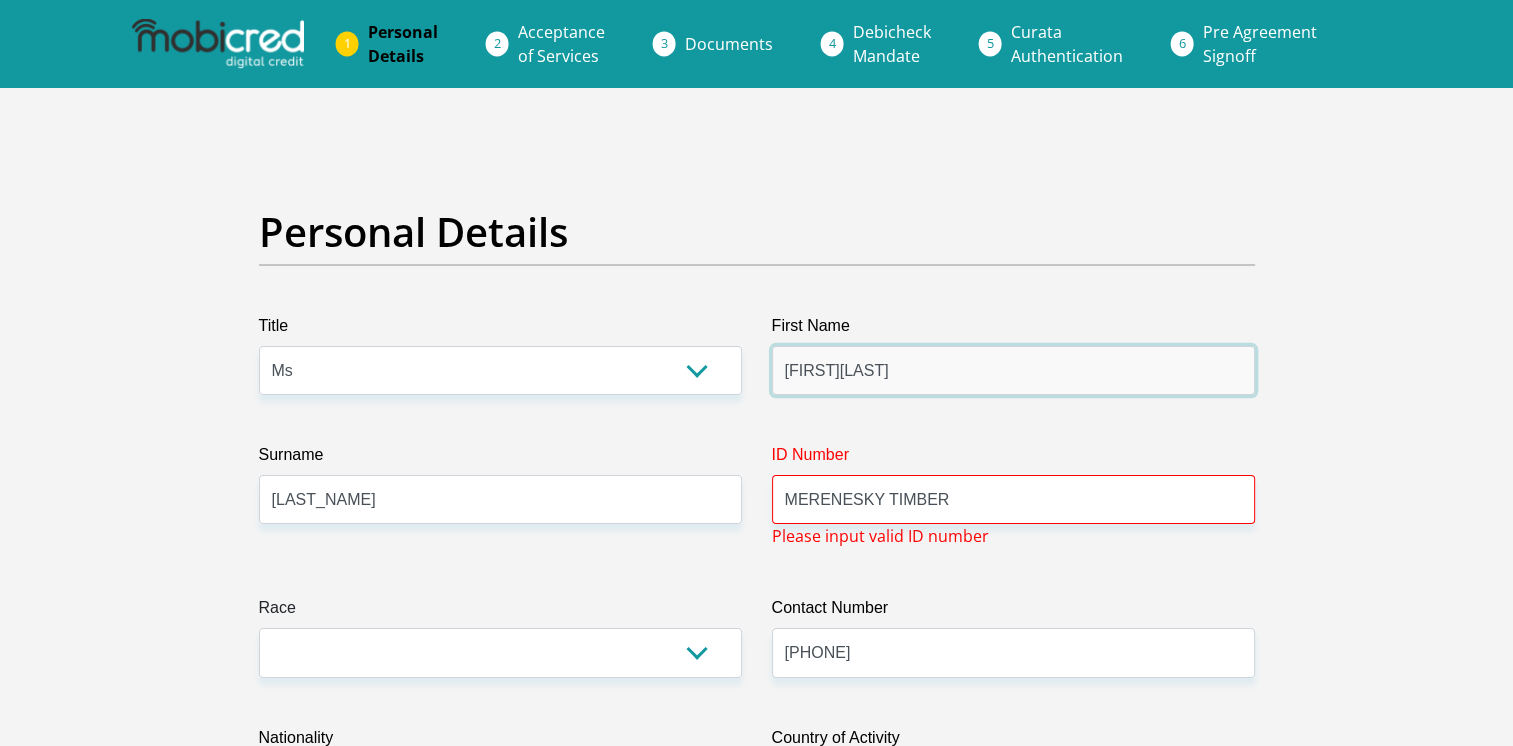 type on "BONGUMUSA" 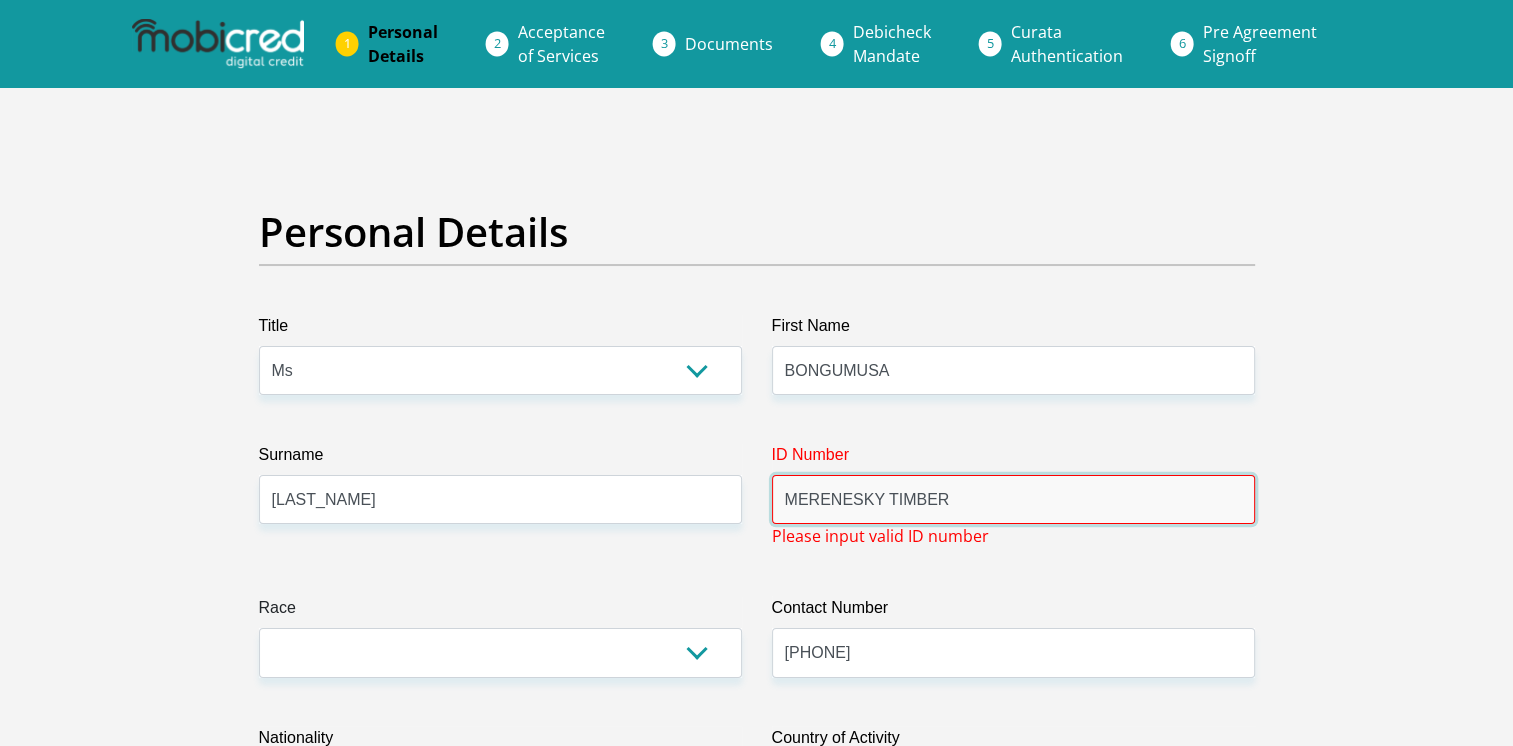 drag, startPoint x: 958, startPoint y: 490, endPoint x: 644, endPoint y: 480, distance: 314.1592 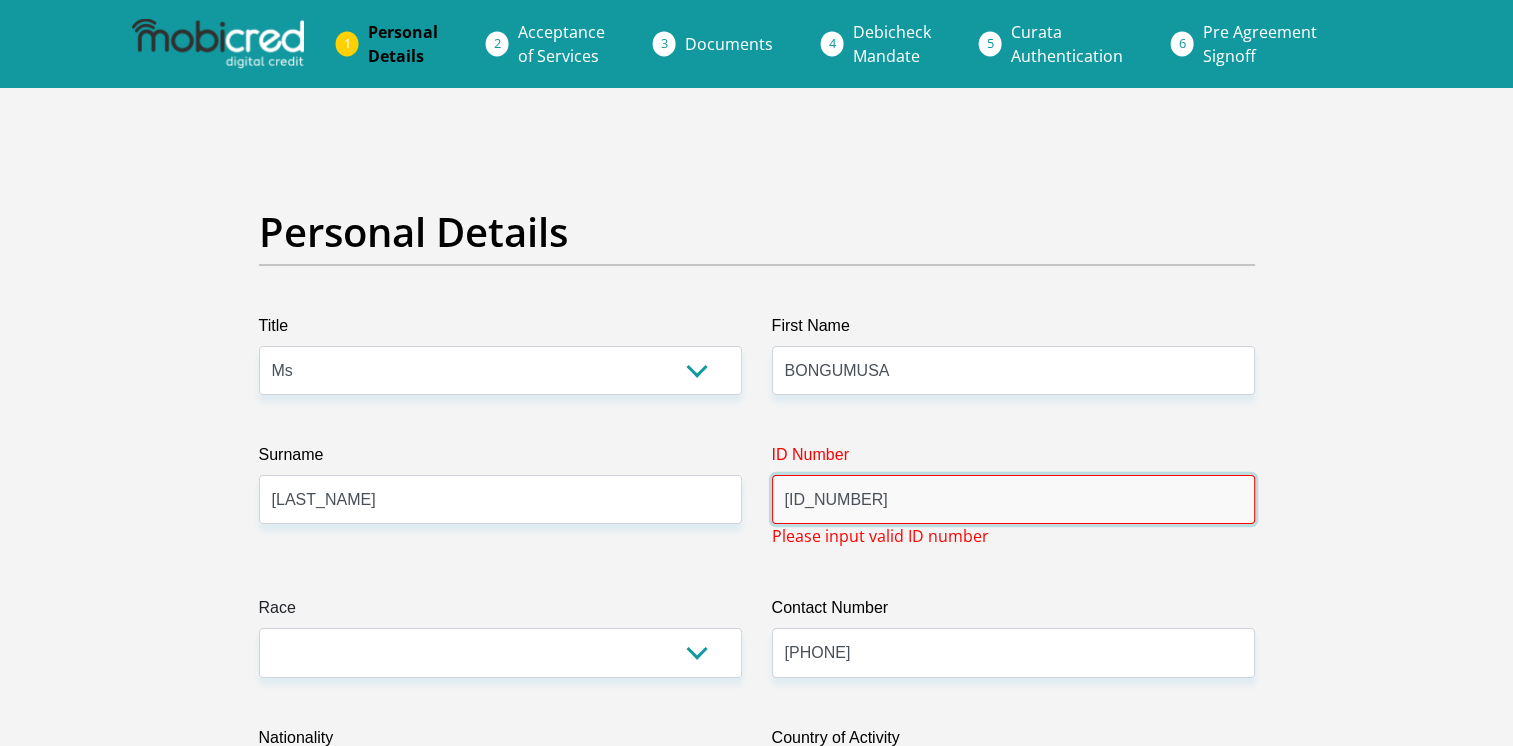 type on "[ID_NUMBER]" 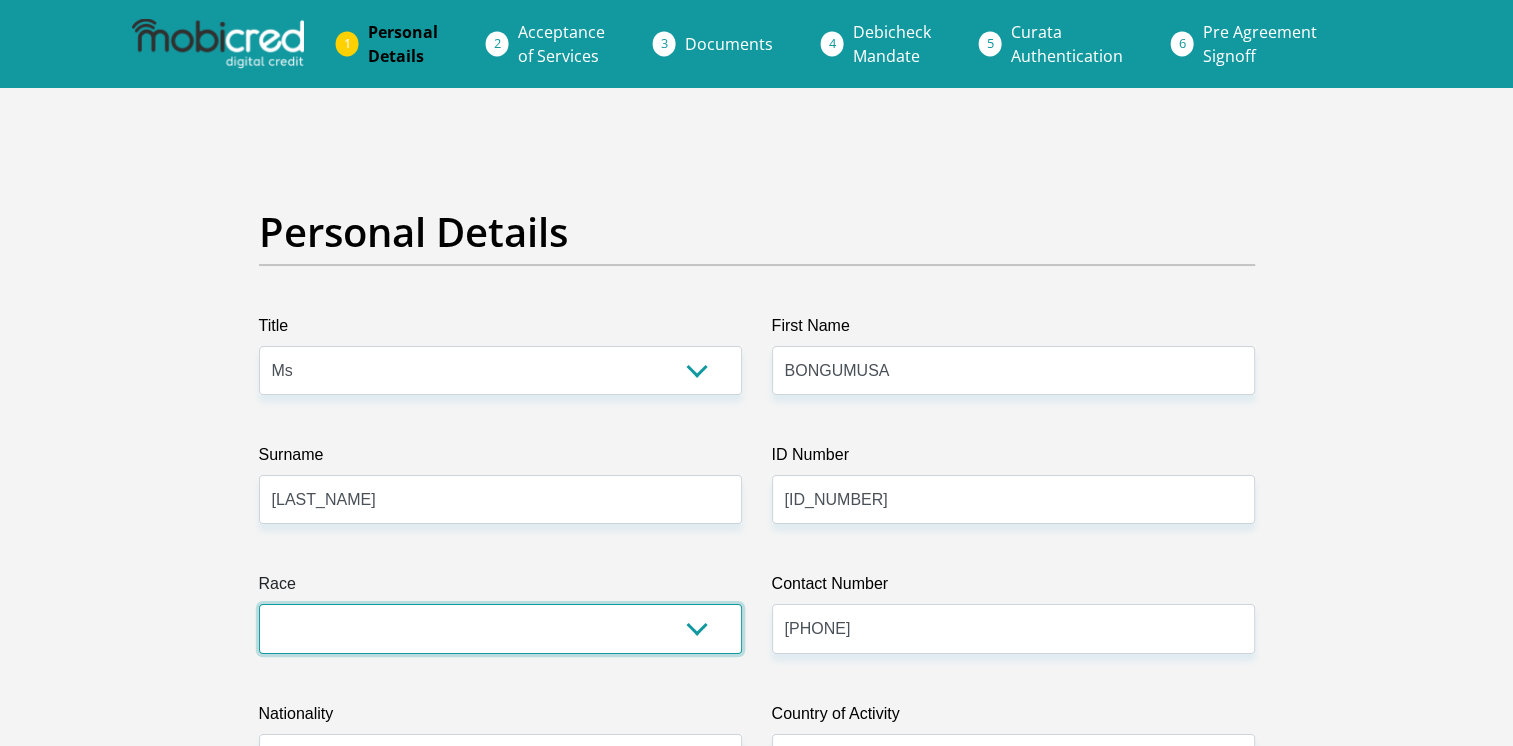 click on "Black
Coloured
Indian
White
Other" at bounding box center (500, 628) 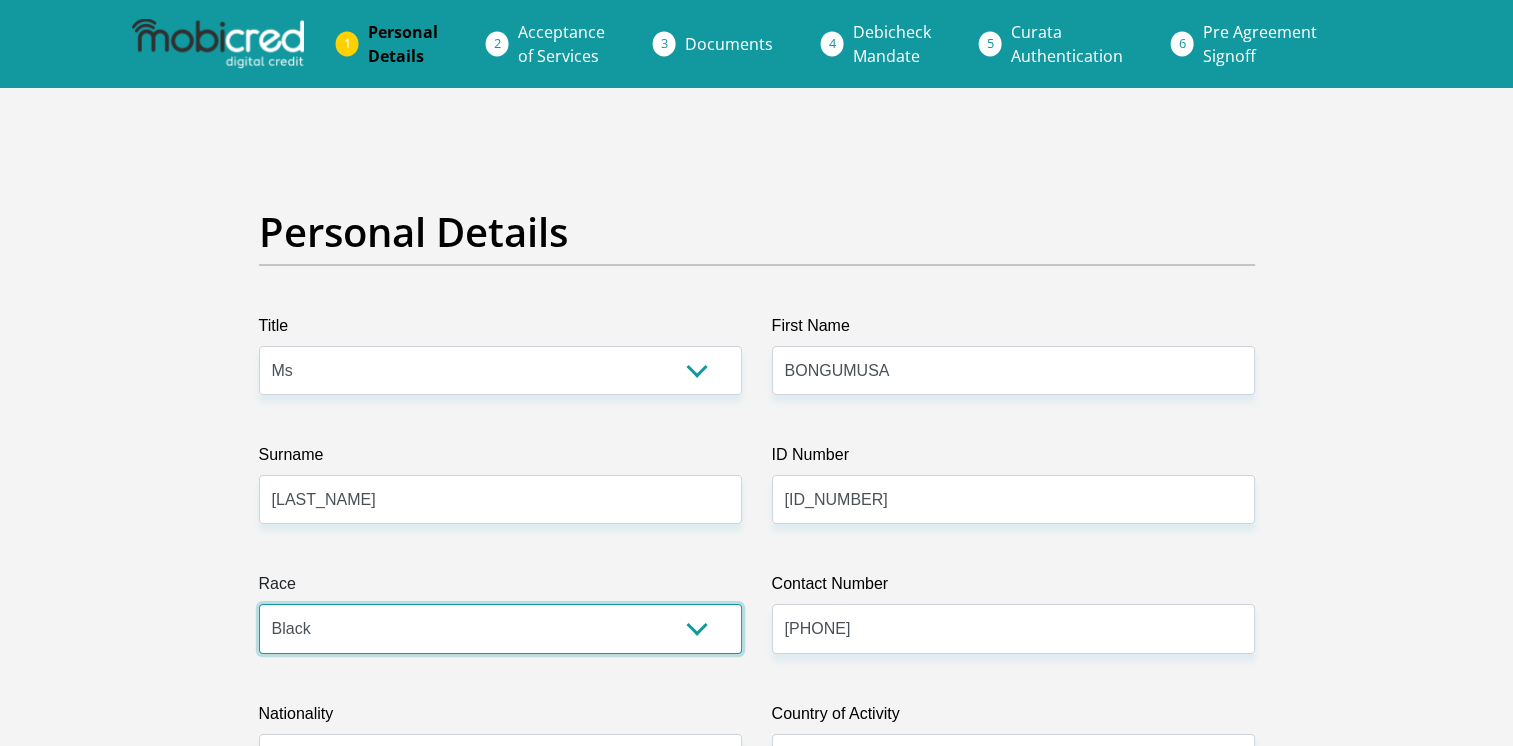 click on "Black
Coloured
Indian
White
Other" at bounding box center (500, 628) 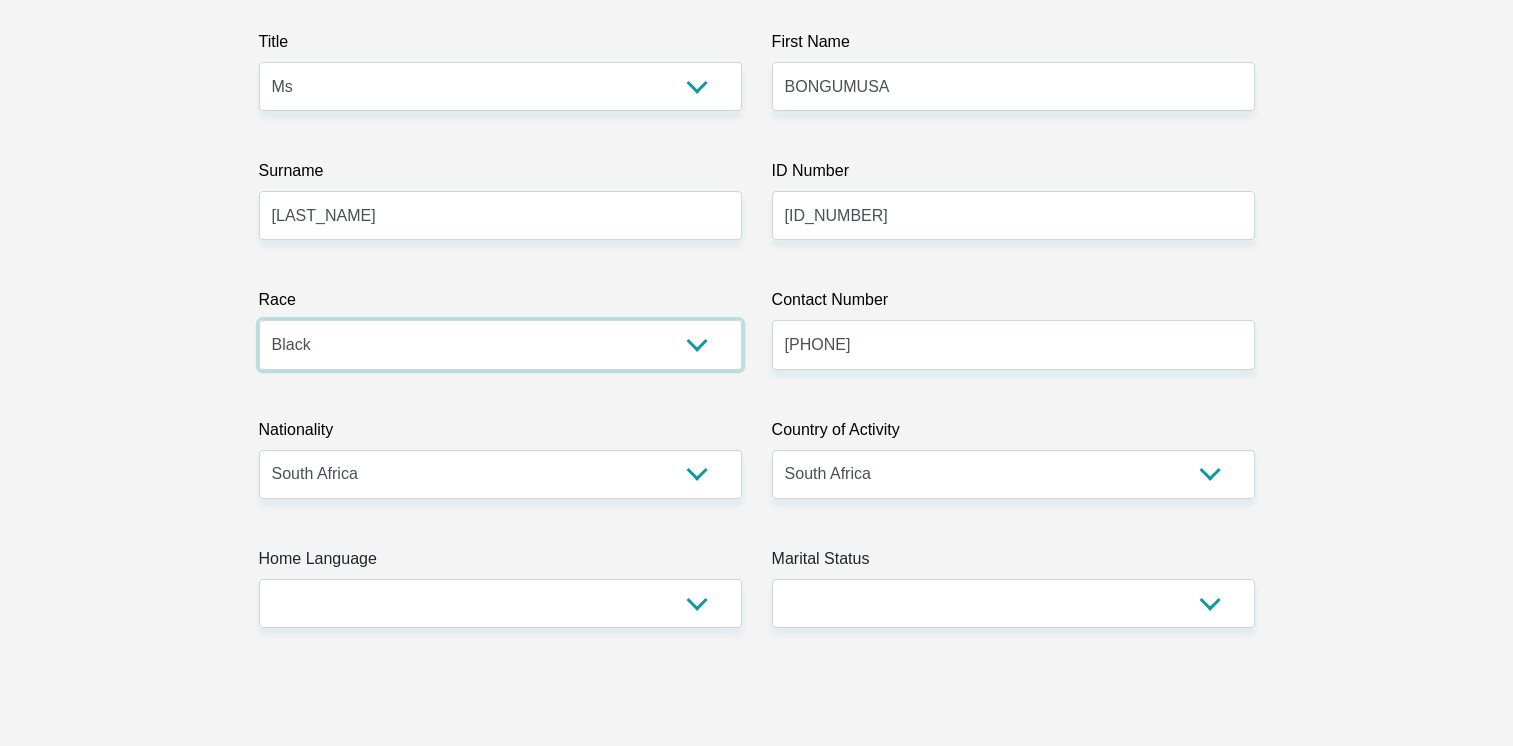 scroll, scrollTop: 300, scrollLeft: 0, axis: vertical 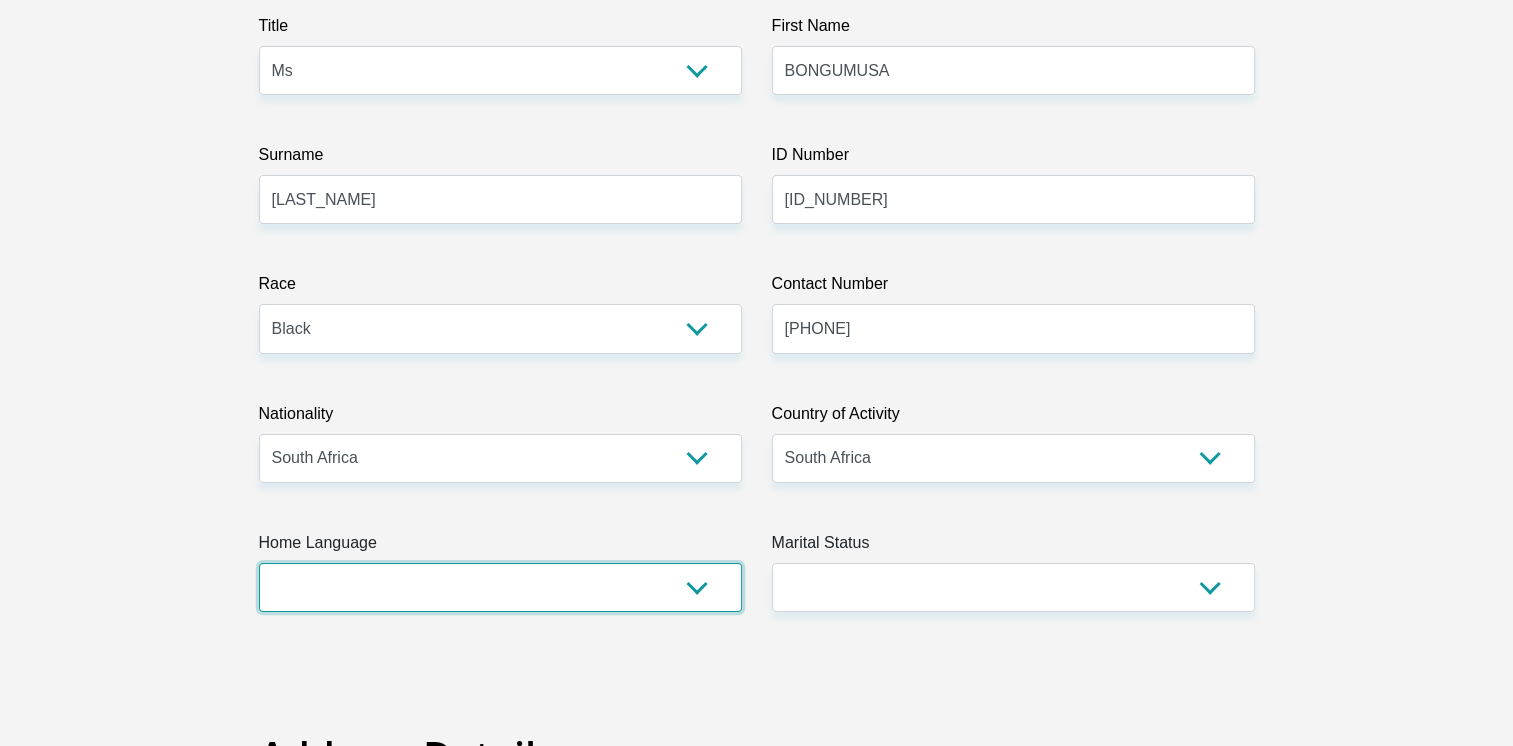 click on "Afrikaans
English
Sepedi
South Ndebele
Southern Sotho
Swati
Tsonga
Tswana
Venda
Xhosa
Zulu
Other" at bounding box center [500, 587] 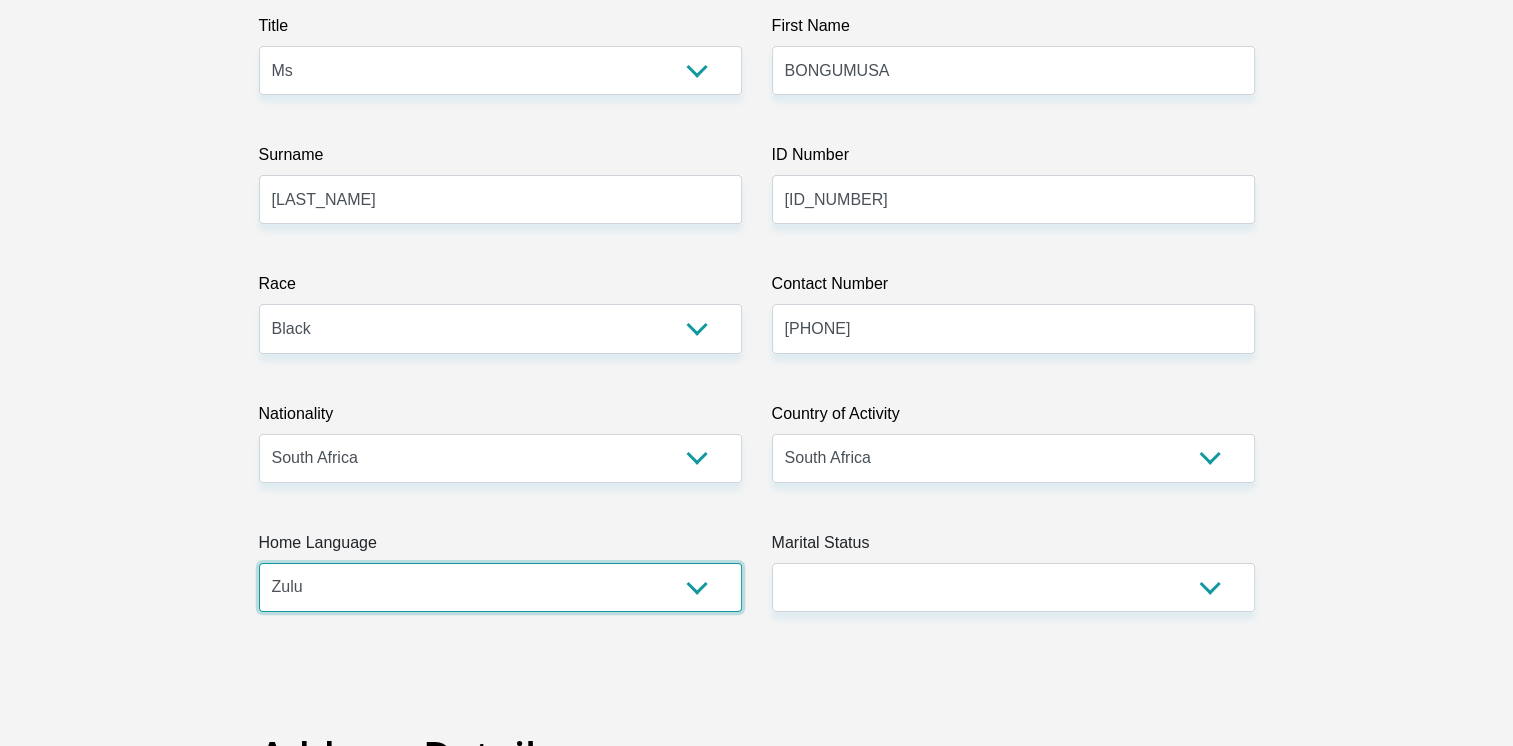 click on "Afrikaans
English
Sepedi
South Ndebele
Southern Sotho
Swati
Tsonga
Tswana
Venda
Xhosa
Zulu
Other" at bounding box center (500, 587) 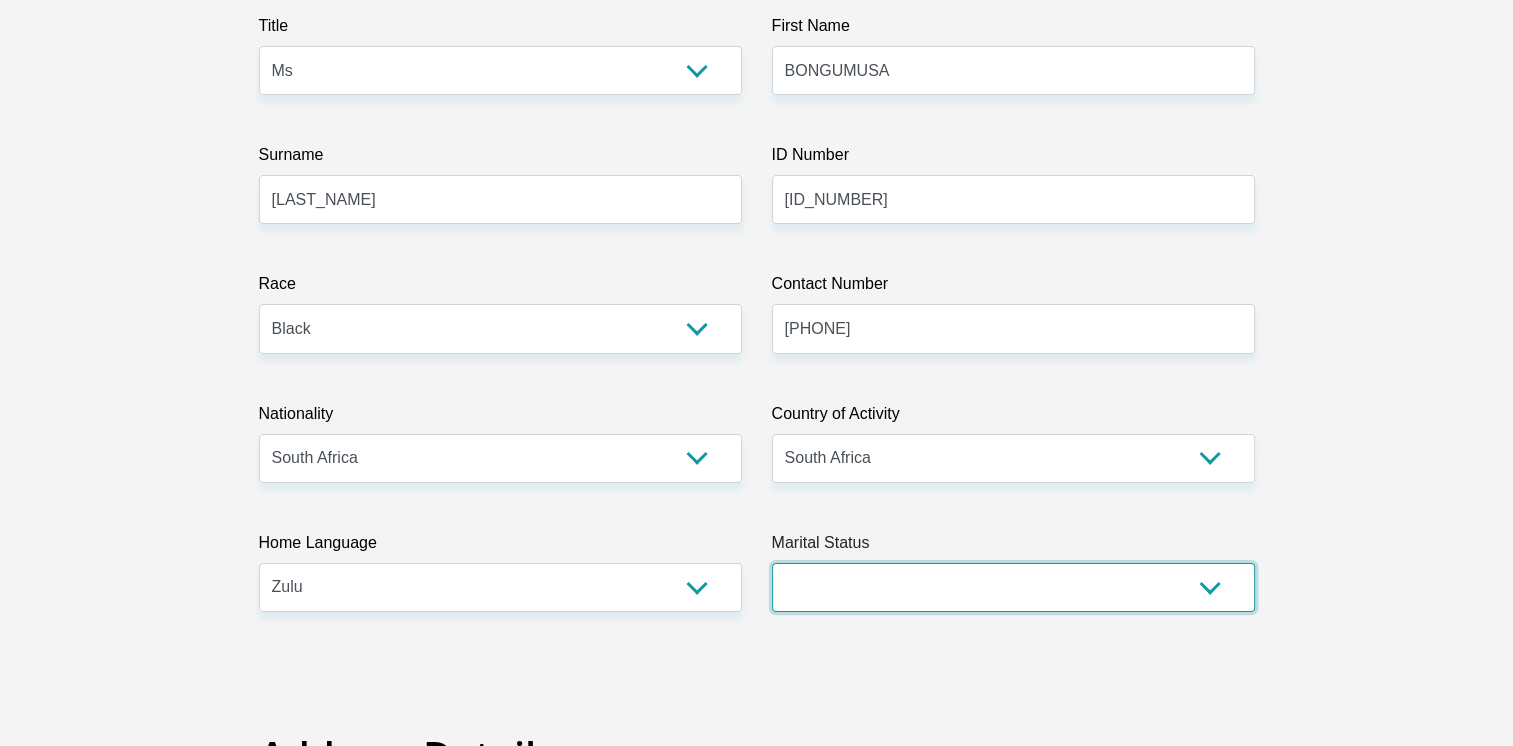 click on "Married ANC
Single
Divorced
Widowed
Married COP or Customary Law" at bounding box center (1013, 587) 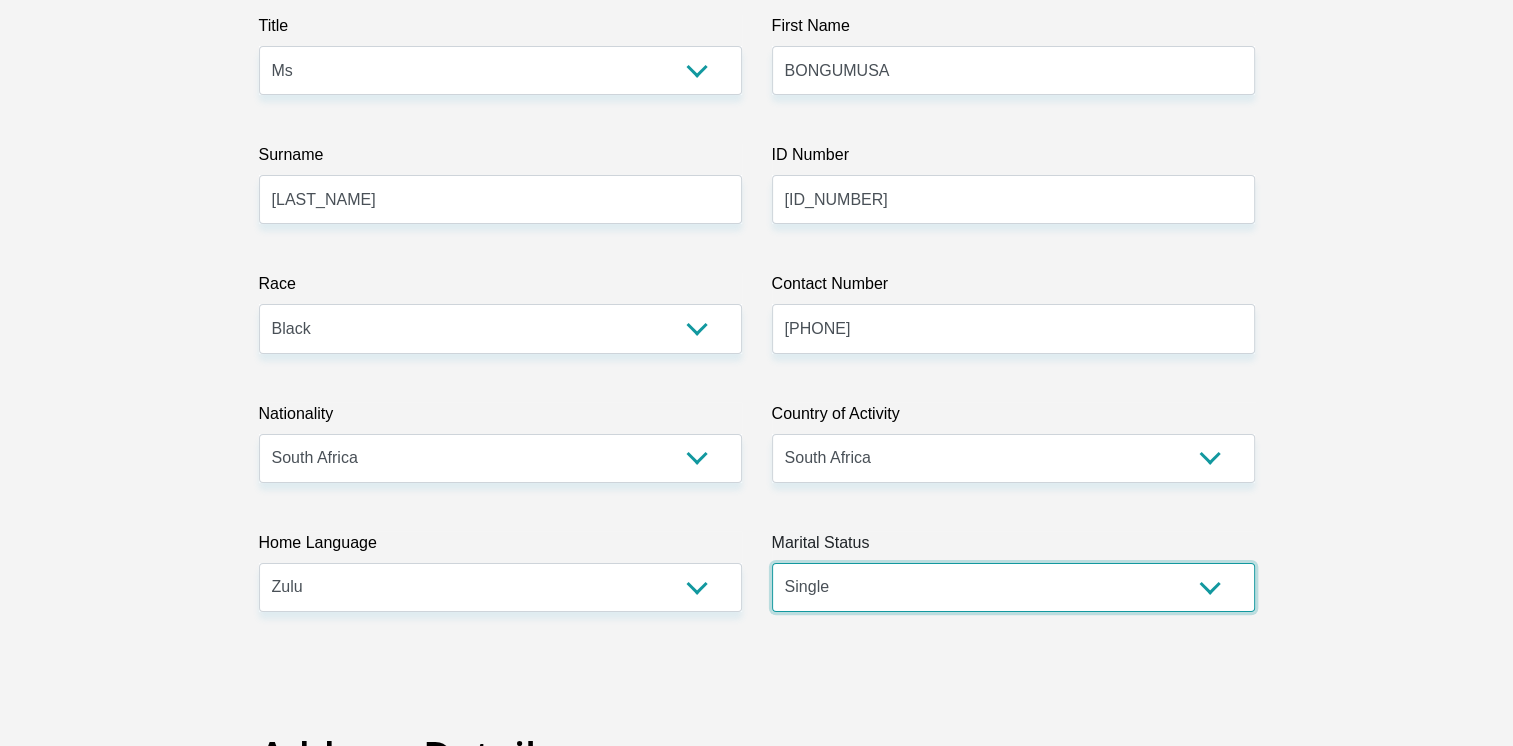 click on "Married ANC
Single
Divorced
Widowed
Married COP or Customary Law" at bounding box center (1013, 587) 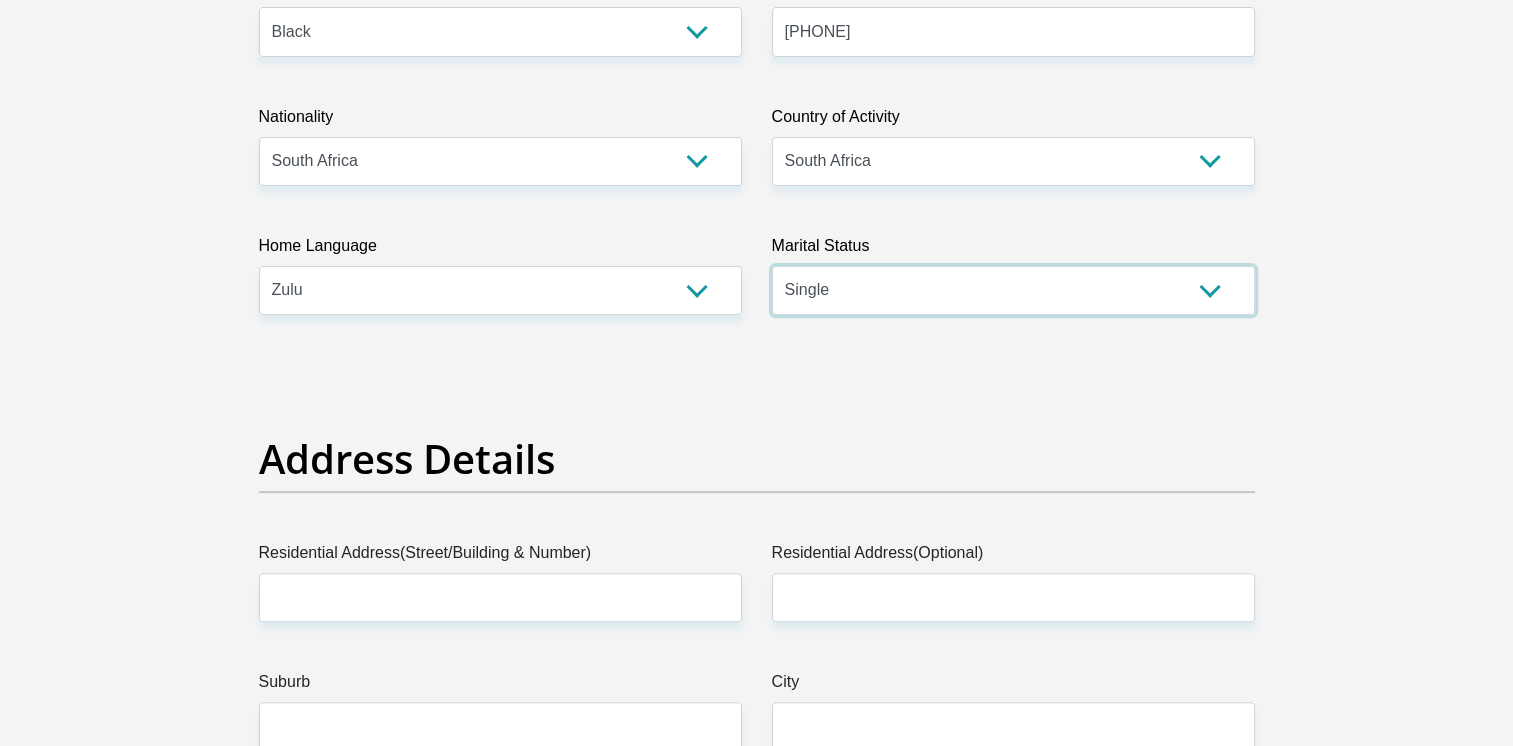 scroll, scrollTop: 600, scrollLeft: 0, axis: vertical 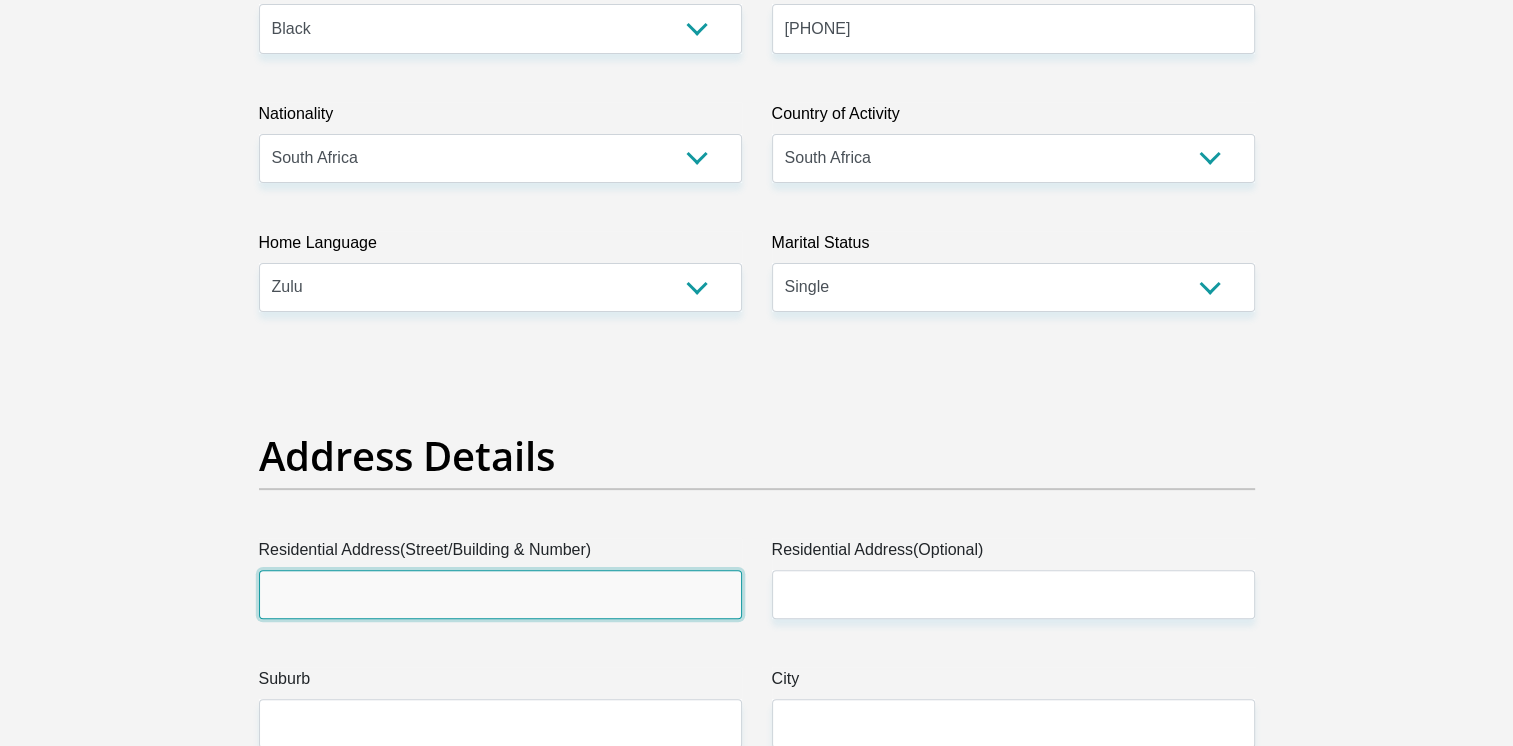 click on "Residential Address(Street/Building & Number)" at bounding box center (500, 594) 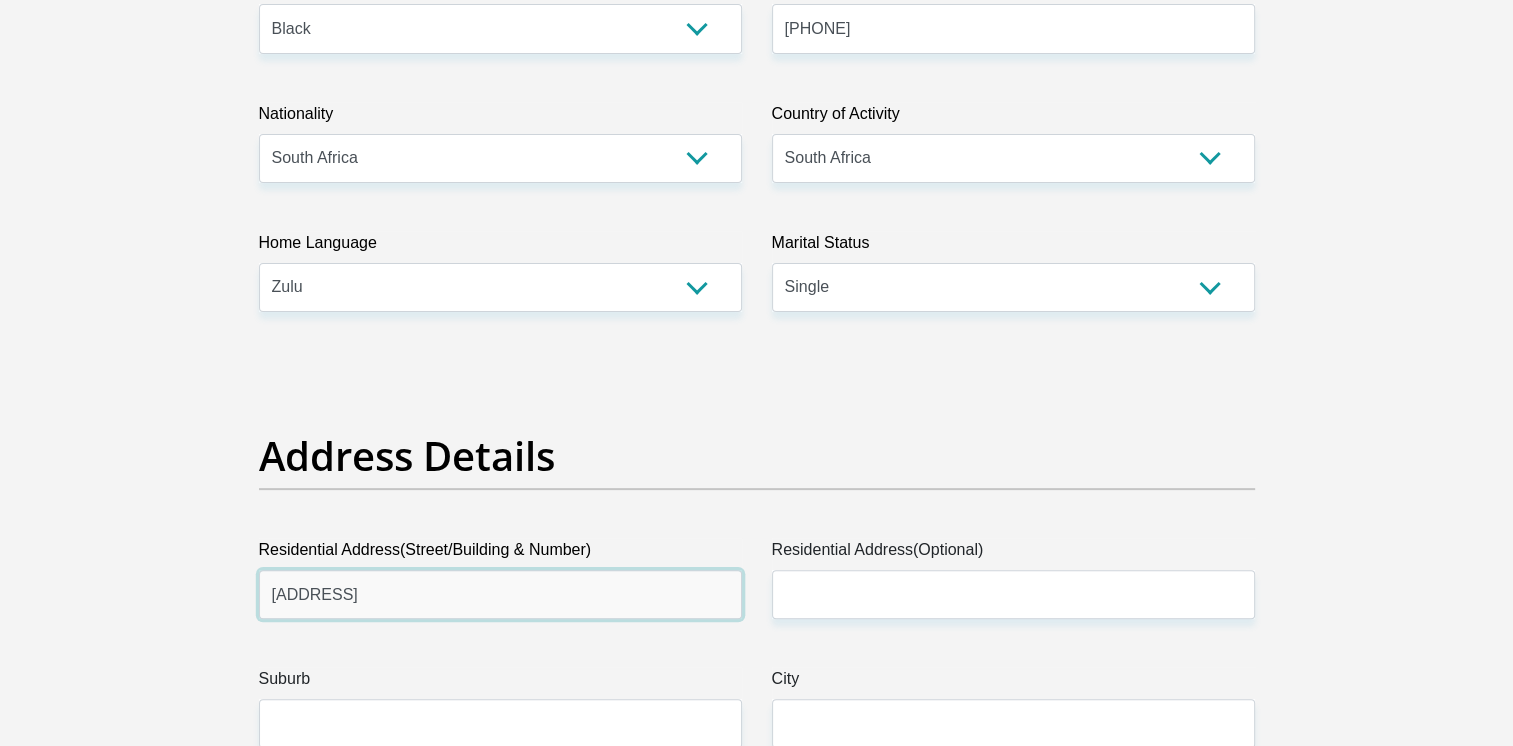 type on "[ADDRESS]" 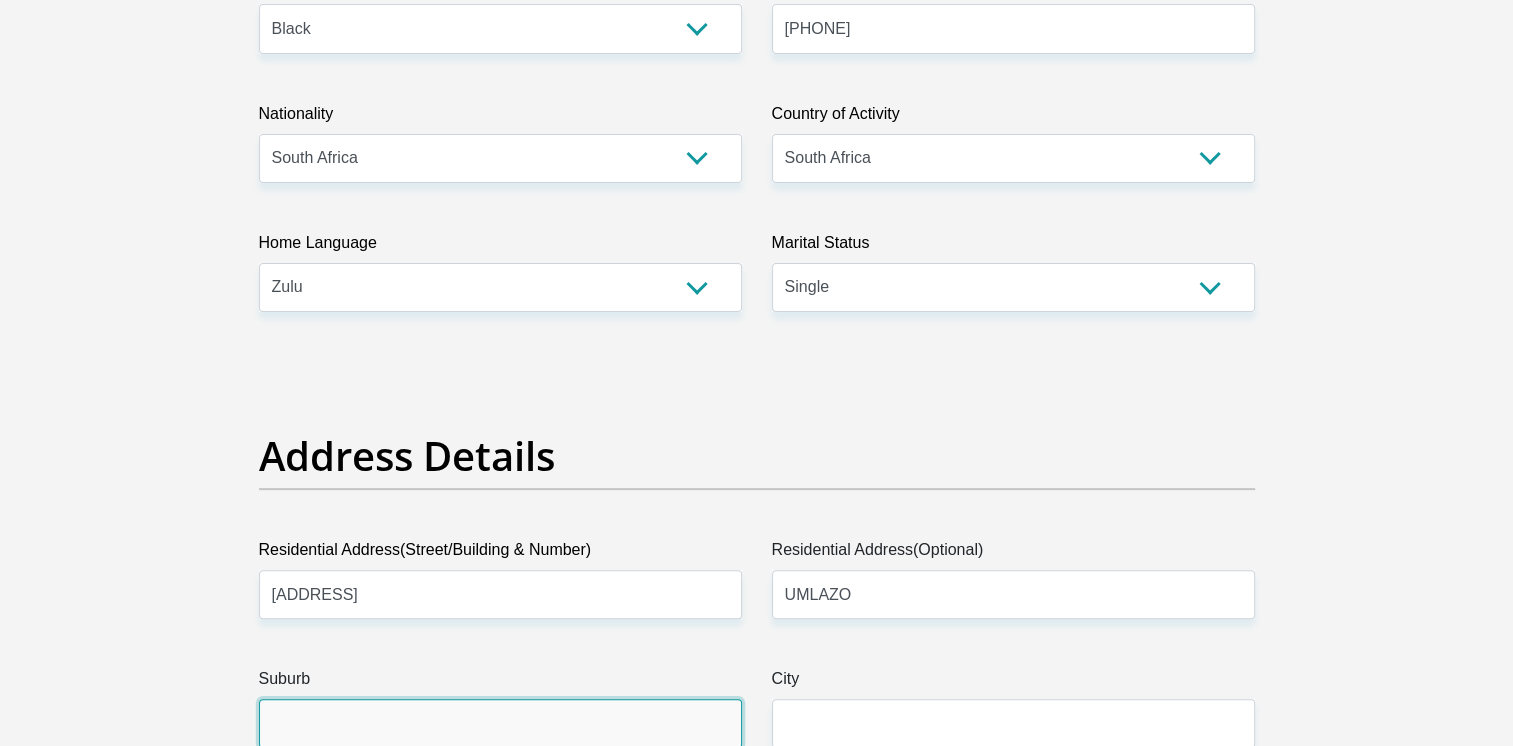 scroll, scrollTop: 601, scrollLeft: 0, axis: vertical 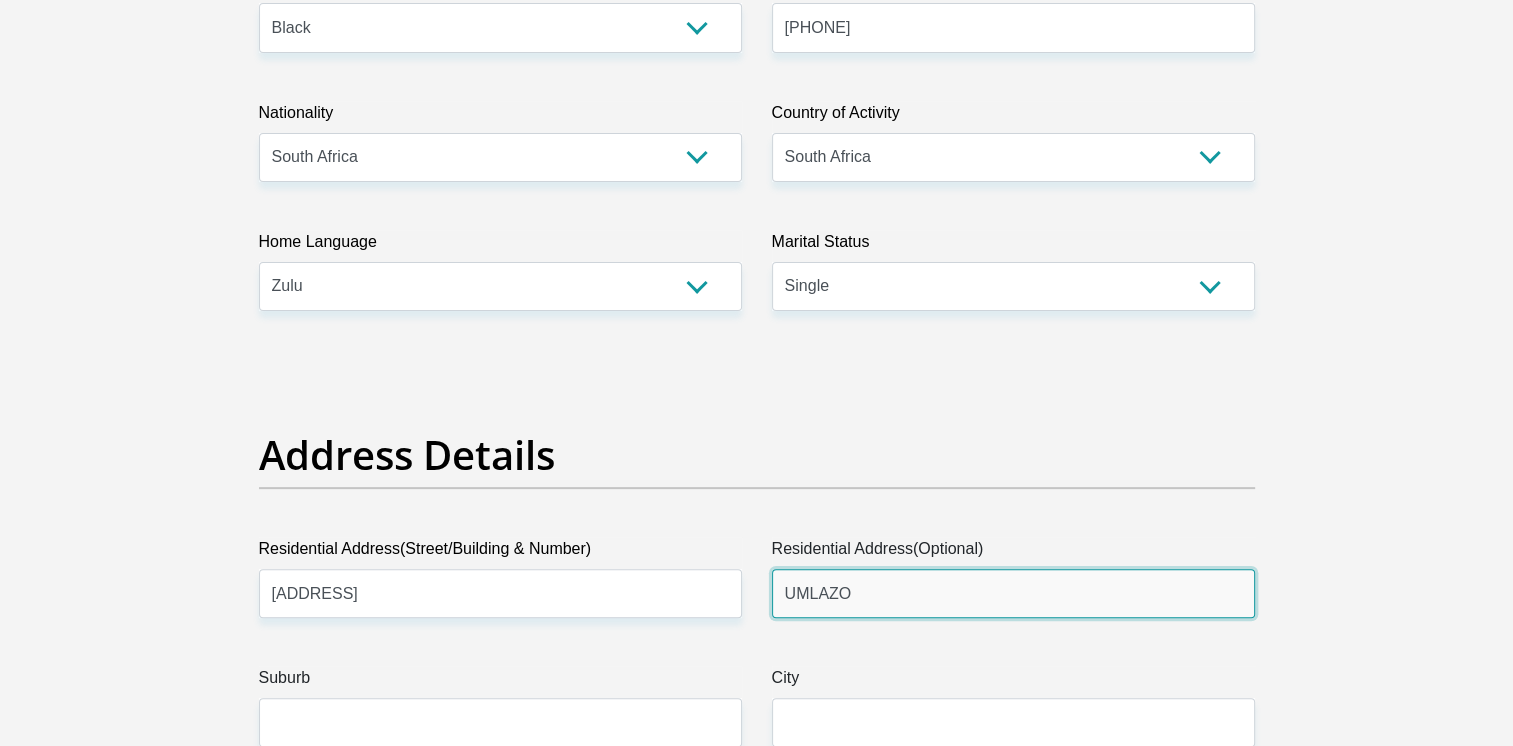 click on "UMLAZO" at bounding box center [1013, 593] 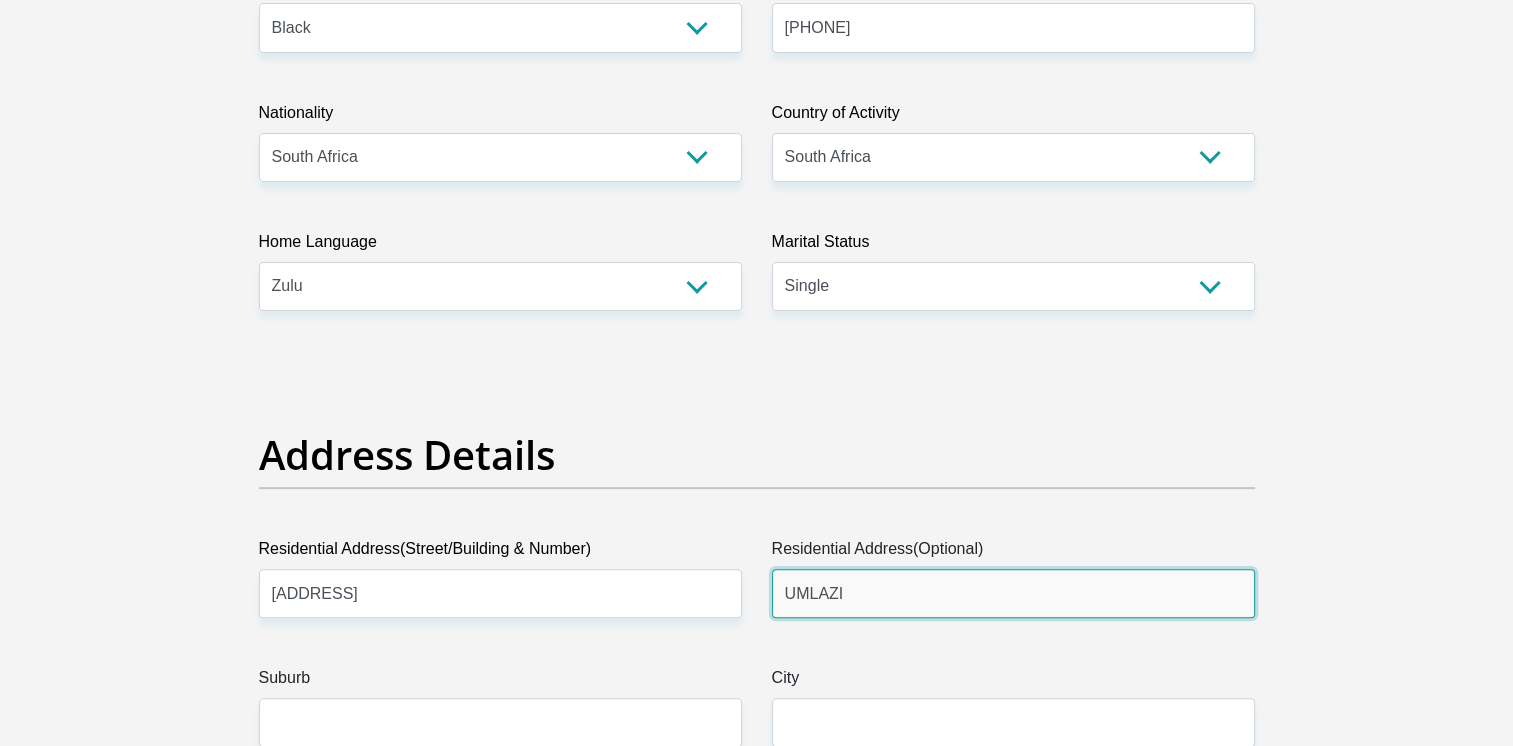 type on "UMLAZI" 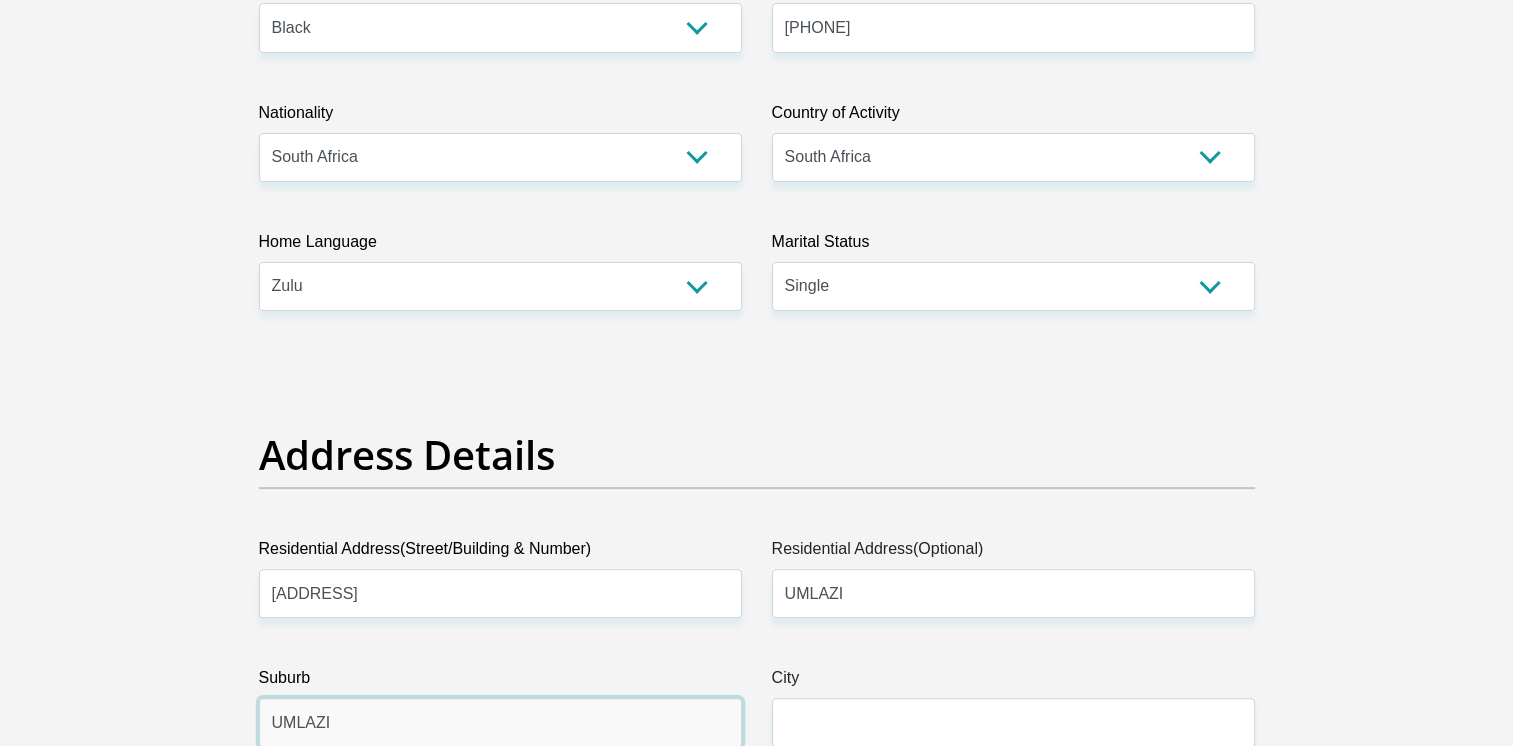 type on "UMLAZI" 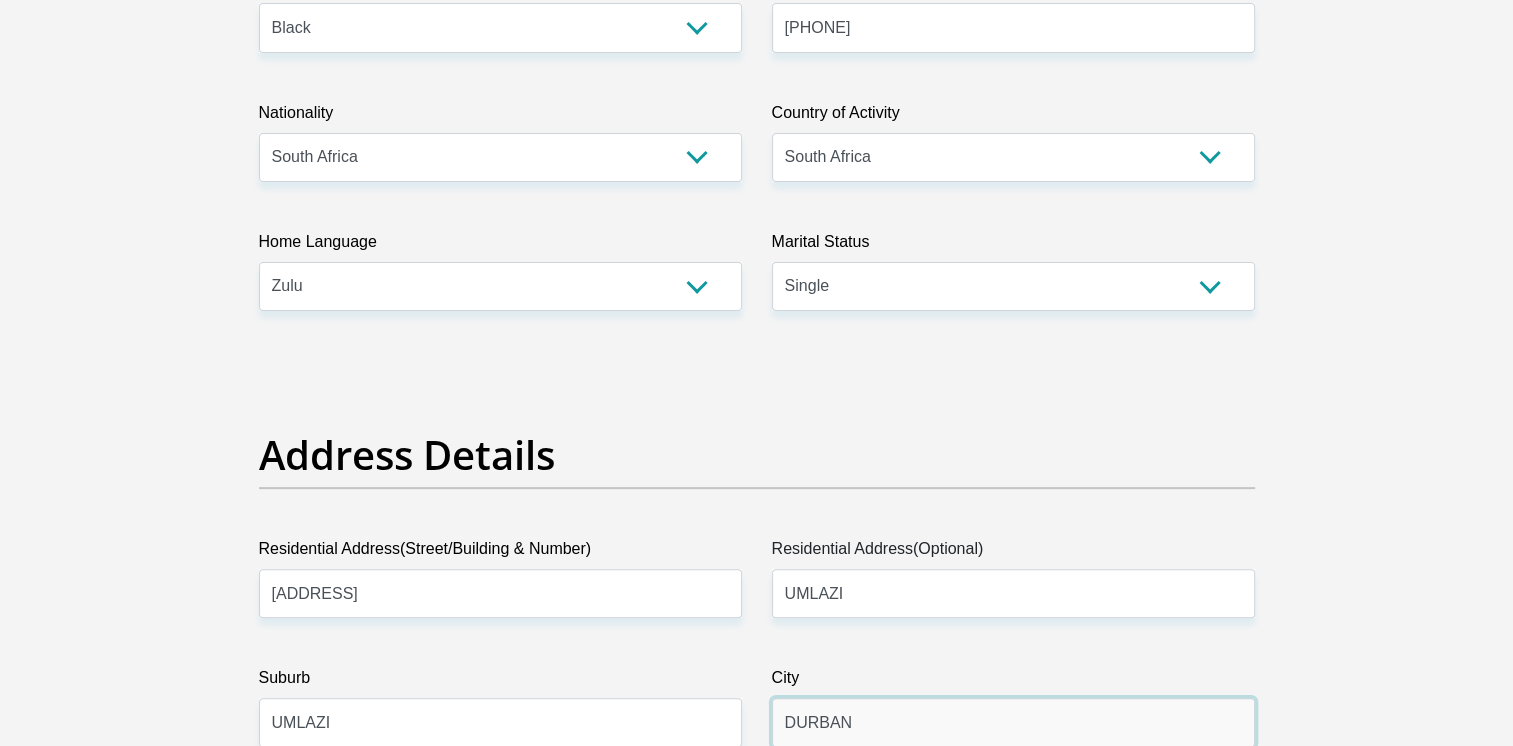 type on "DURBAN" 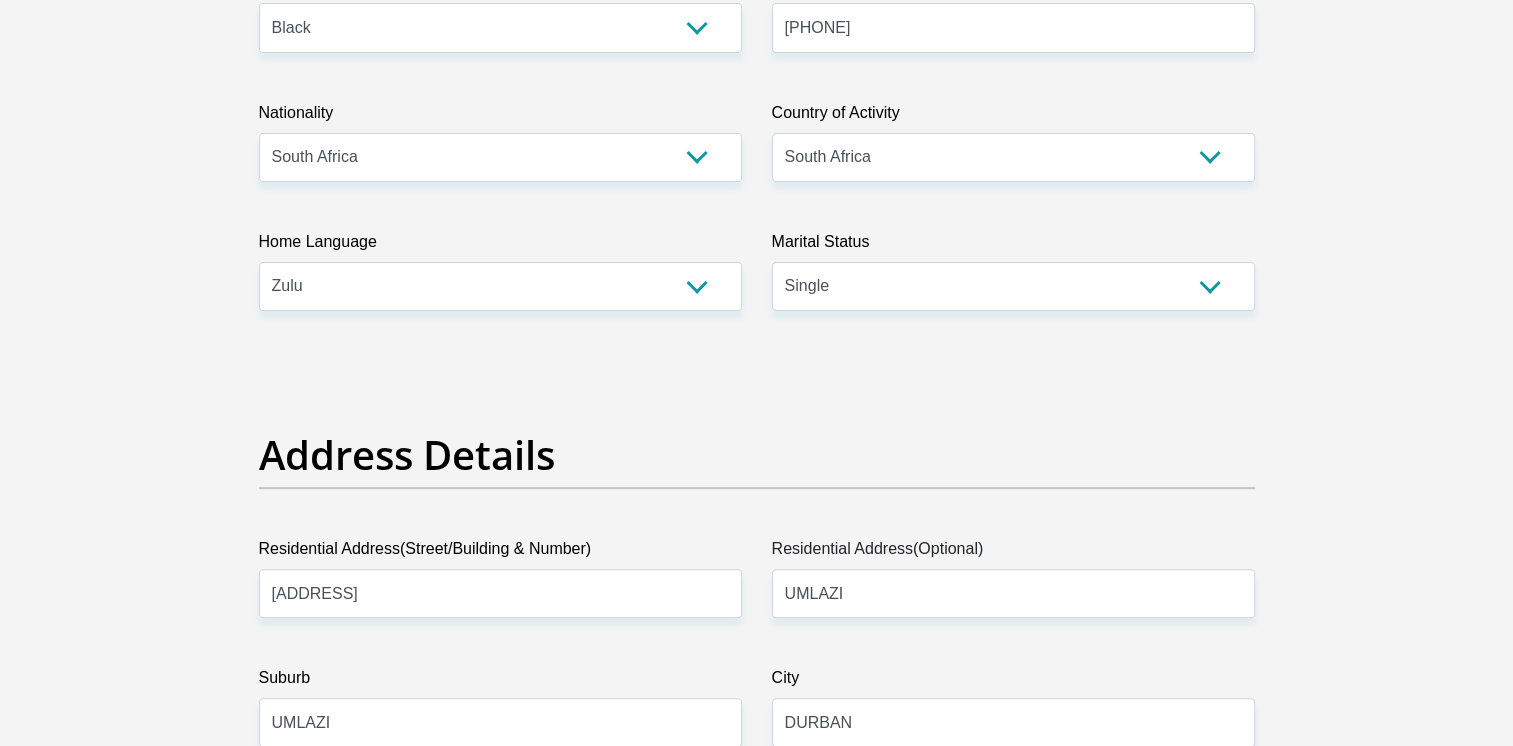 scroll, scrollTop: 1079, scrollLeft: 0, axis: vertical 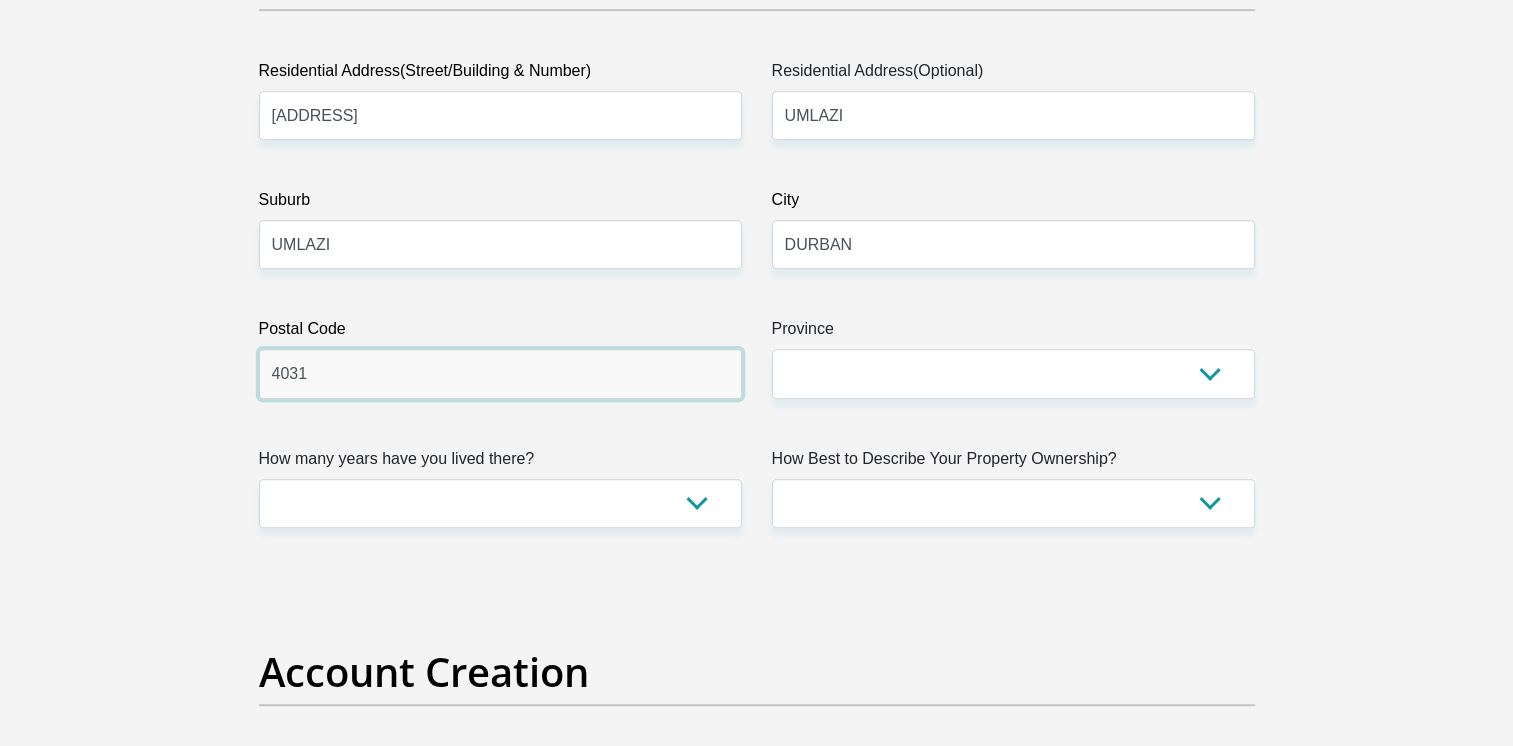 type on "4031" 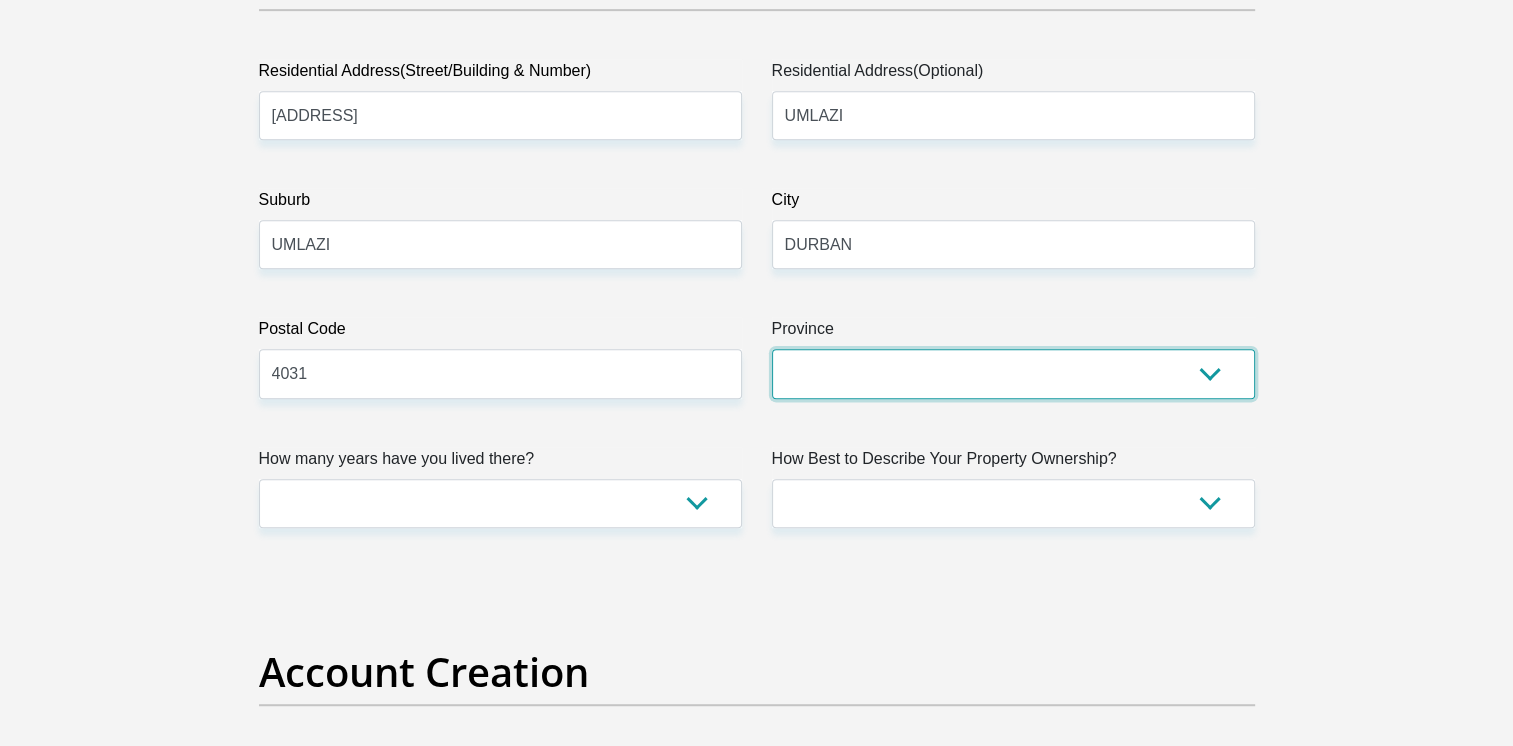 select on "KwaZulu-Natal" 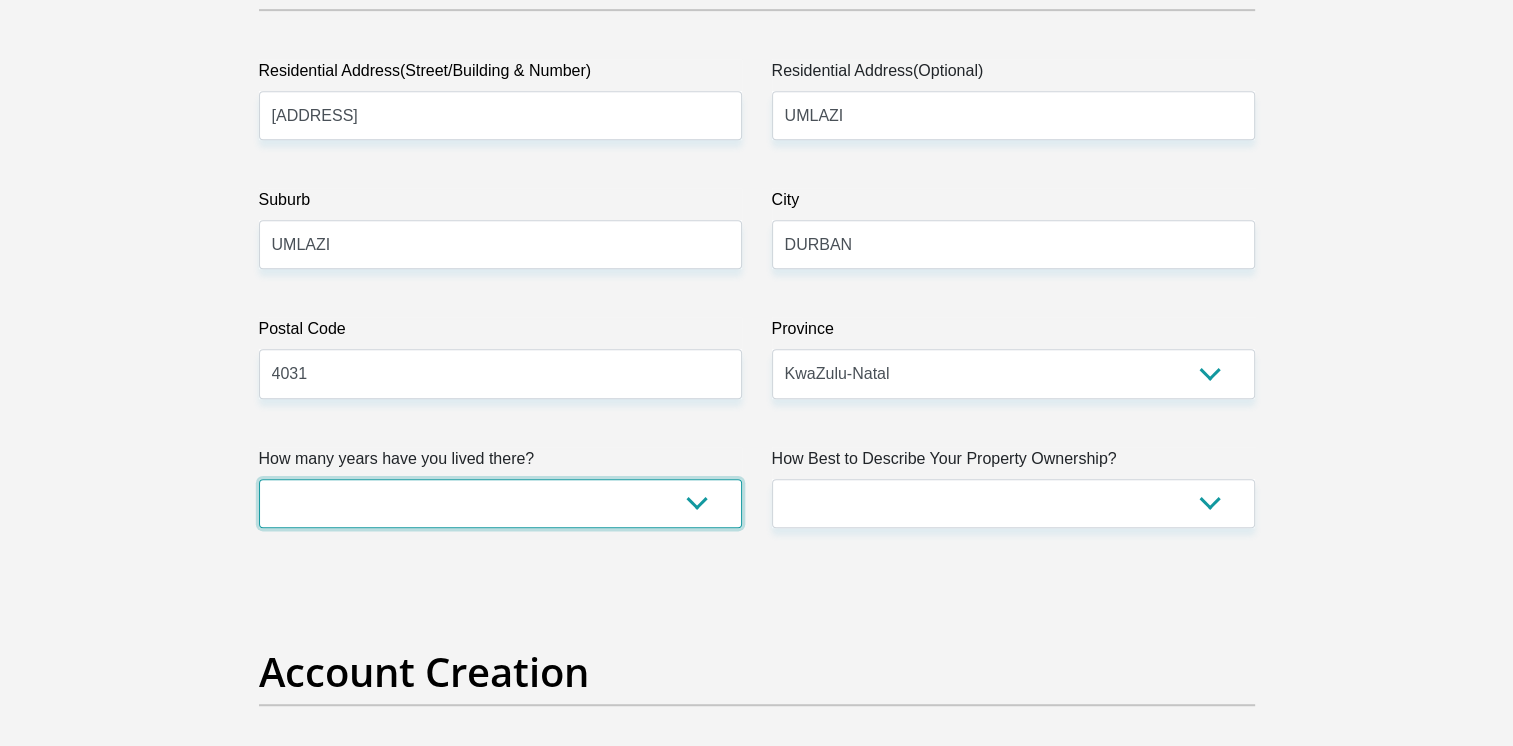 click on "less than 1 year
1-3 years
3-5 years
5+ years" at bounding box center [500, 503] 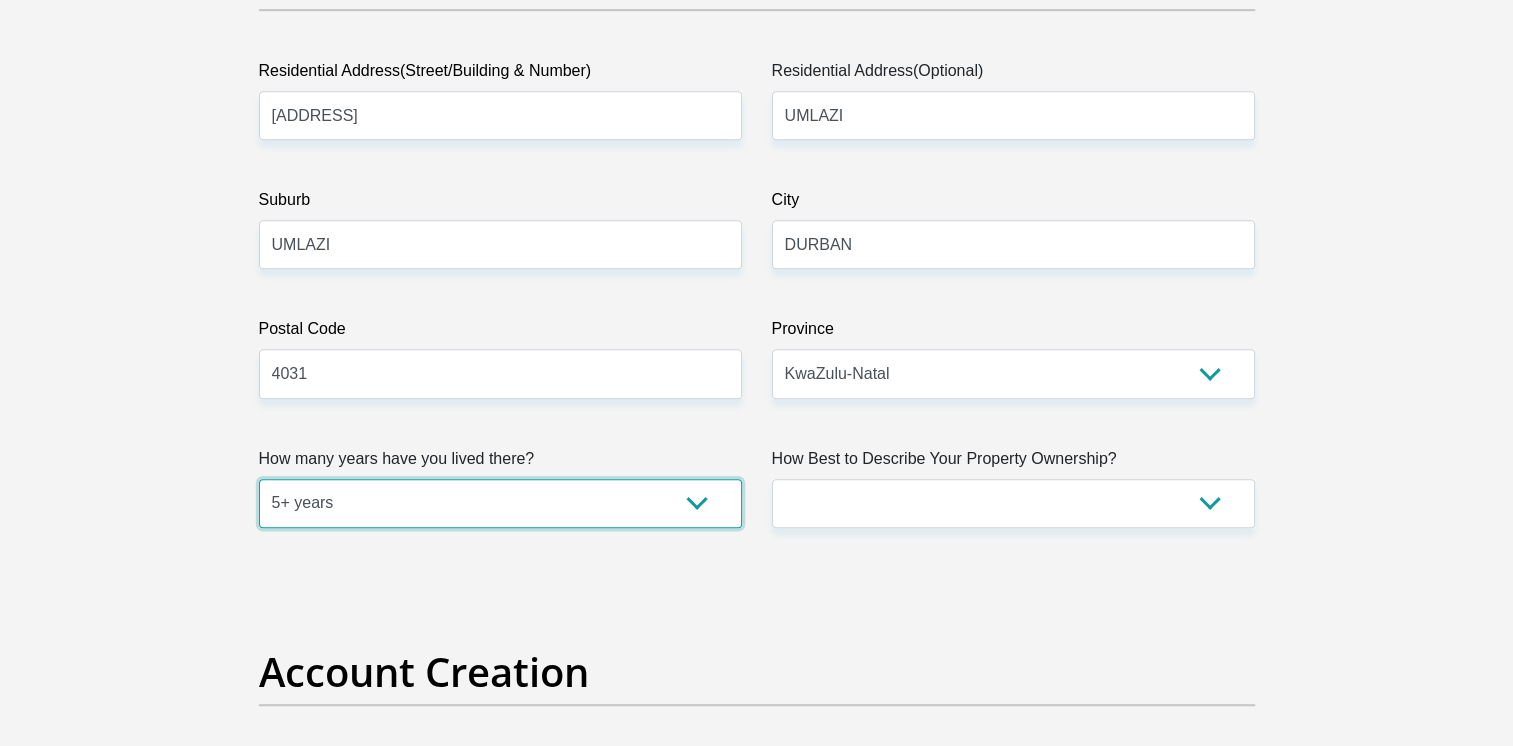 click on "less than 1 year
1-3 years
3-5 years
5+ years" at bounding box center (500, 503) 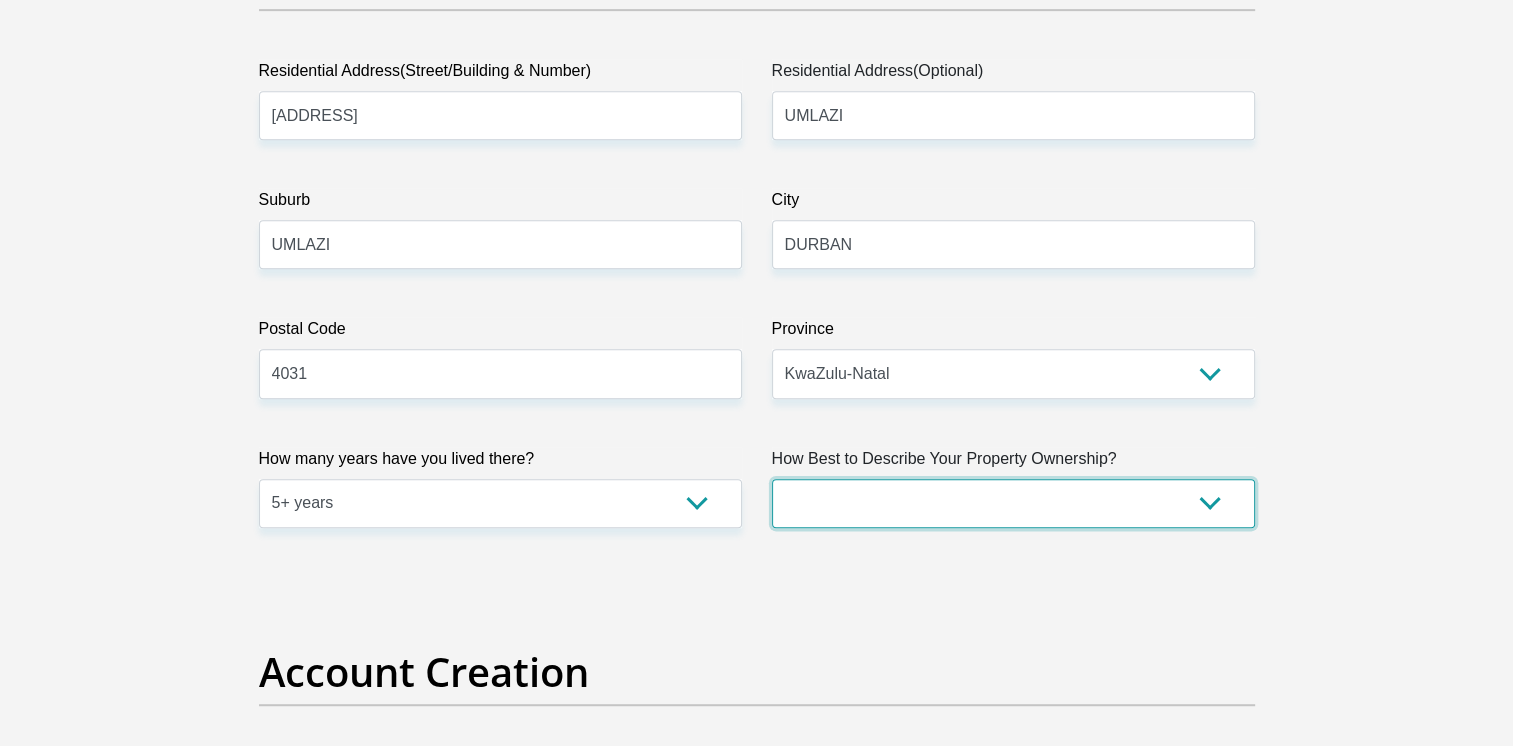 click on "Owned
Rented
Family Owned
Company Dwelling" at bounding box center [1013, 503] 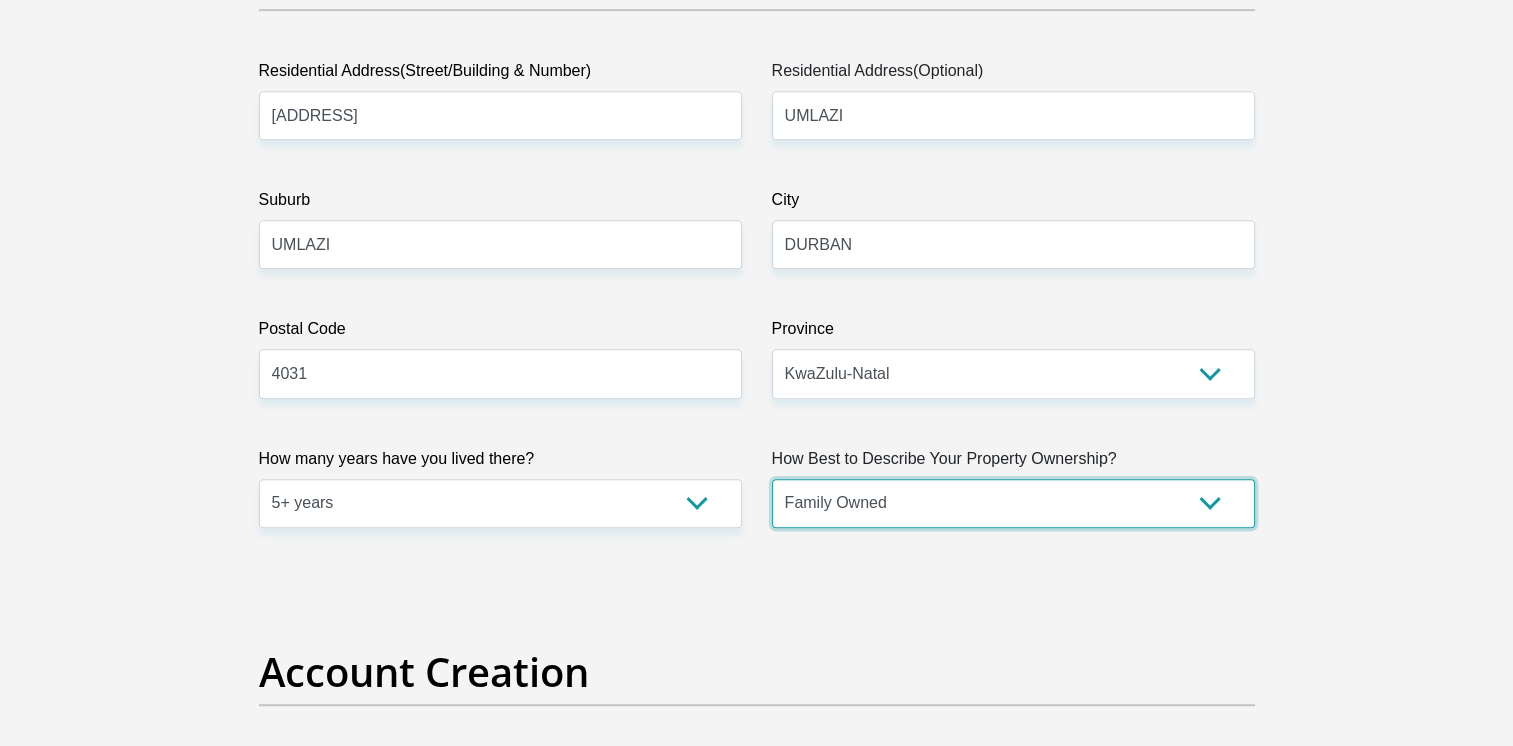click on "Owned
Rented
Family Owned
Company Dwelling" at bounding box center (1013, 503) 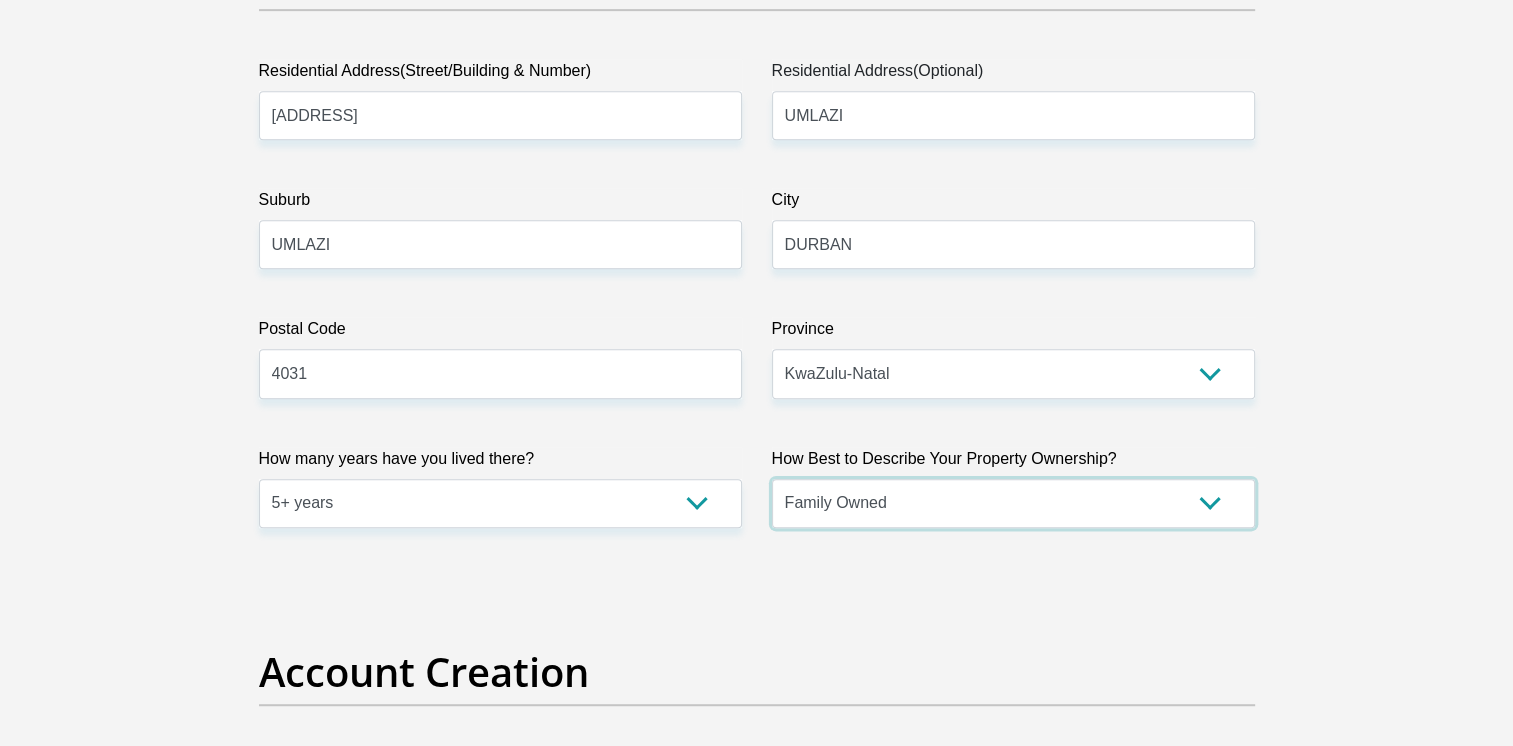 scroll, scrollTop: 1379, scrollLeft: 0, axis: vertical 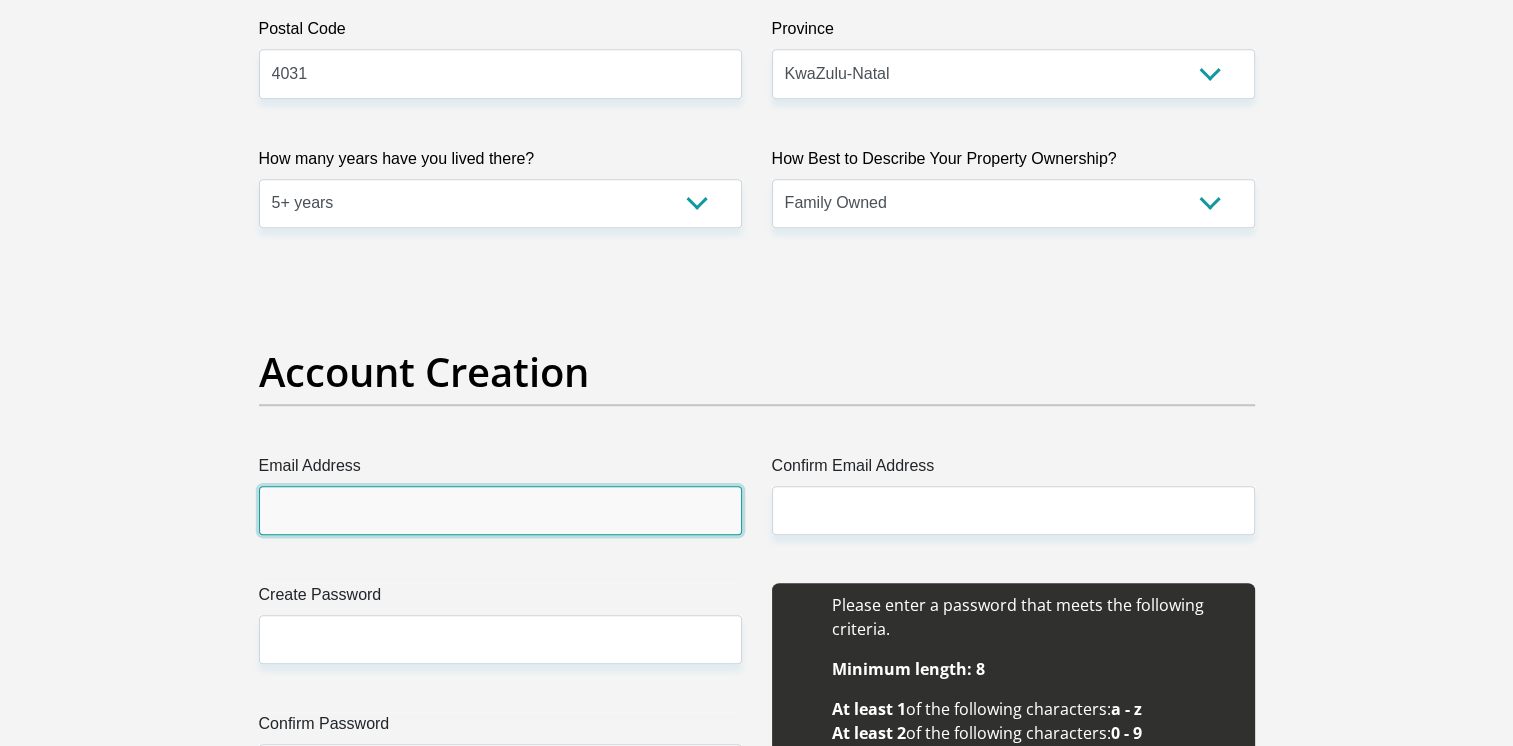 click on "Email Address" at bounding box center (500, 510) 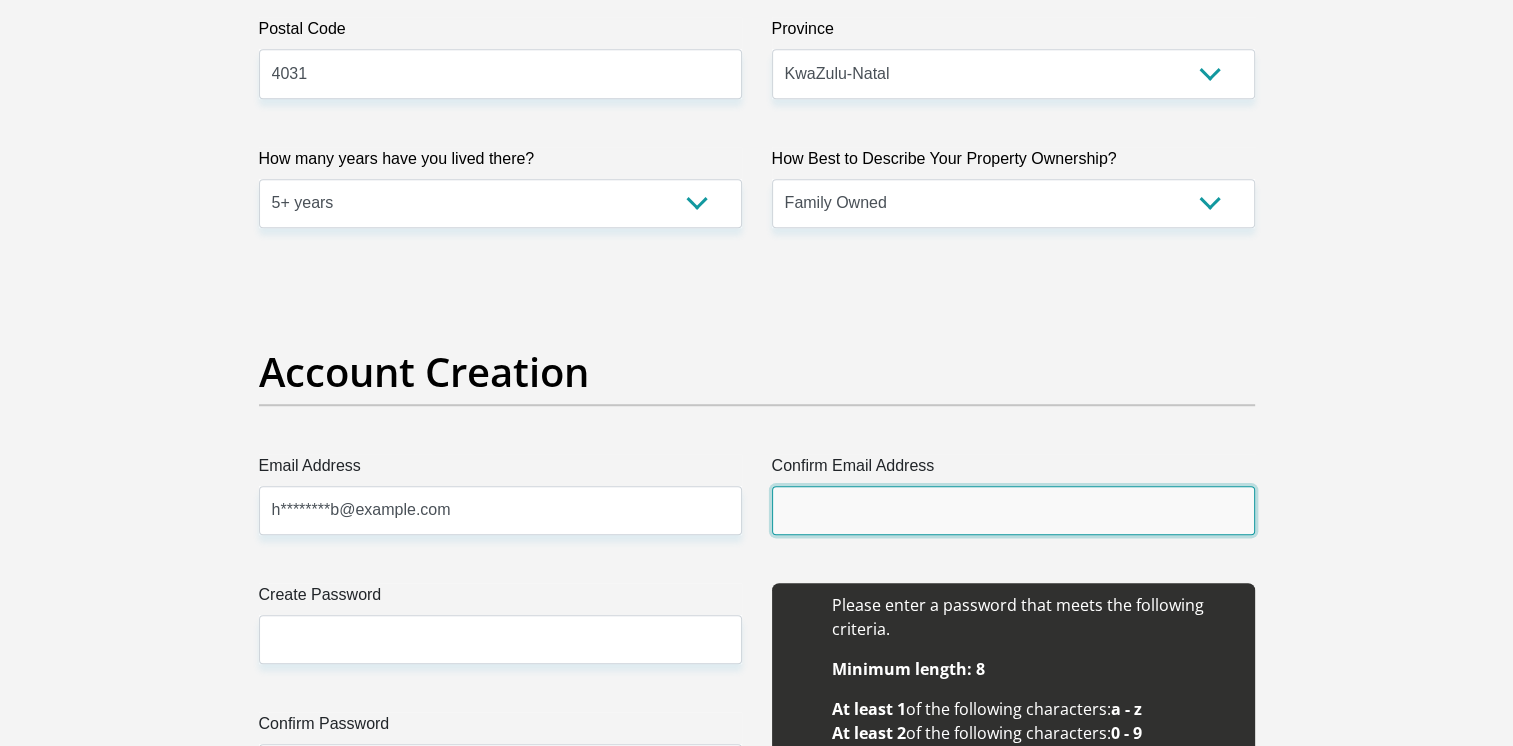 type on "h********b@example.com" 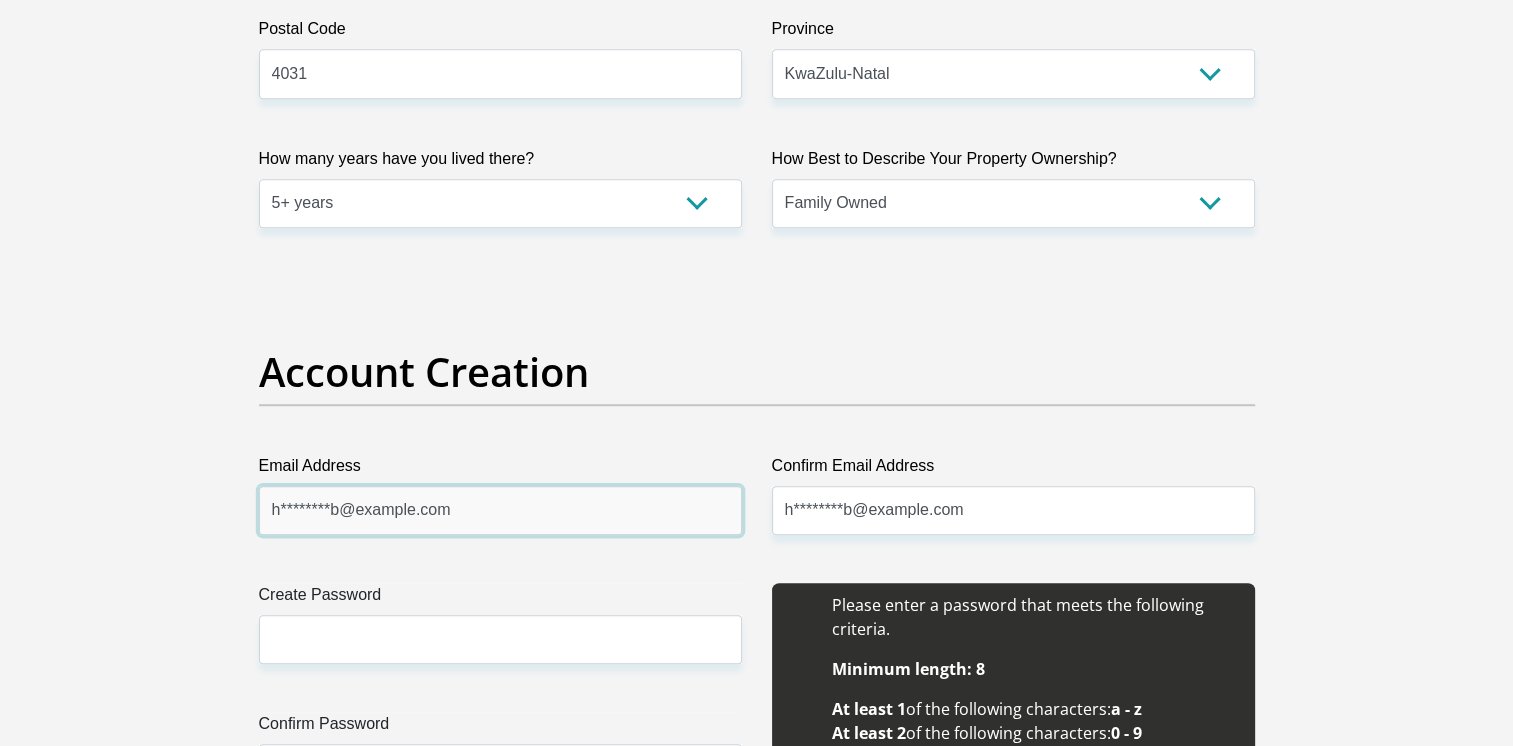 drag, startPoint x: 512, startPoint y: 494, endPoint x: 202, endPoint y: 474, distance: 310.6445 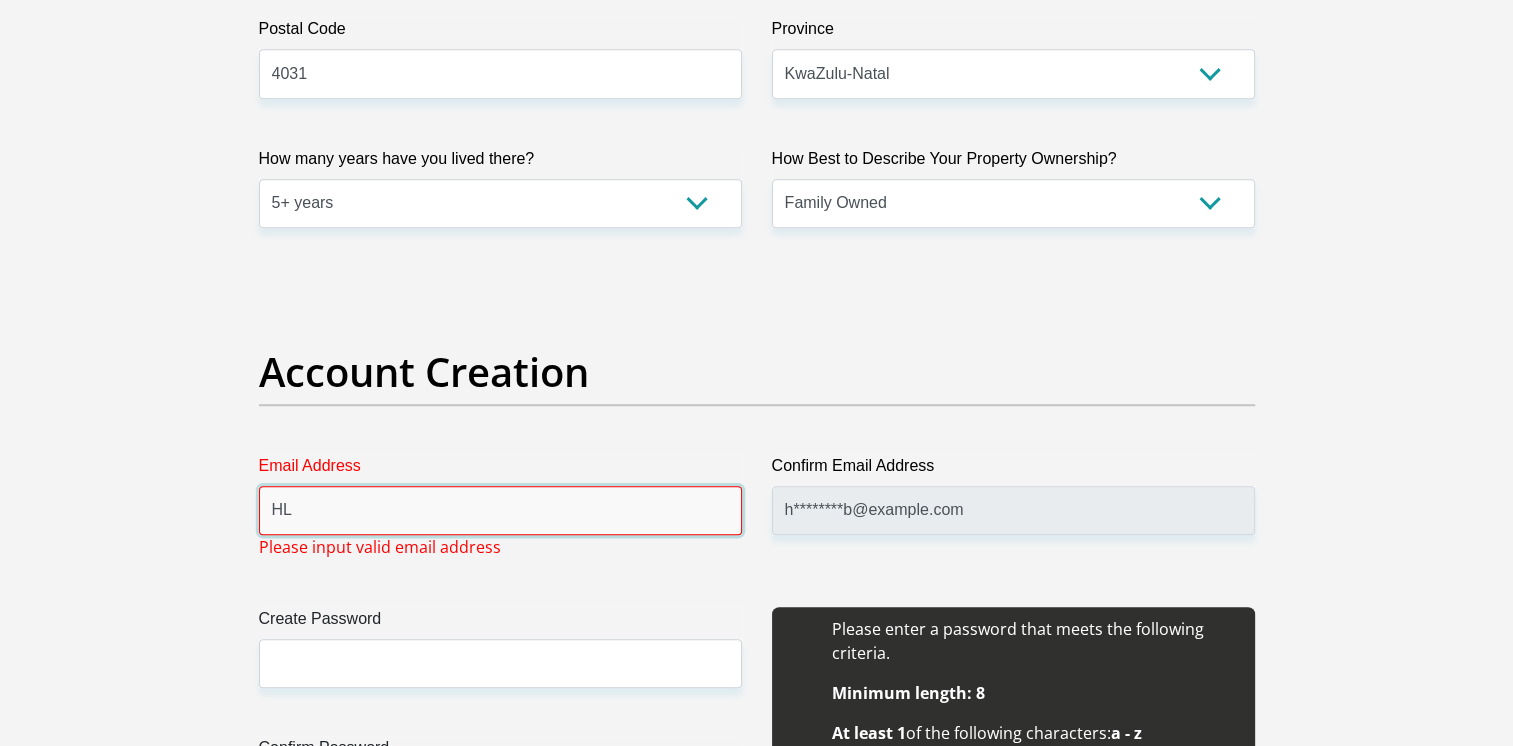 type on "H" 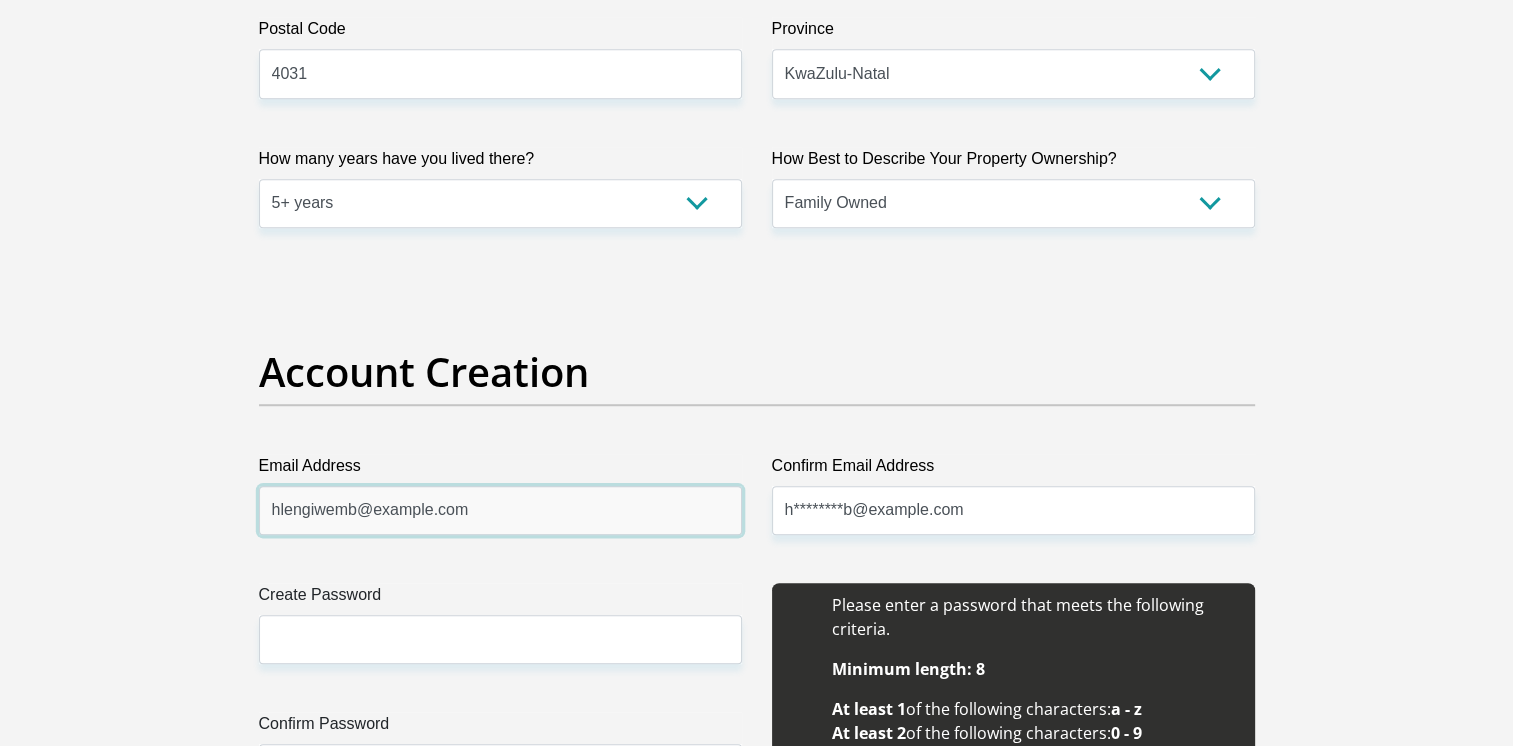 type on "mthiyahm87@example.com" 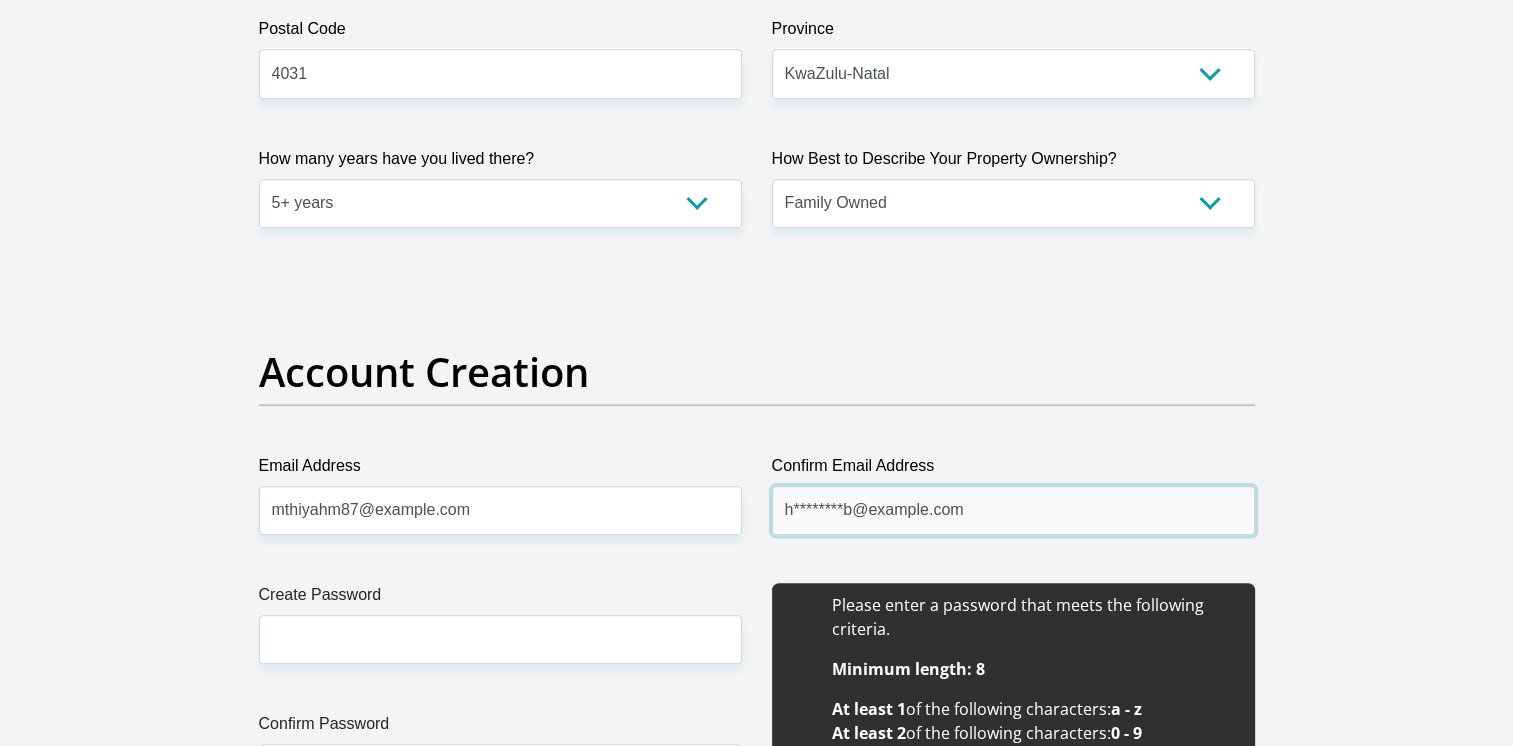 click on "h********b@example.com" at bounding box center (1013, 510) 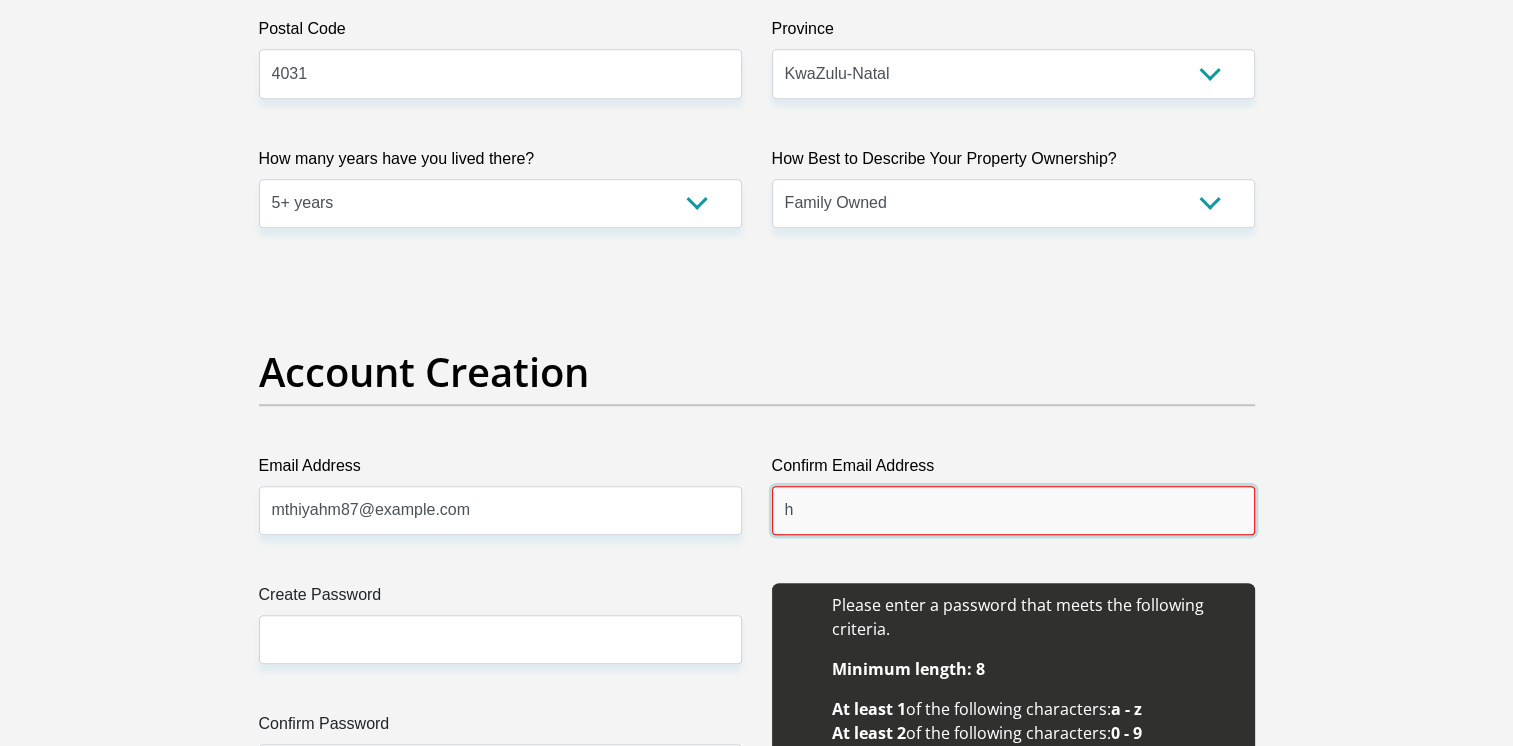 type on "hlengiwemb@example.com" 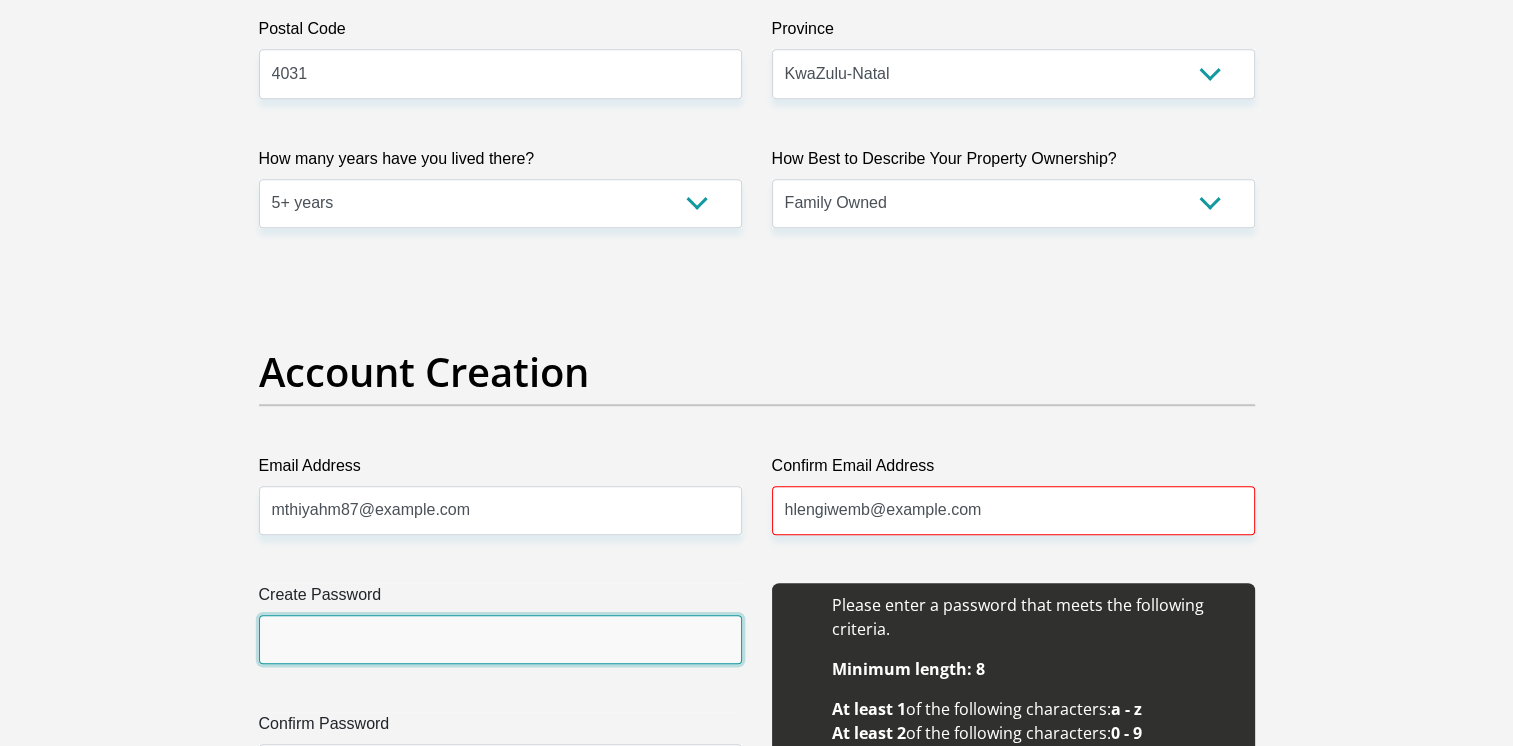 click on "Create Password" at bounding box center (500, 639) 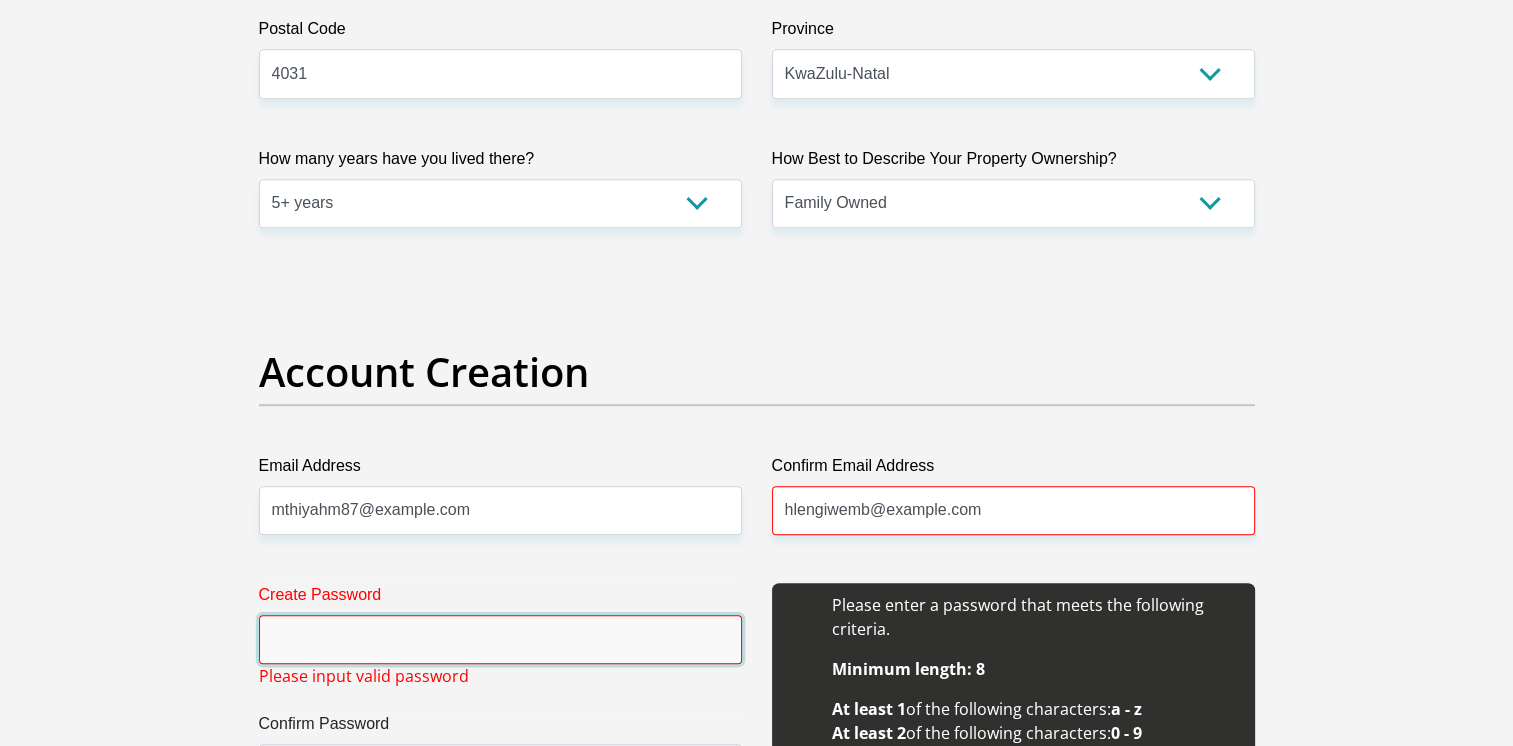 type on "P" 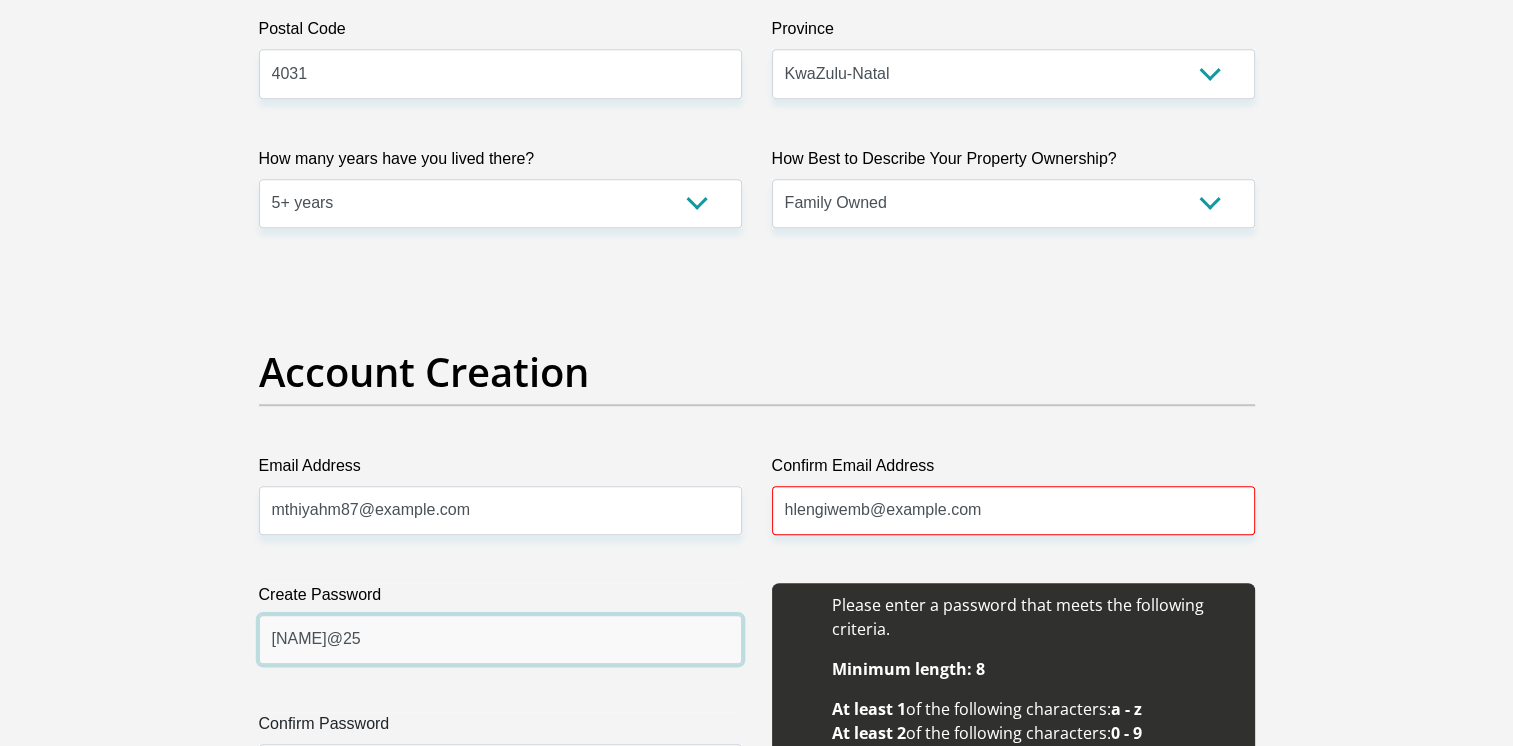 type on "[NAME]@25" 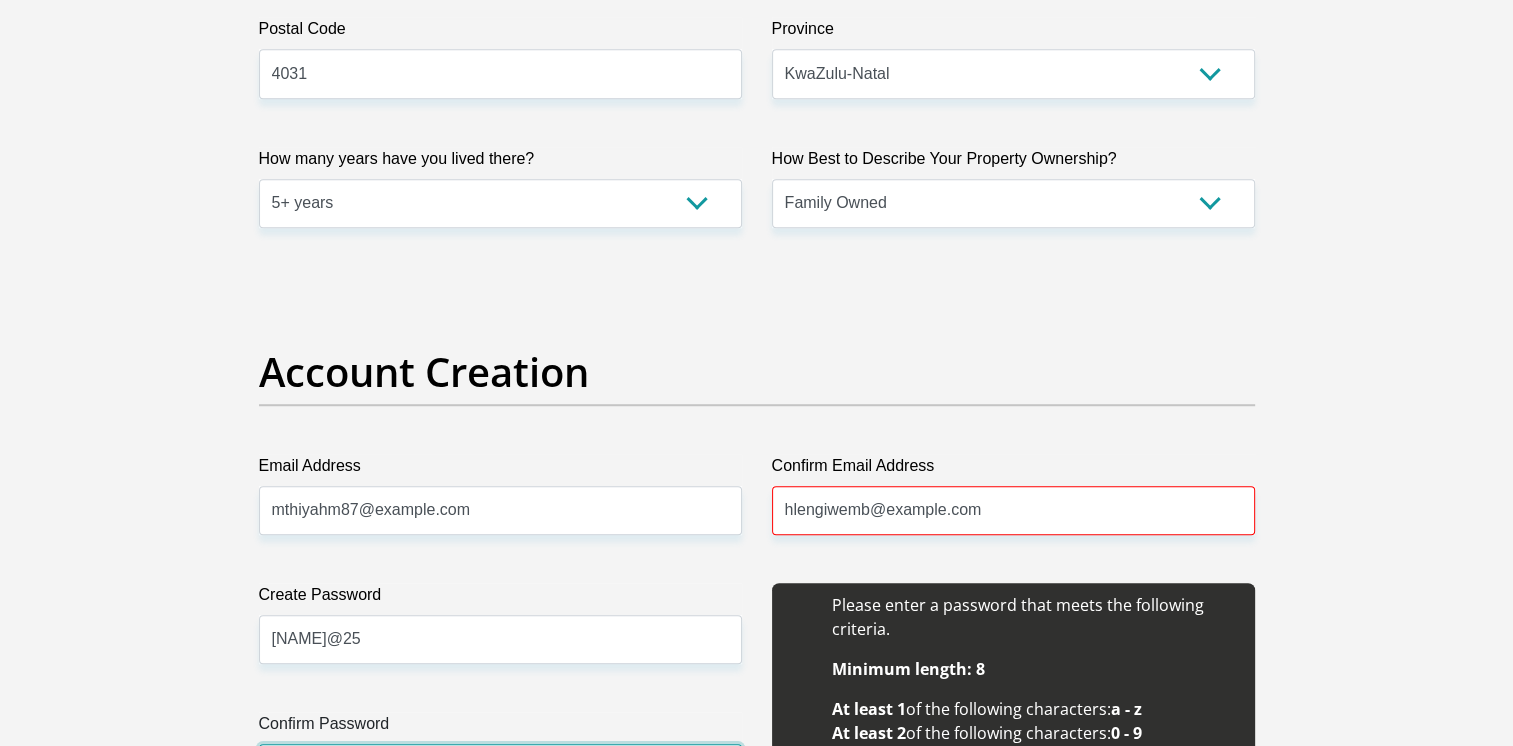 scroll, scrollTop: 1424, scrollLeft: 0, axis: vertical 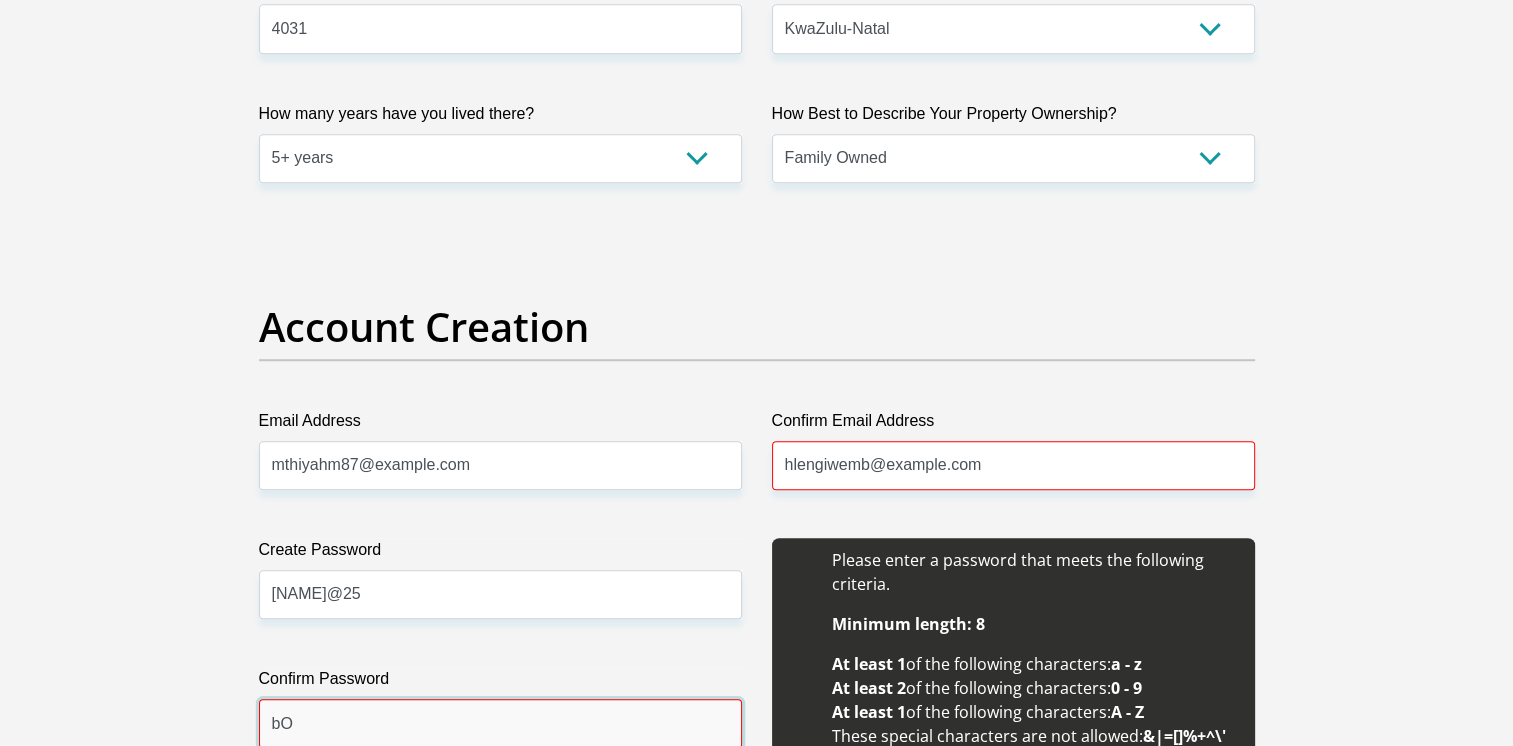 type on "b" 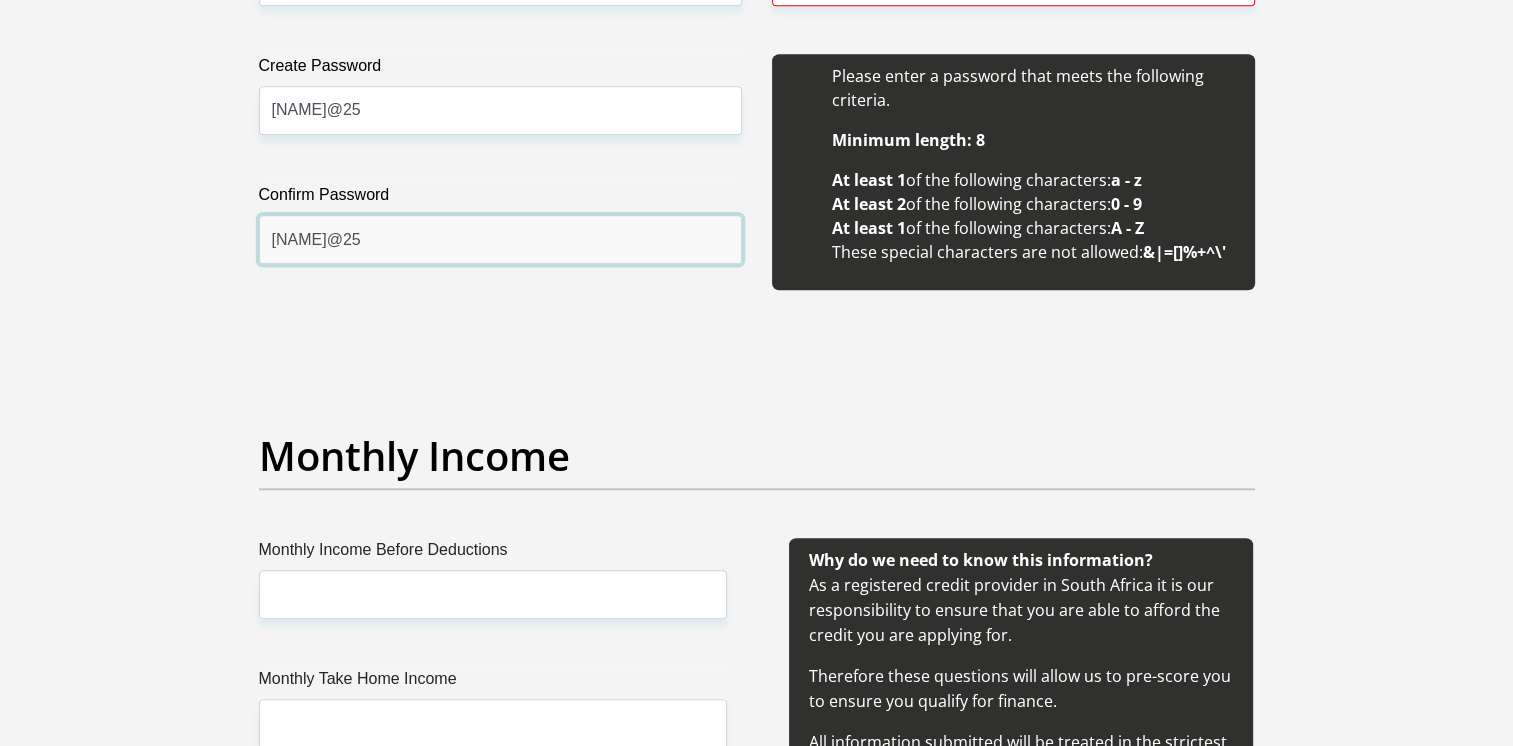 scroll, scrollTop: 1924, scrollLeft: 0, axis: vertical 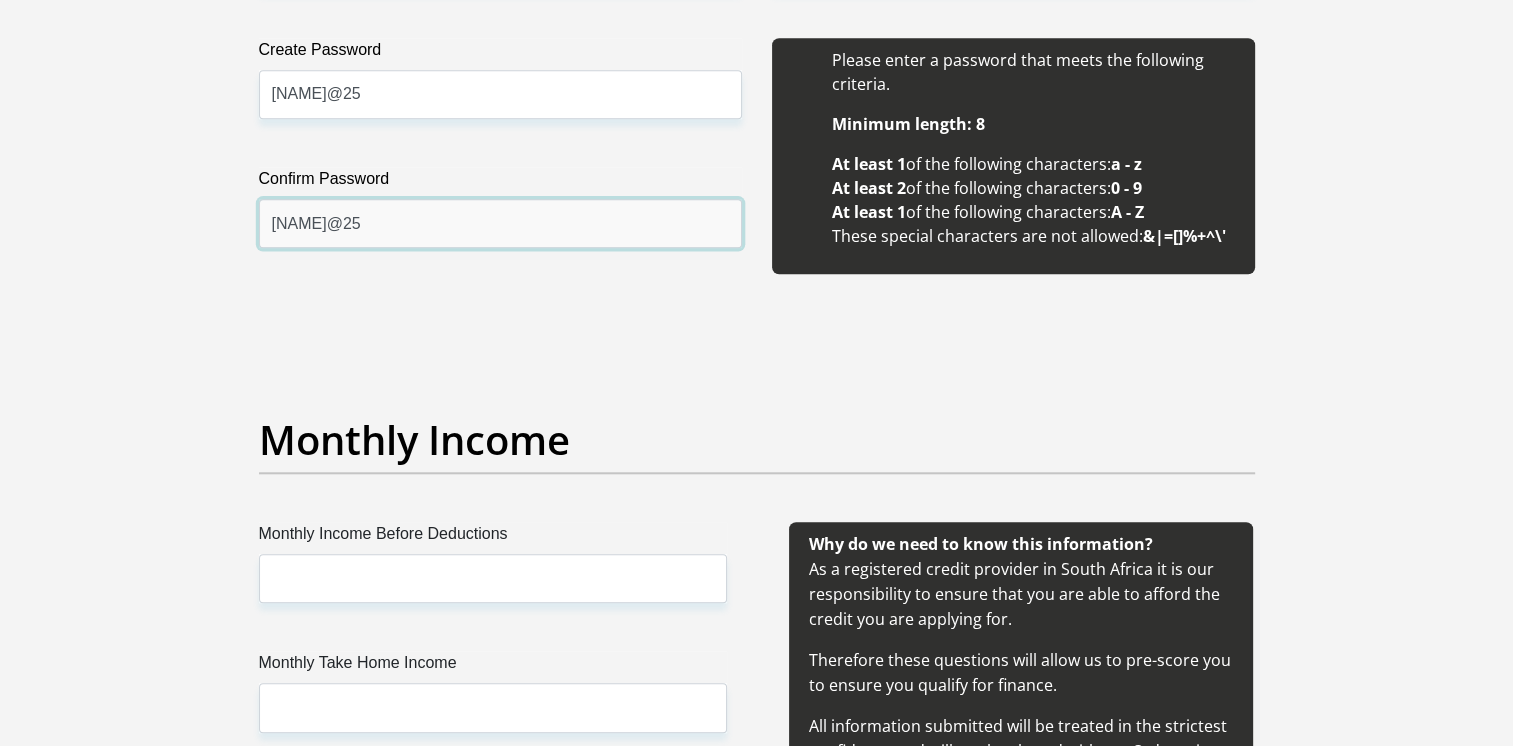 type on "[NAME]@25" 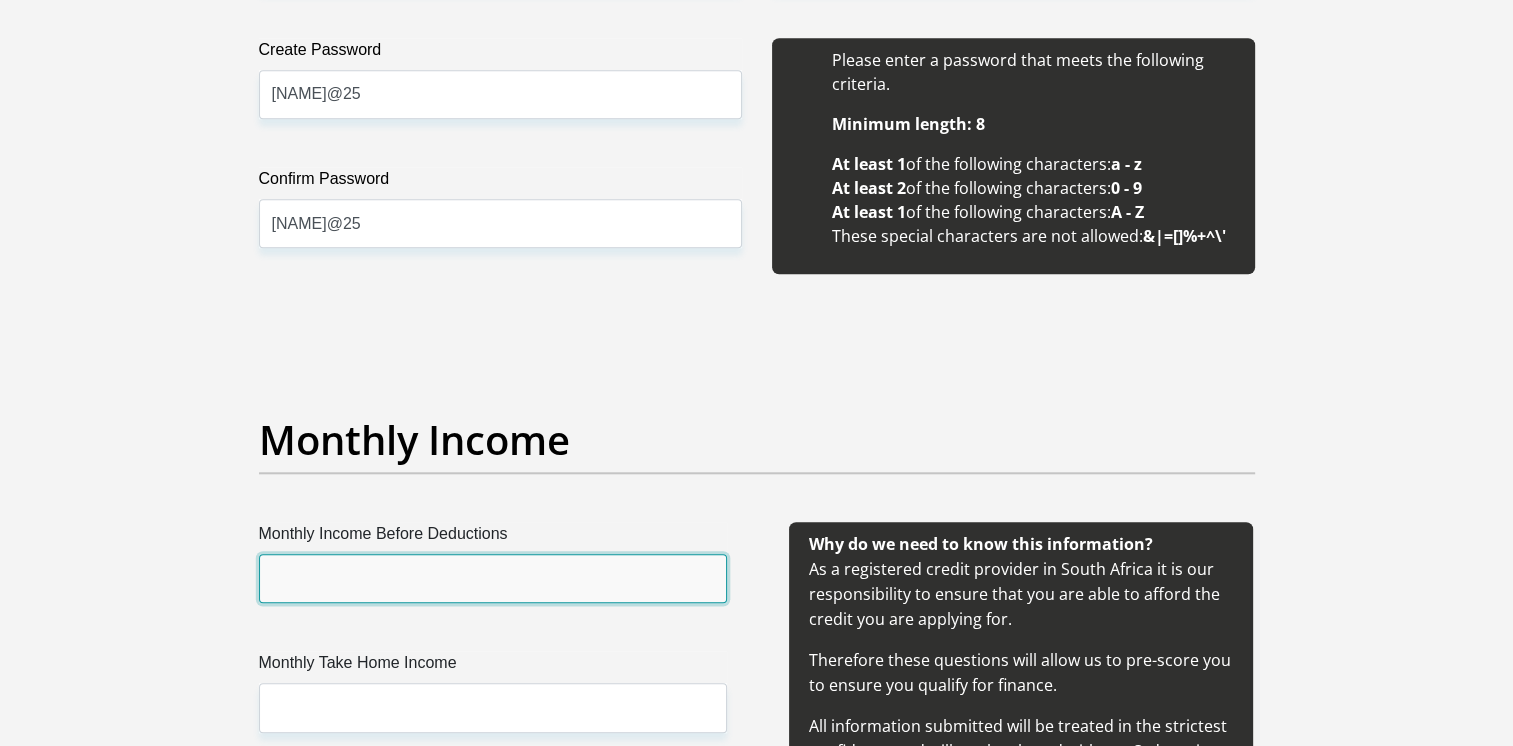 click on "Monthly Income Before Deductions" at bounding box center [493, 578] 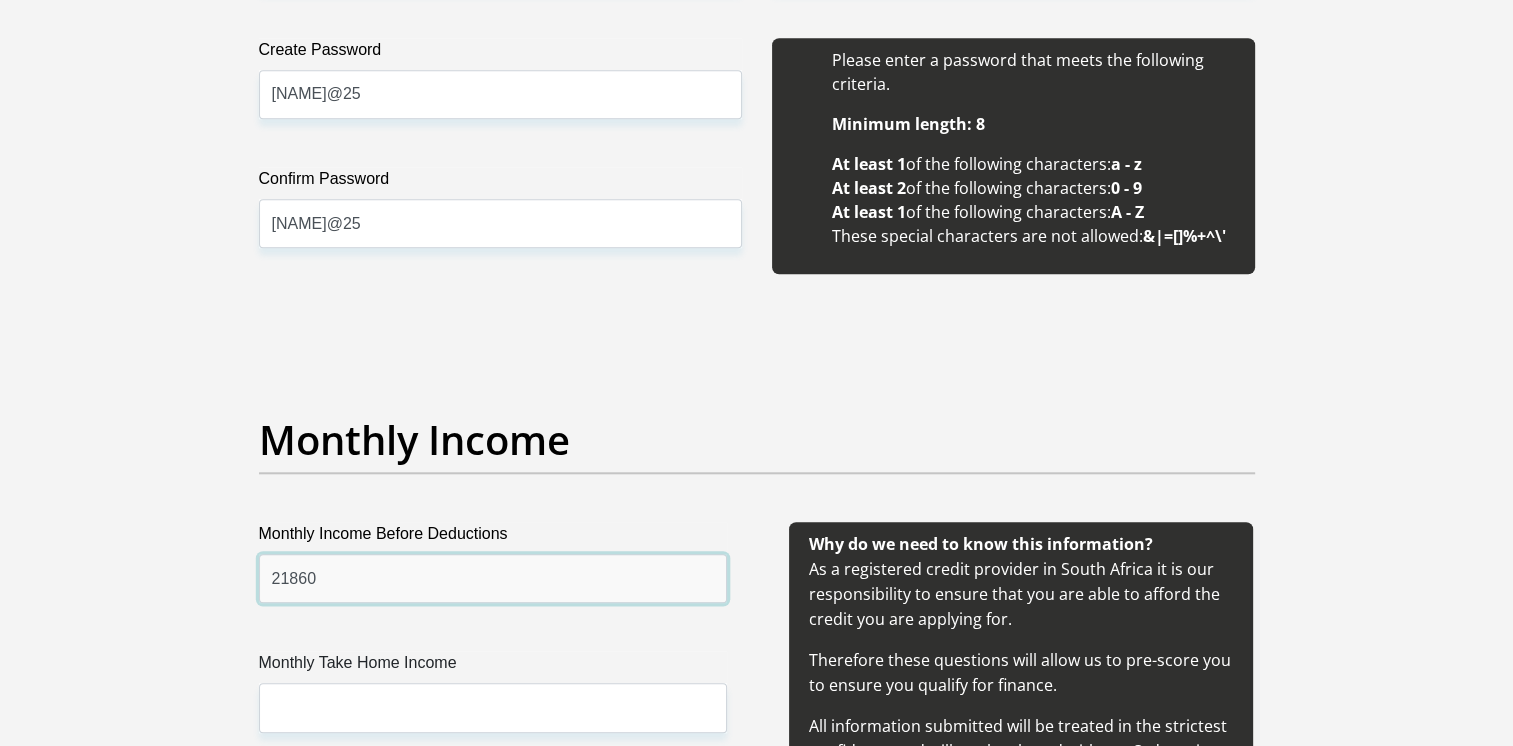 type on "21860" 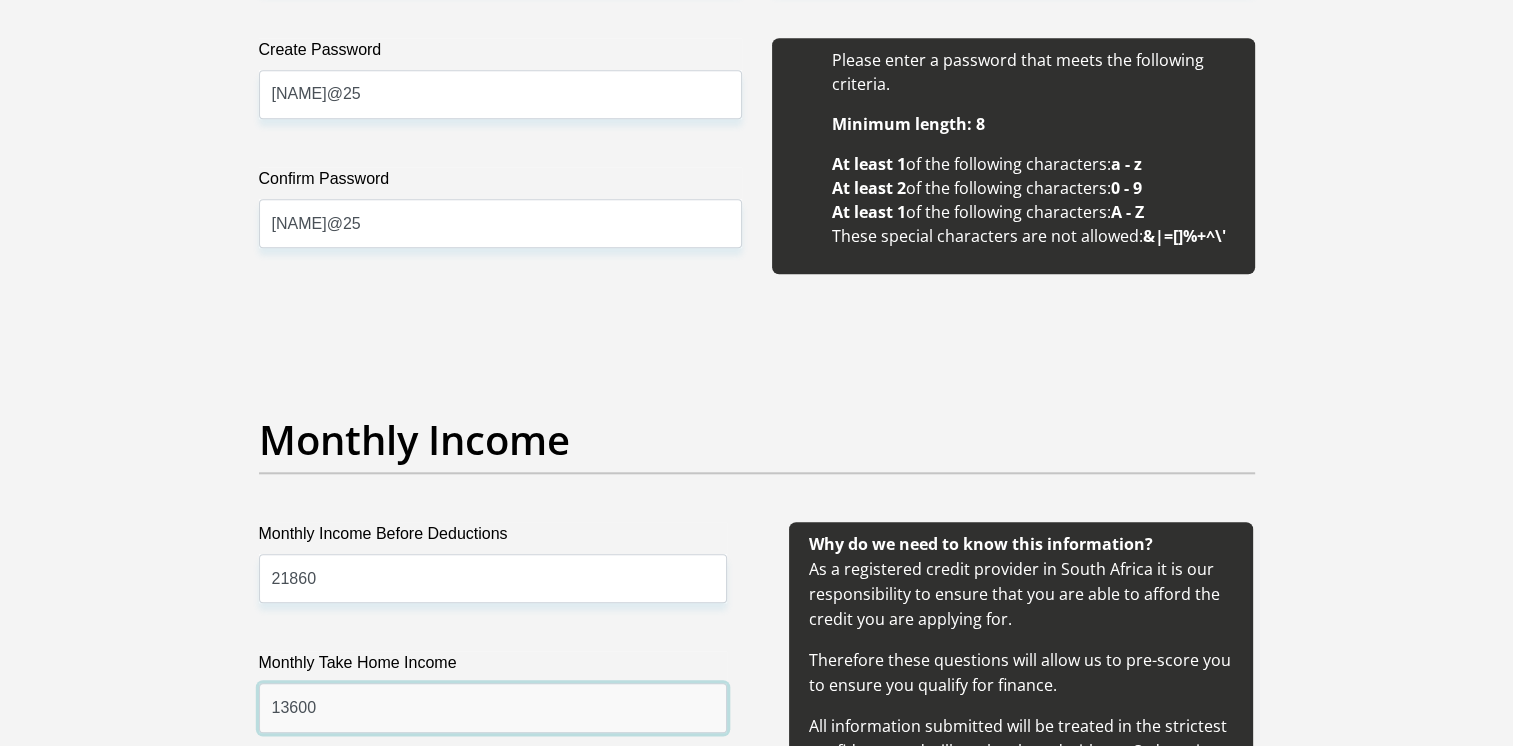 type on "13600" 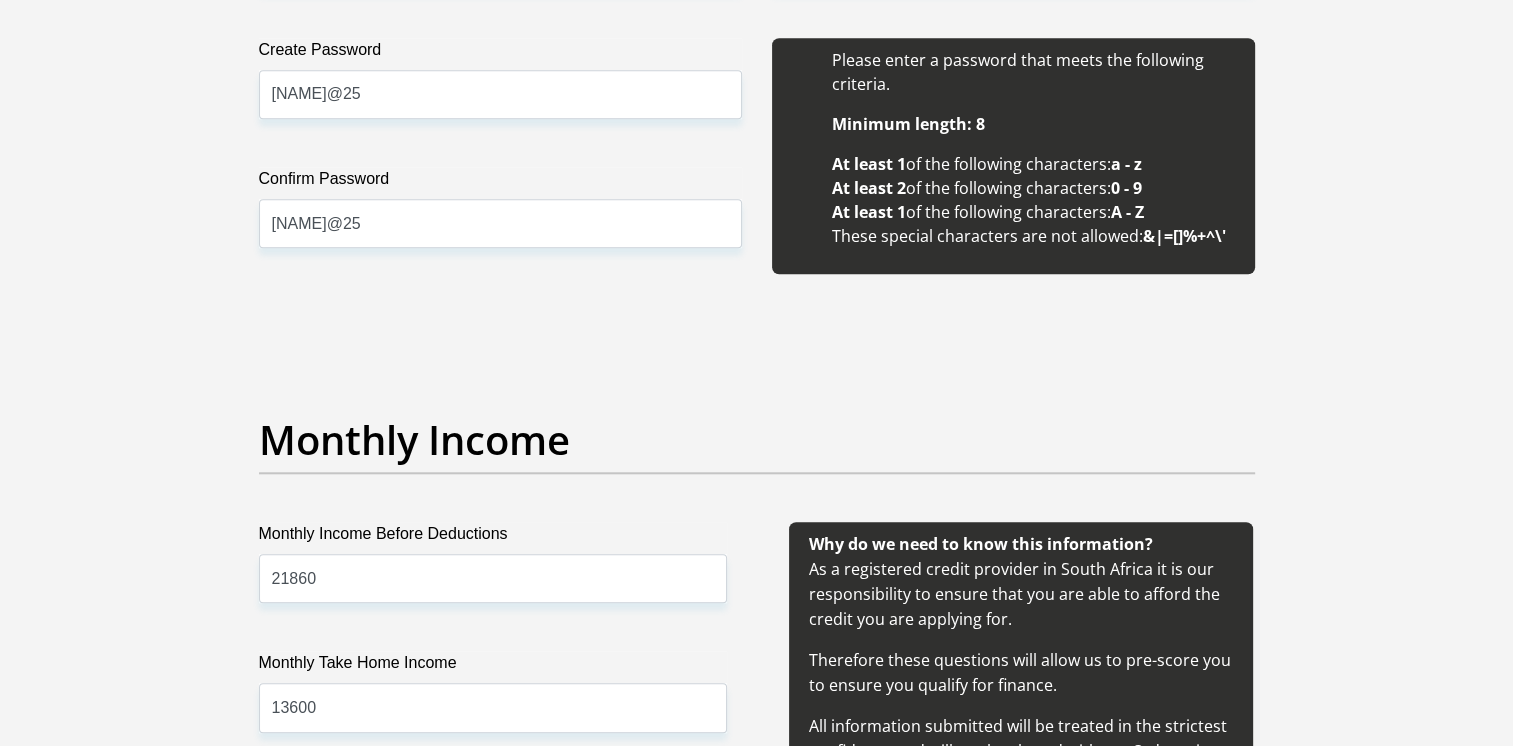 scroll, scrollTop: 2386, scrollLeft: 0, axis: vertical 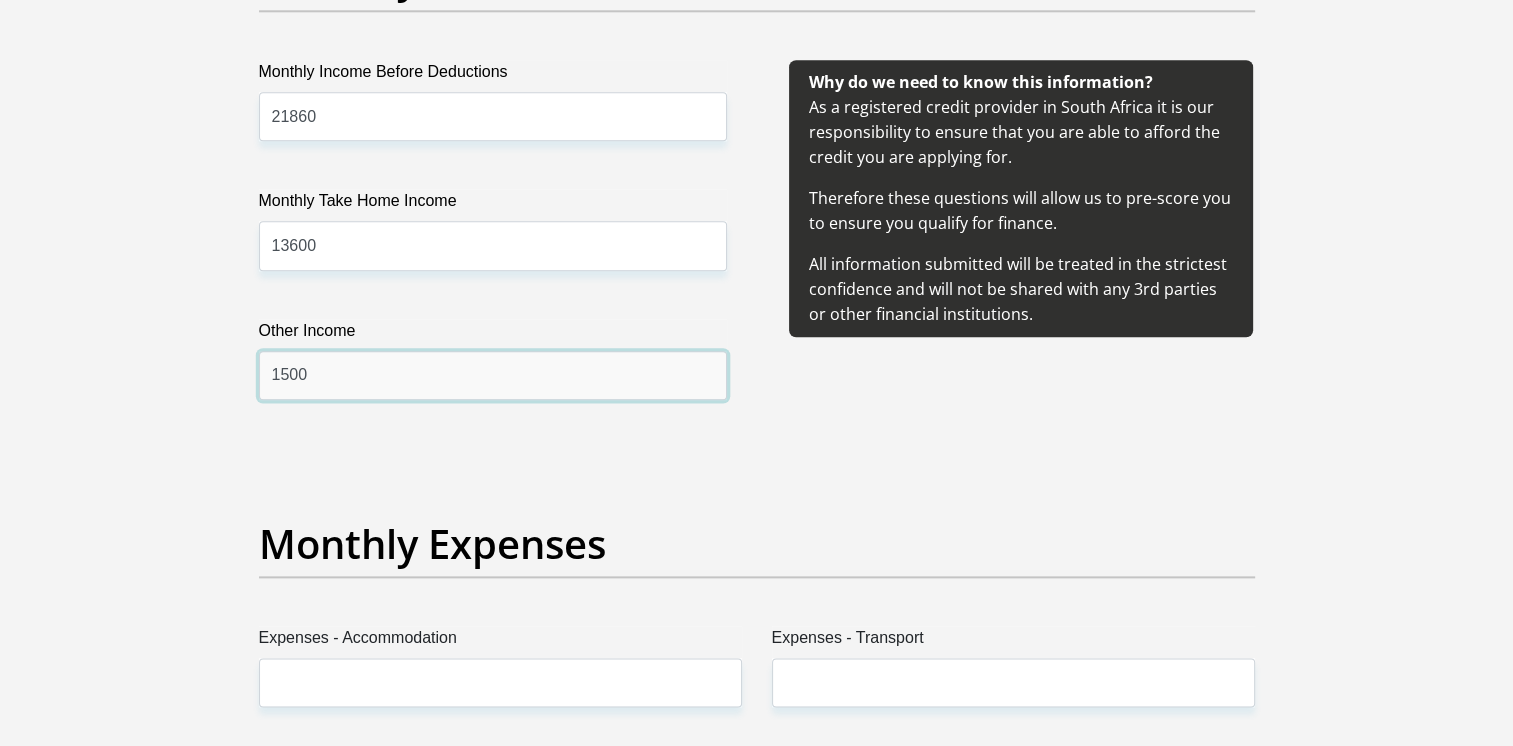 type on "1500" 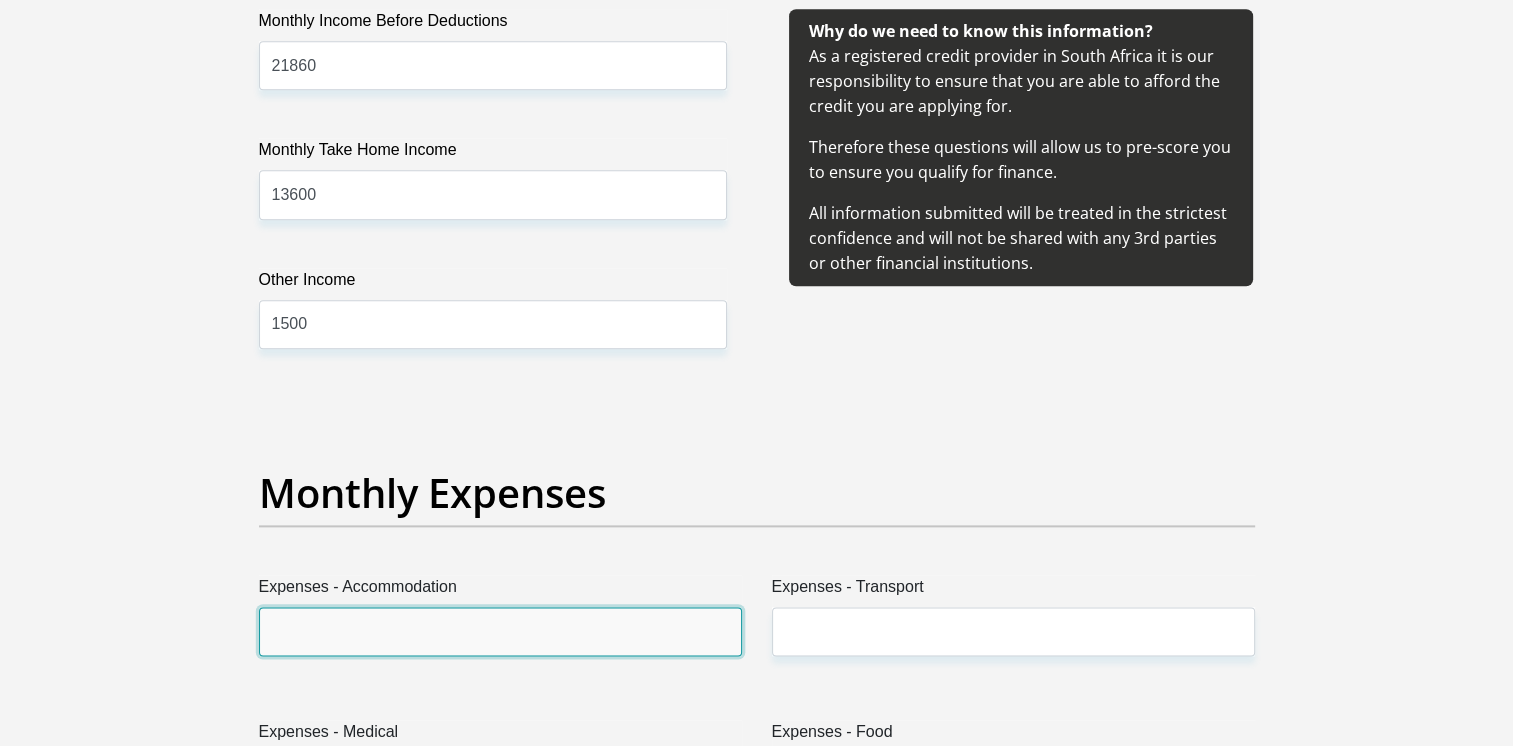 scroll, scrollTop: 2486, scrollLeft: 0, axis: vertical 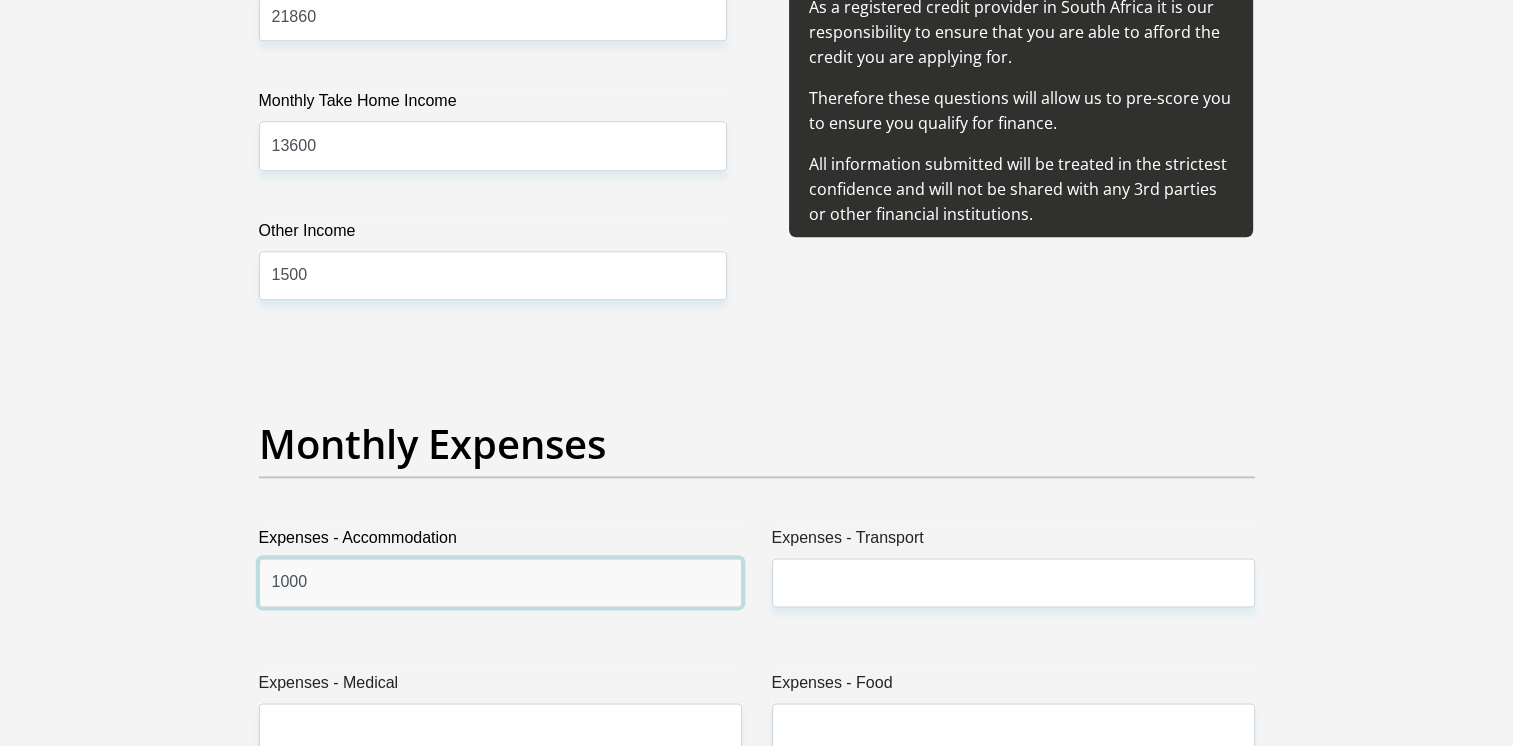 type on "1000" 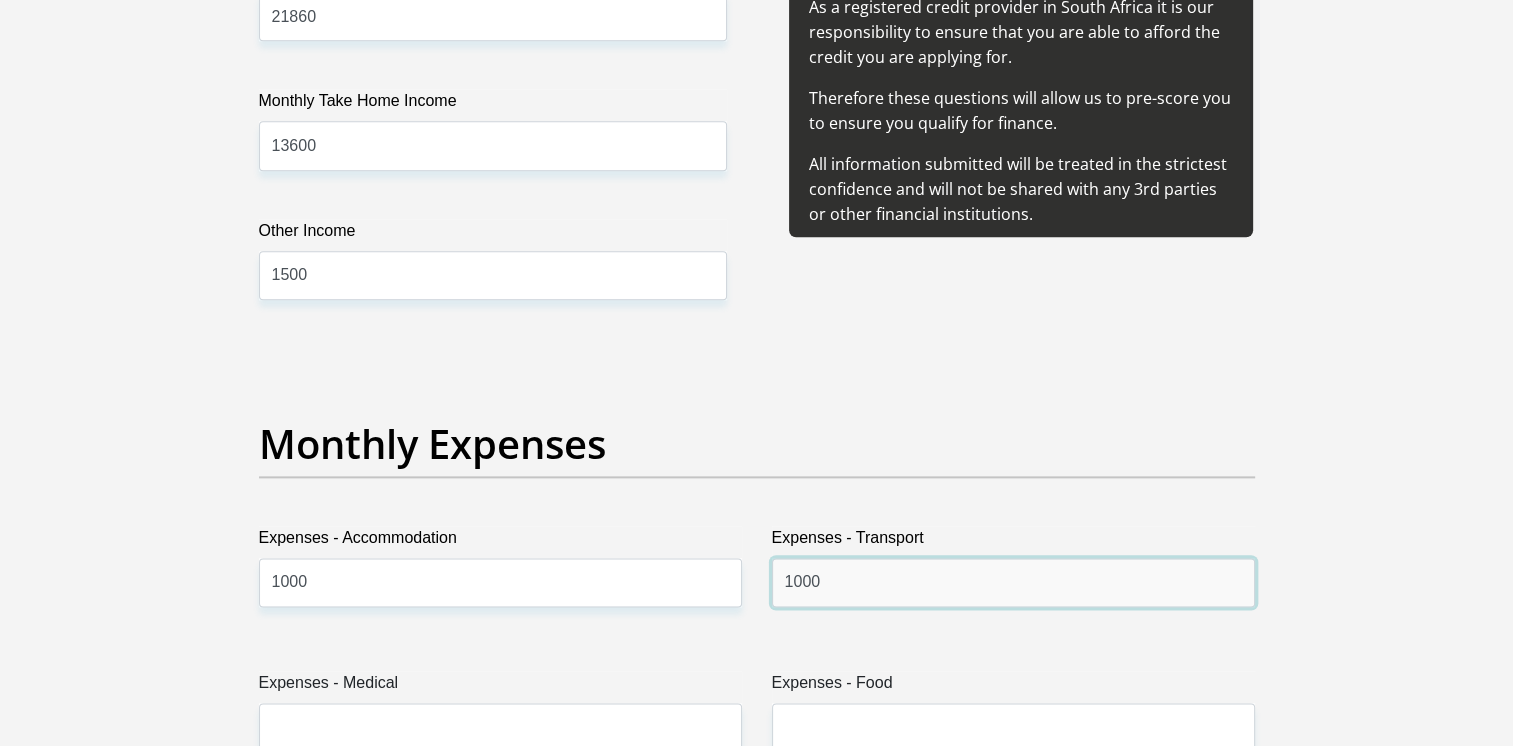 type on "1000" 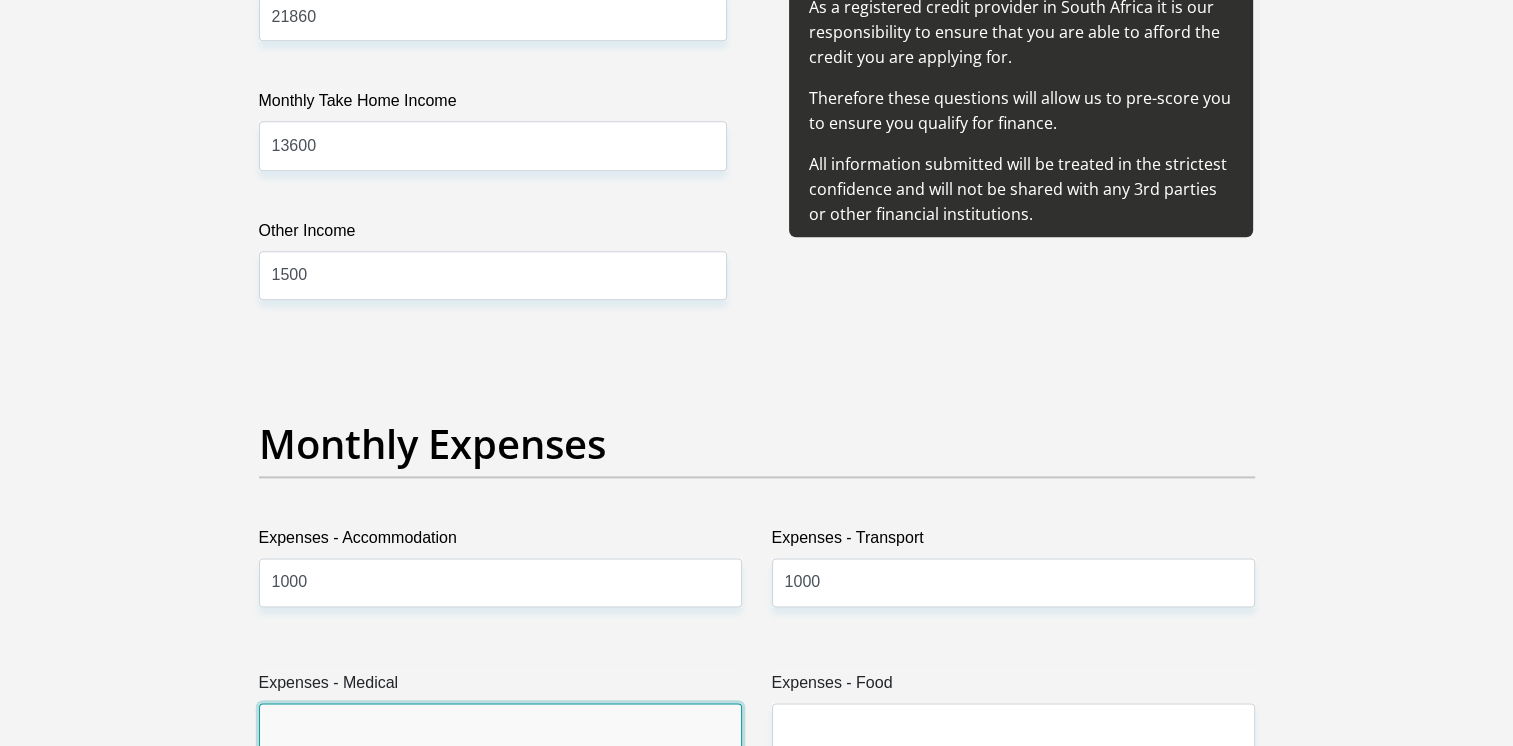 scroll, scrollTop: 2490, scrollLeft: 0, axis: vertical 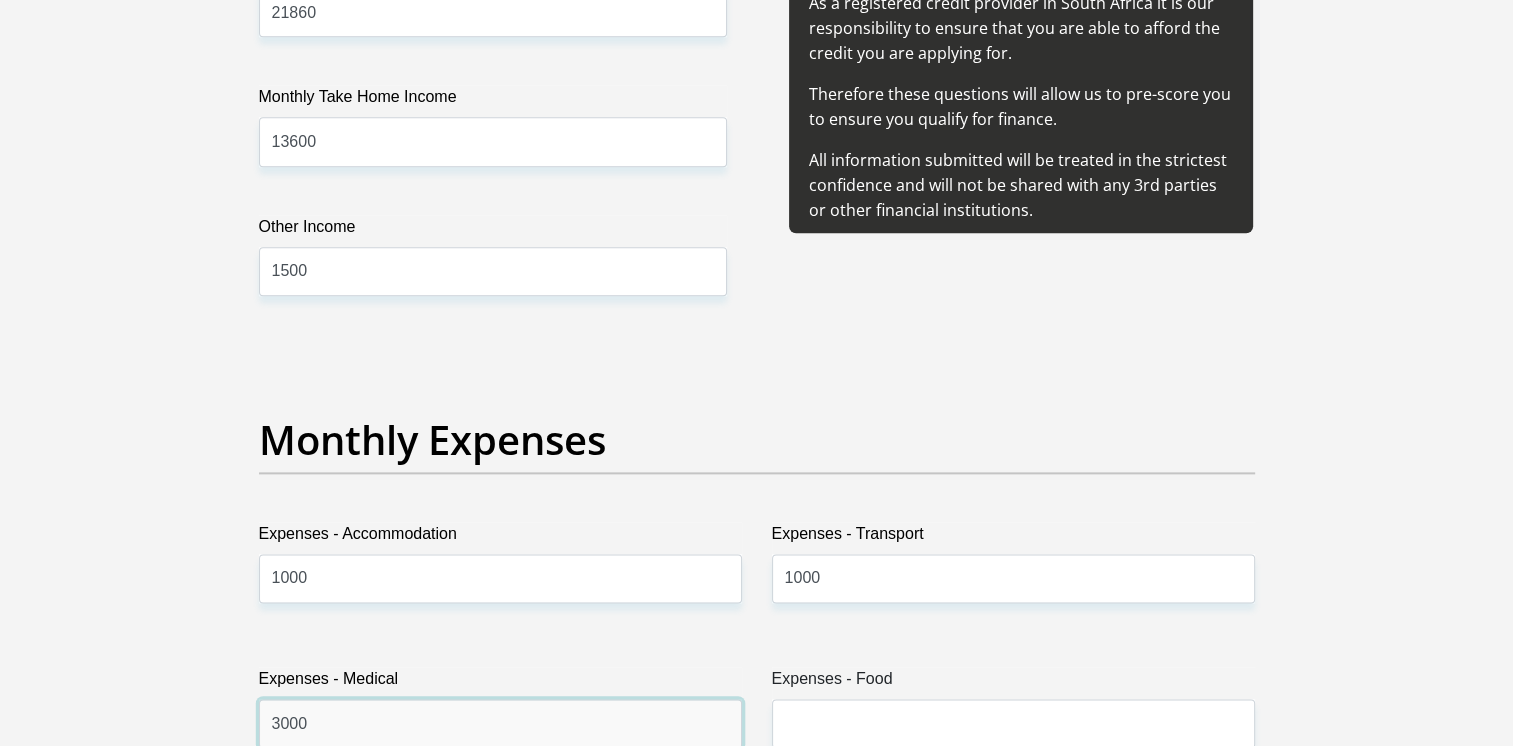 type on "3000" 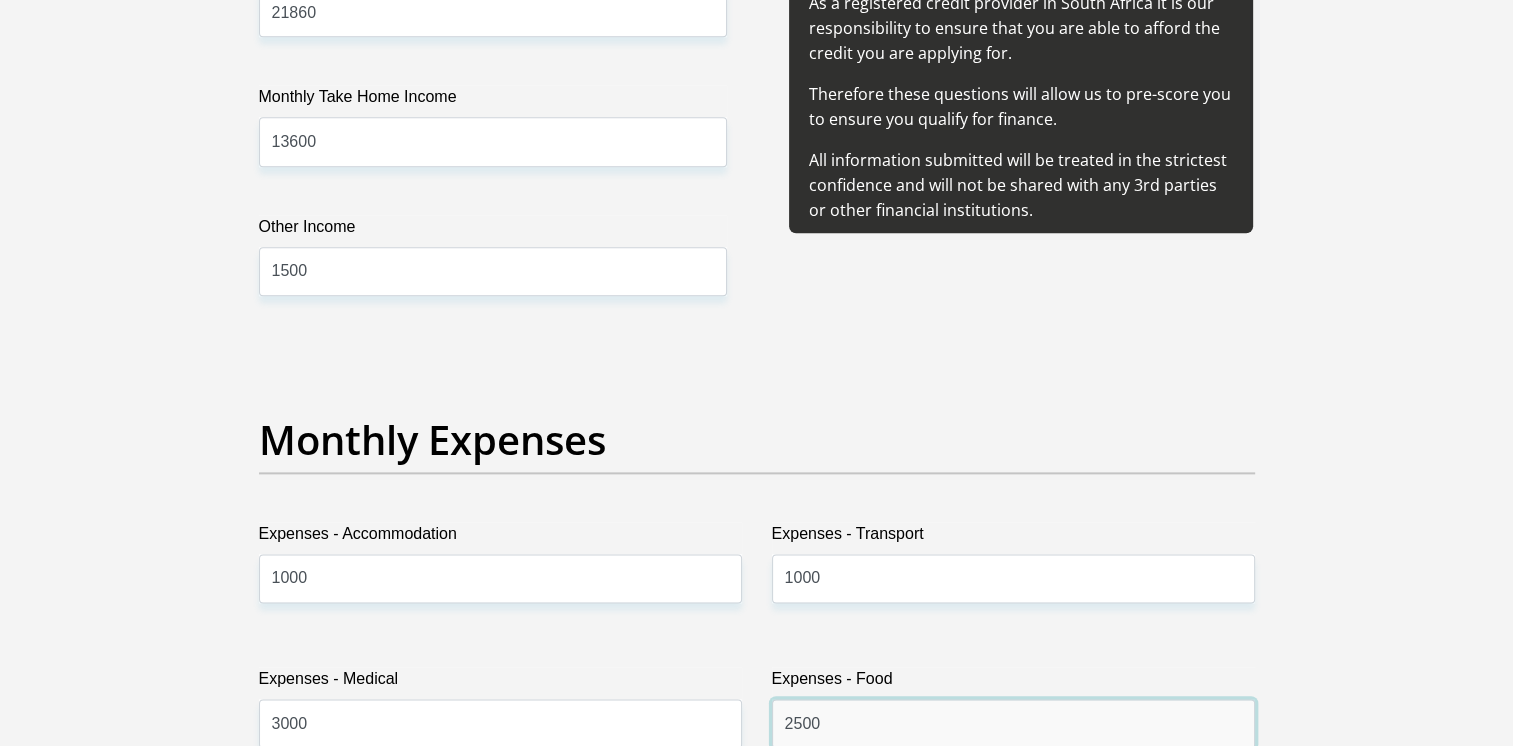 type on "2500" 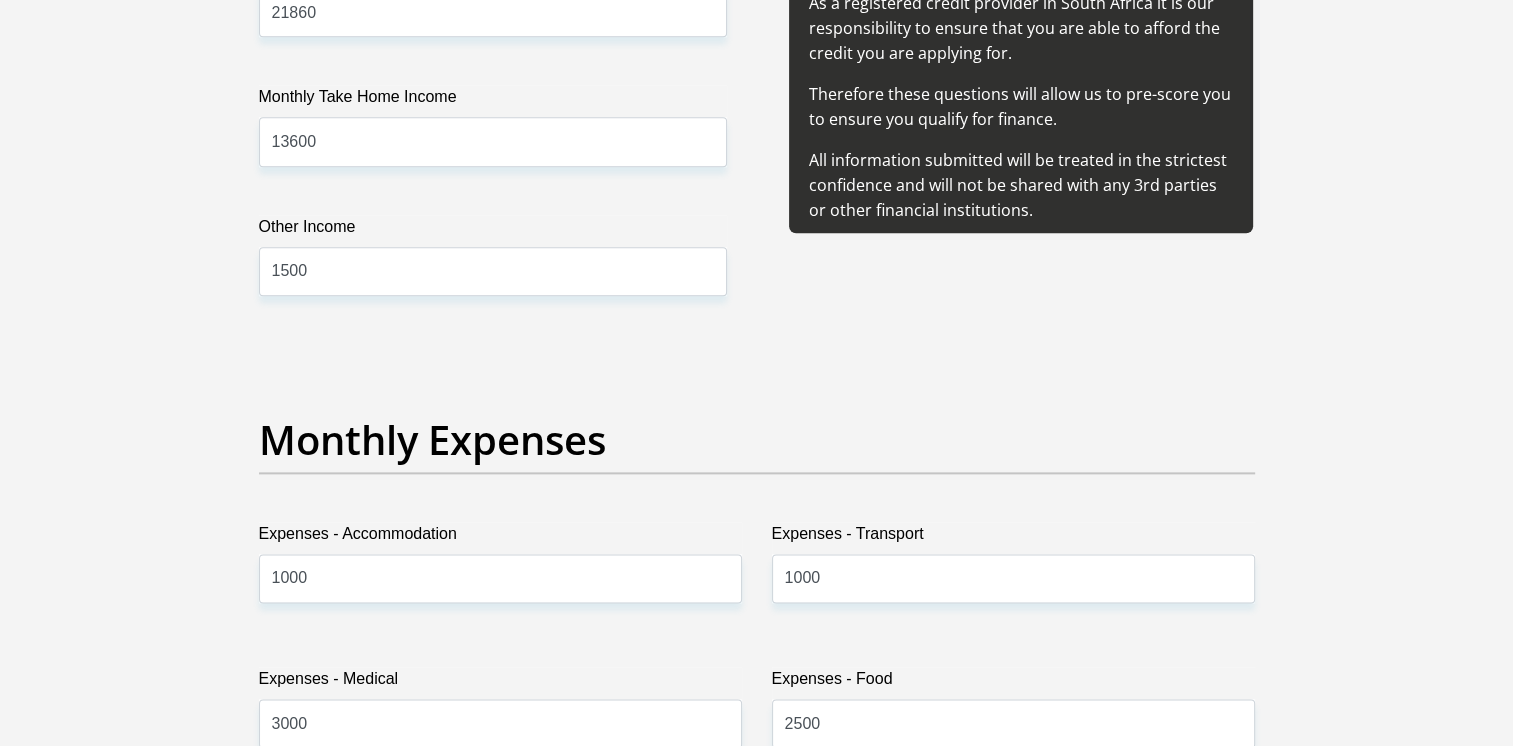 scroll, scrollTop: 2984, scrollLeft: 0, axis: vertical 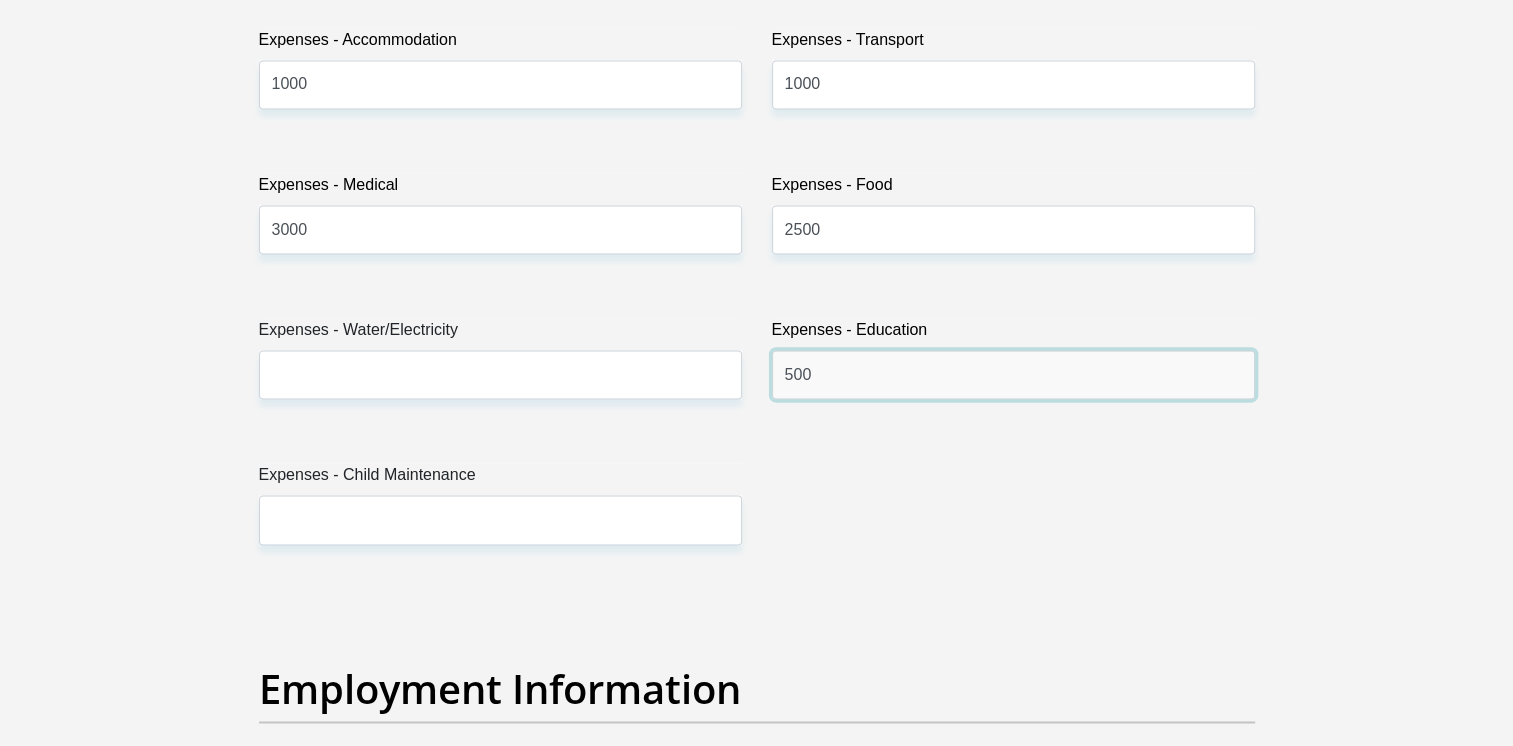 type on "500" 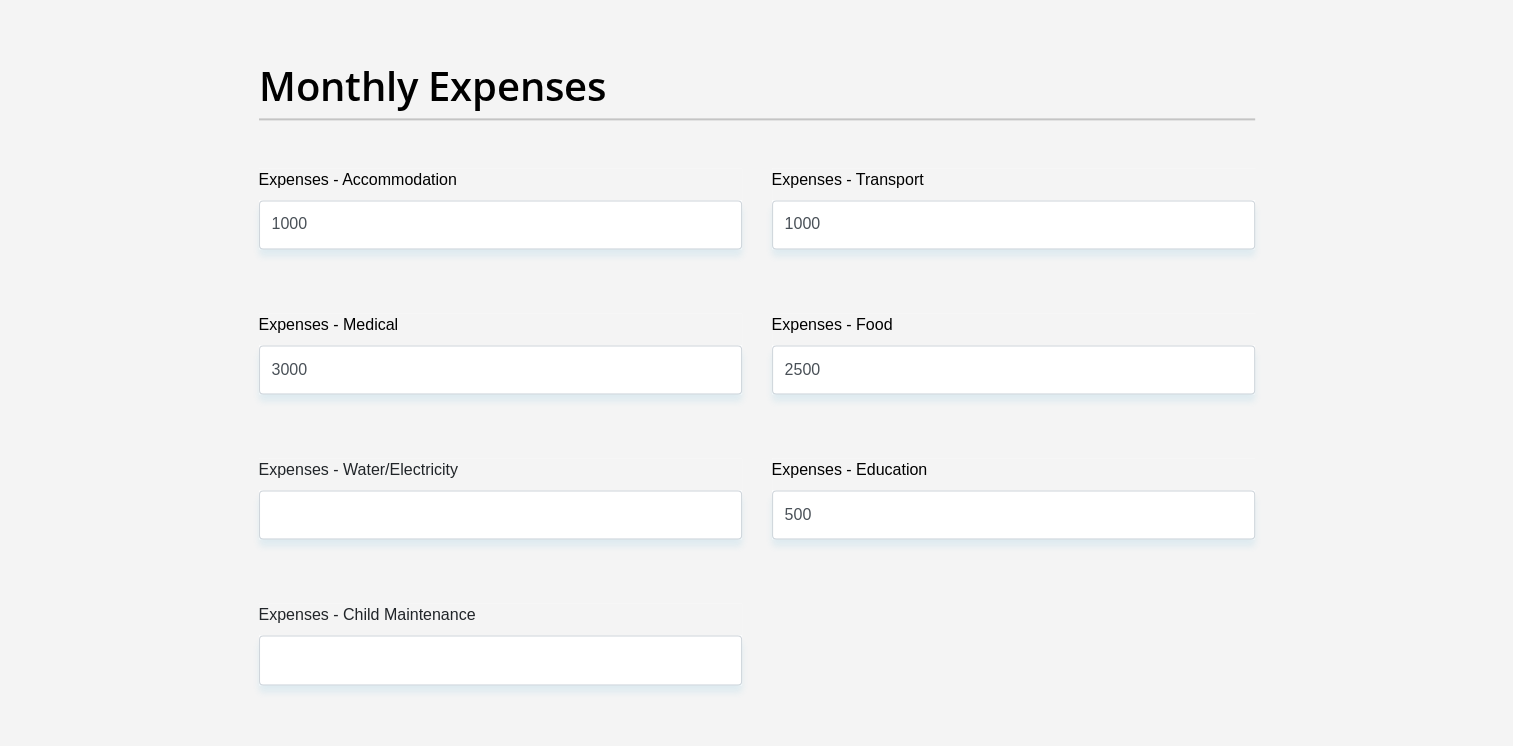 scroll, scrollTop: 2736, scrollLeft: 0, axis: vertical 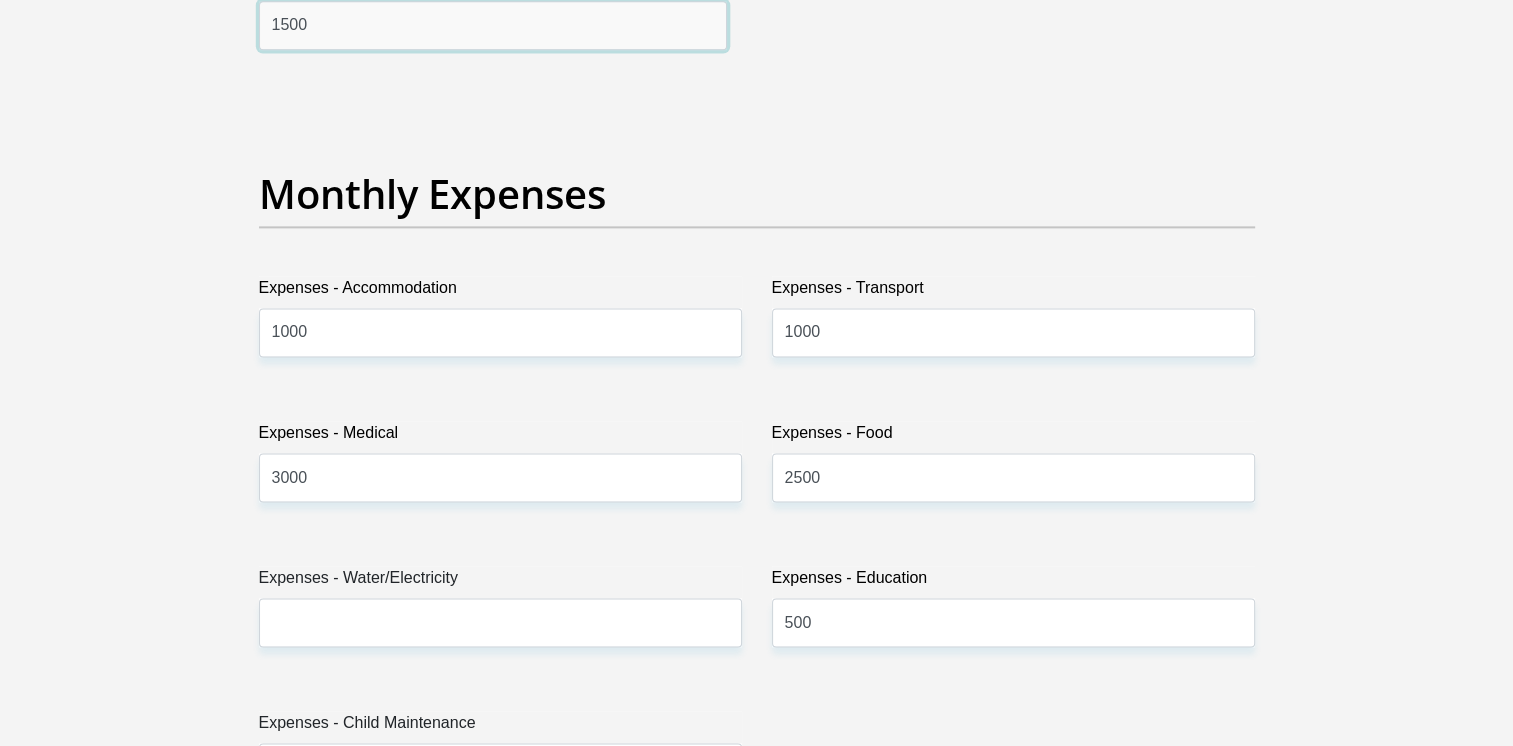 drag, startPoint x: 279, startPoint y: 25, endPoint x: 266, endPoint y: 28, distance: 13.341664 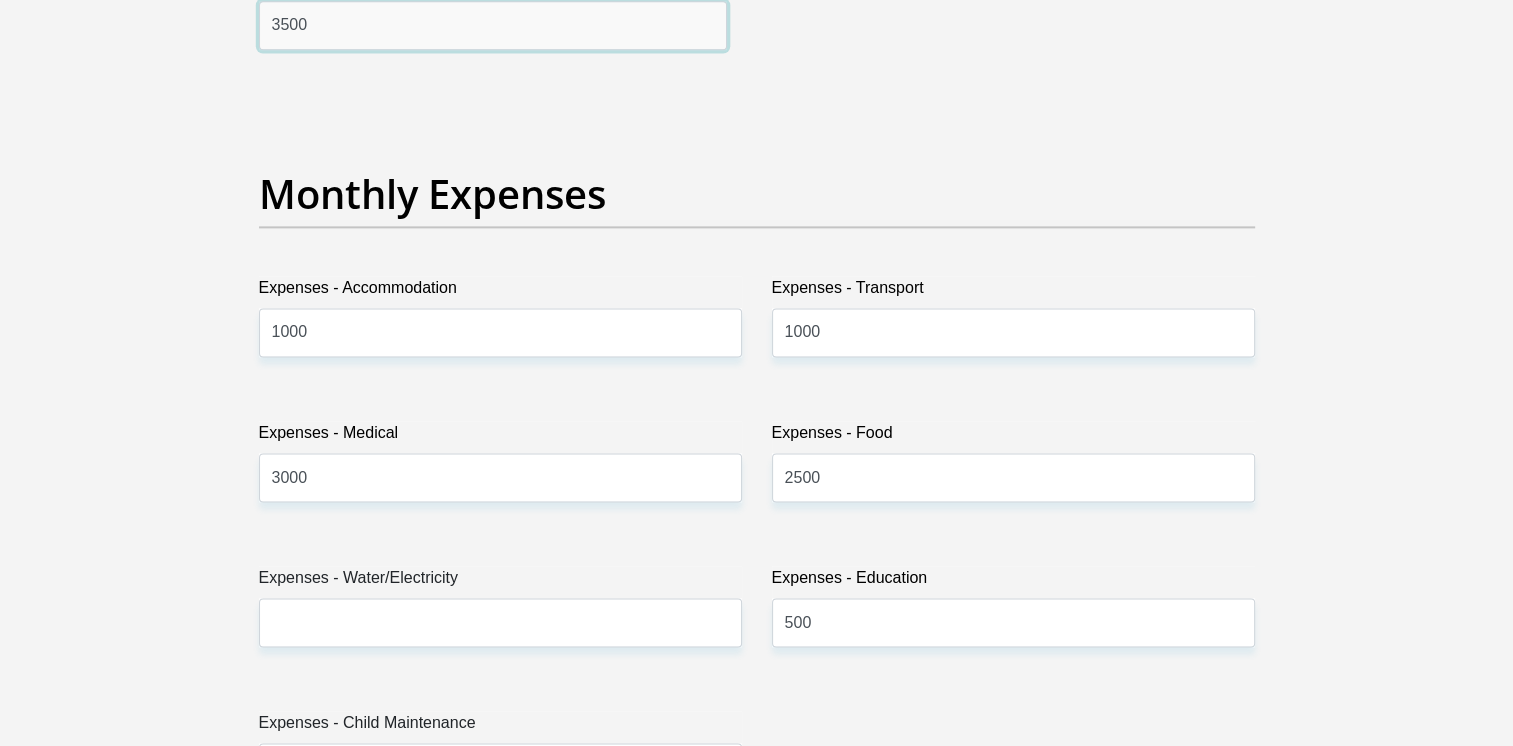type on "3500" 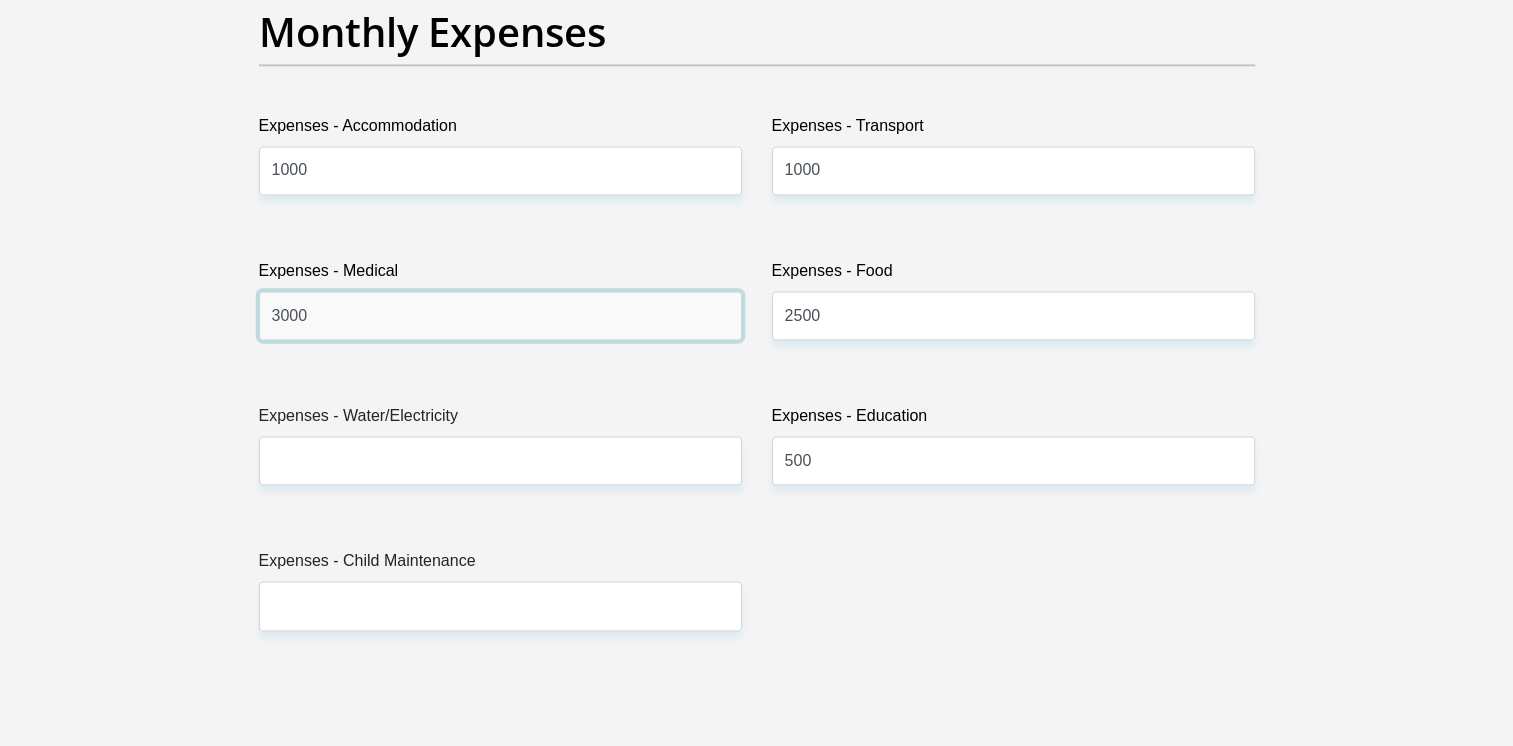 scroll, scrollTop: 3036, scrollLeft: 0, axis: vertical 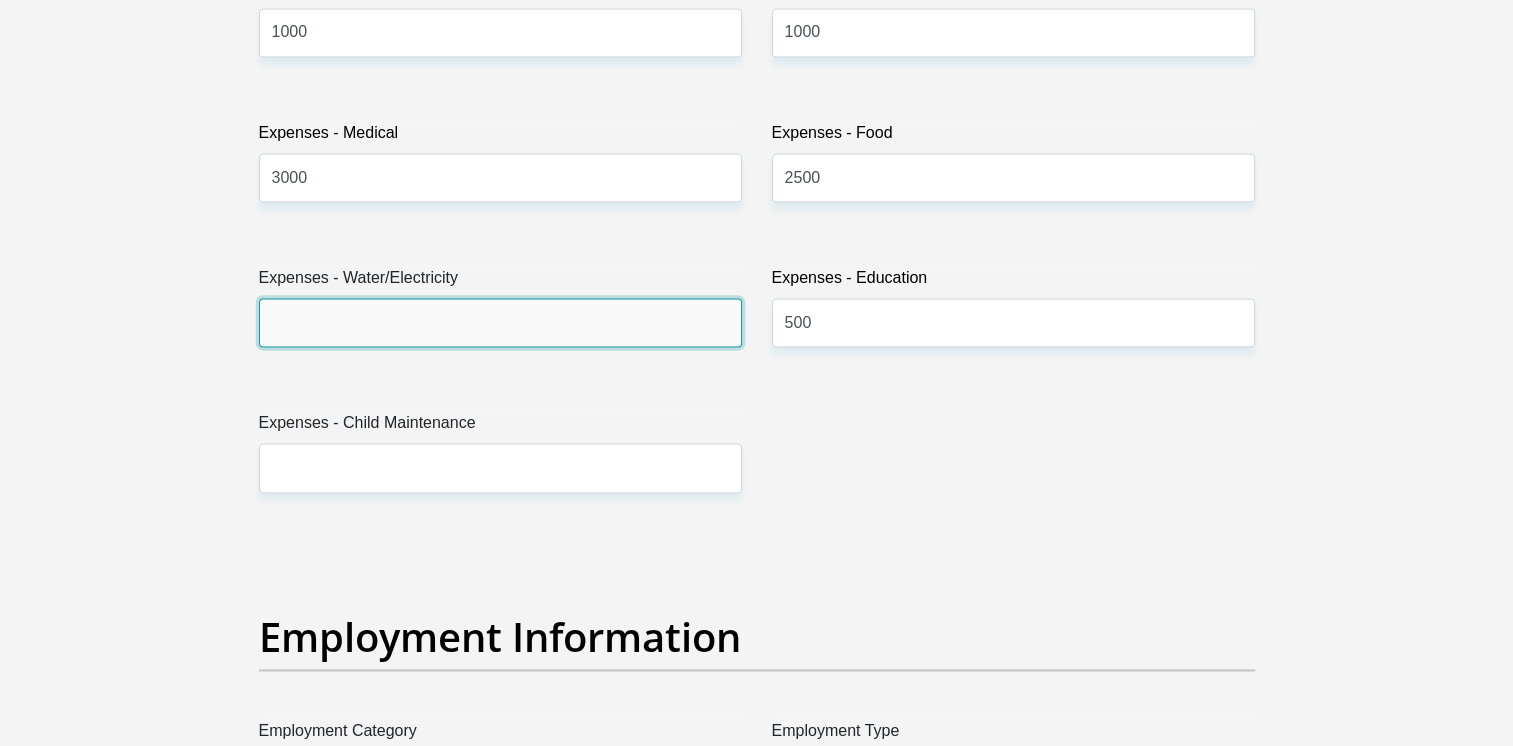 click on "Expenses - Water/Electricity" at bounding box center (500, 322) 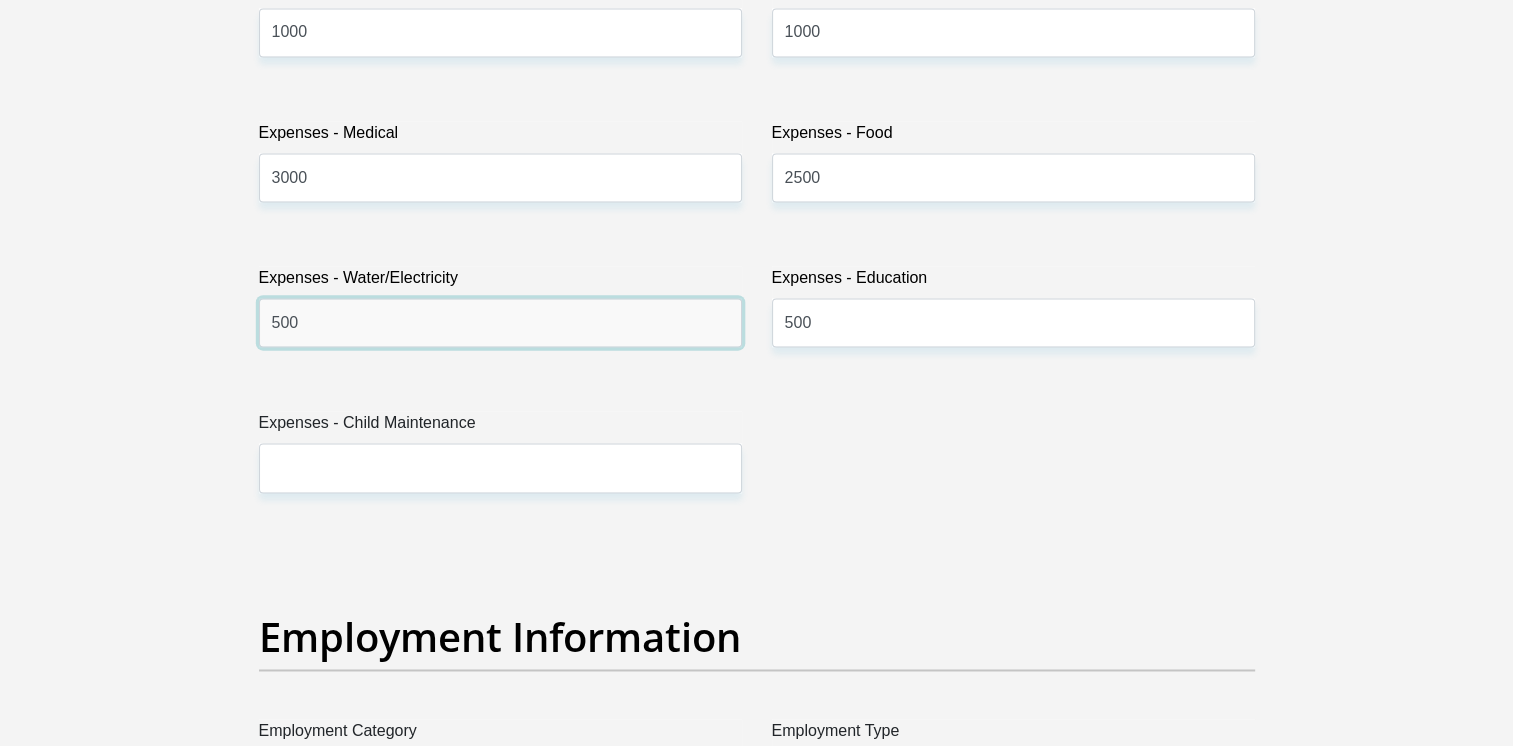 type on "500" 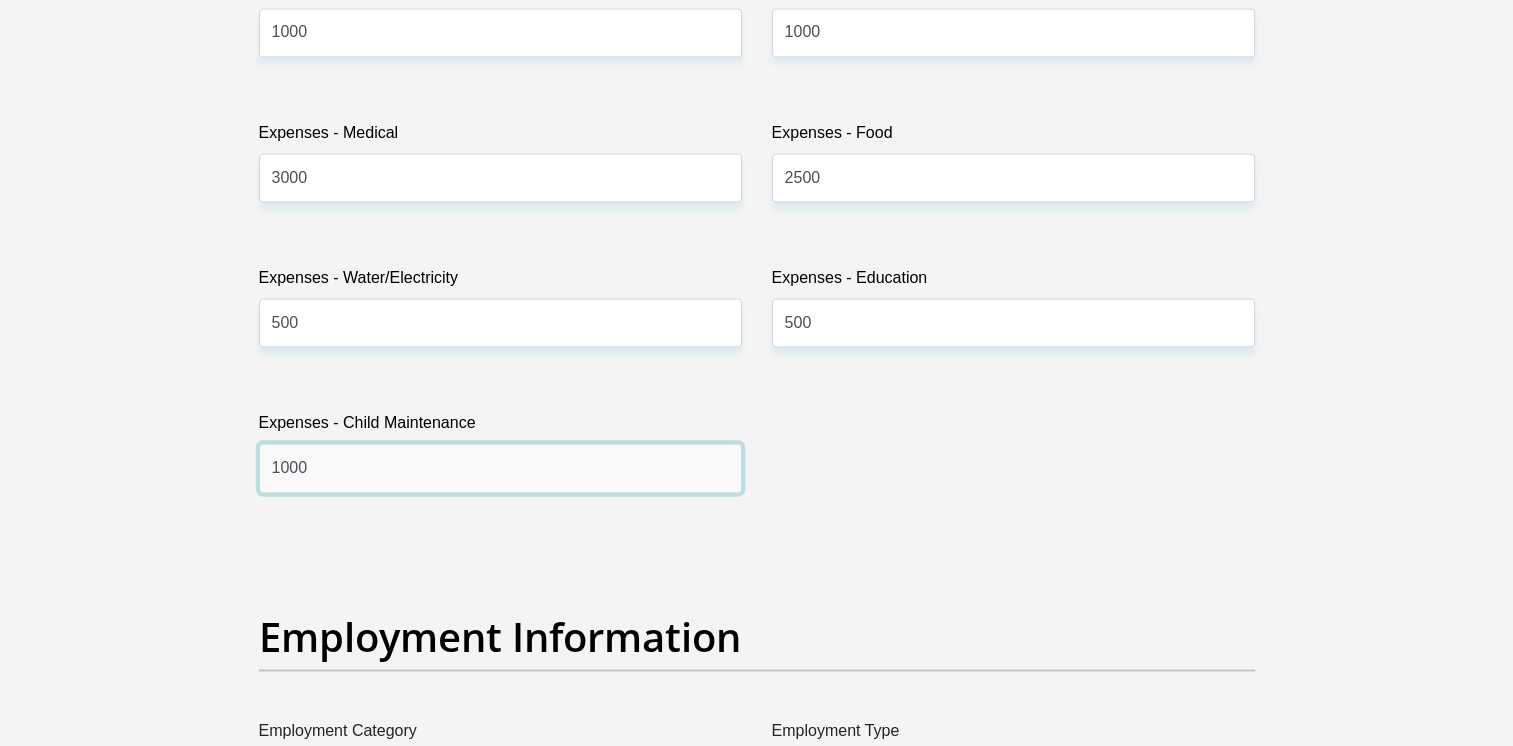 type on "1000" 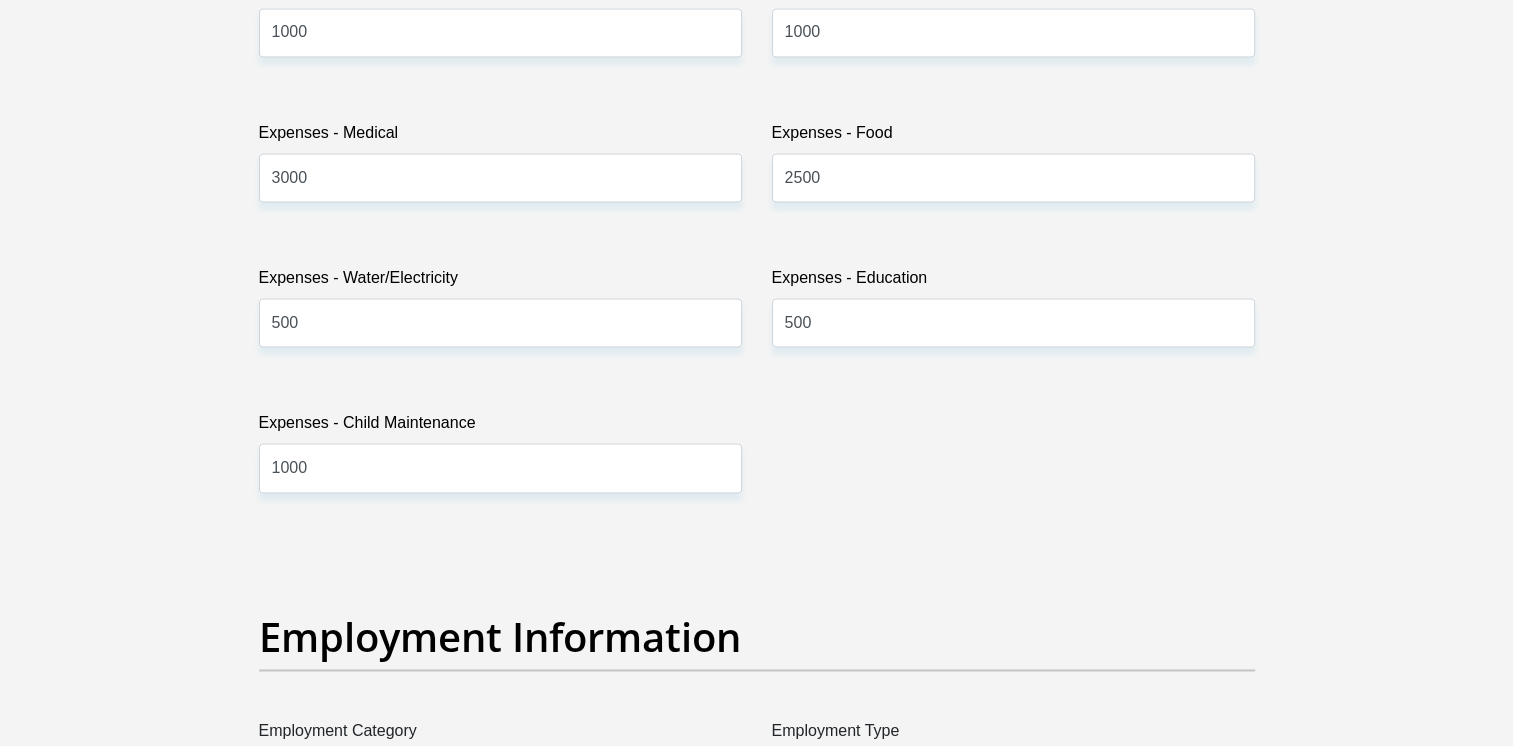 scroll, scrollTop: 3436, scrollLeft: 0, axis: vertical 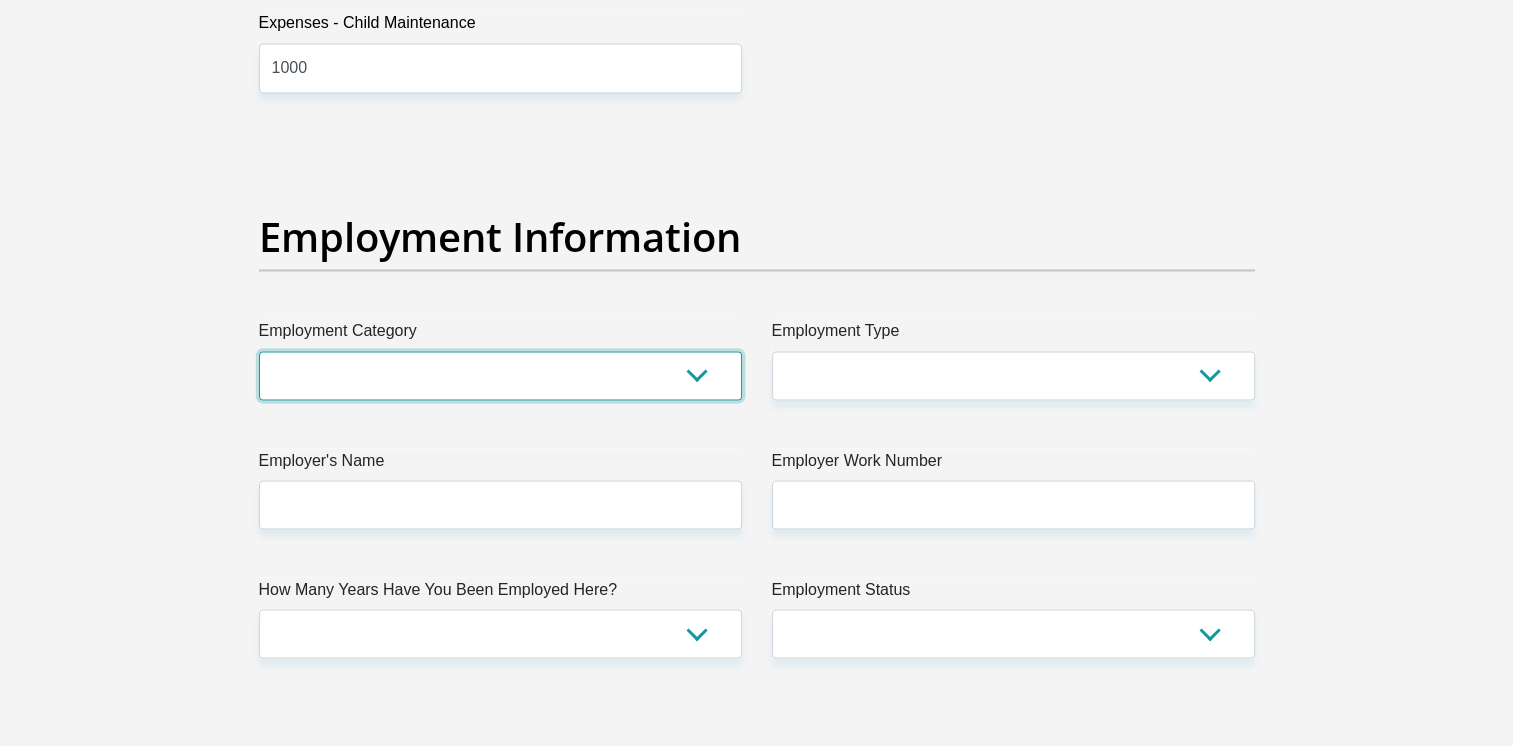click on "AGRICULTURE
ALCOHOL & TOBACCO
CONSTRUCTION MATERIALS
METALLURGY
EQUIPMENT FOR RENEWABLE ENERGY
SPECIALIZED CONTRACTORS
CAR
GAMING (INCL. INTERNET
OTHER WHOLESALE
UNLICENSED PHARMACEUTICALS
CURRENCY EXCHANGE HOUSES
OTHER FINANCIAL INSTITUTIONS & INSURANCE
REAL ESTATE AGENTS
OIL & GAS
OTHER MATERIALS (E.G. IRON ORE)
PRECIOUS STONES & PRECIOUS METALS
POLITICAL ORGANIZATIONS
RELIGIOUS ORGANIZATIONS(NOT SECTS)
ACTI. HAVING BUSINESS DEAL WITH PUBLIC ADMINISTRATION
LAUNDROMATS" at bounding box center [500, 375] 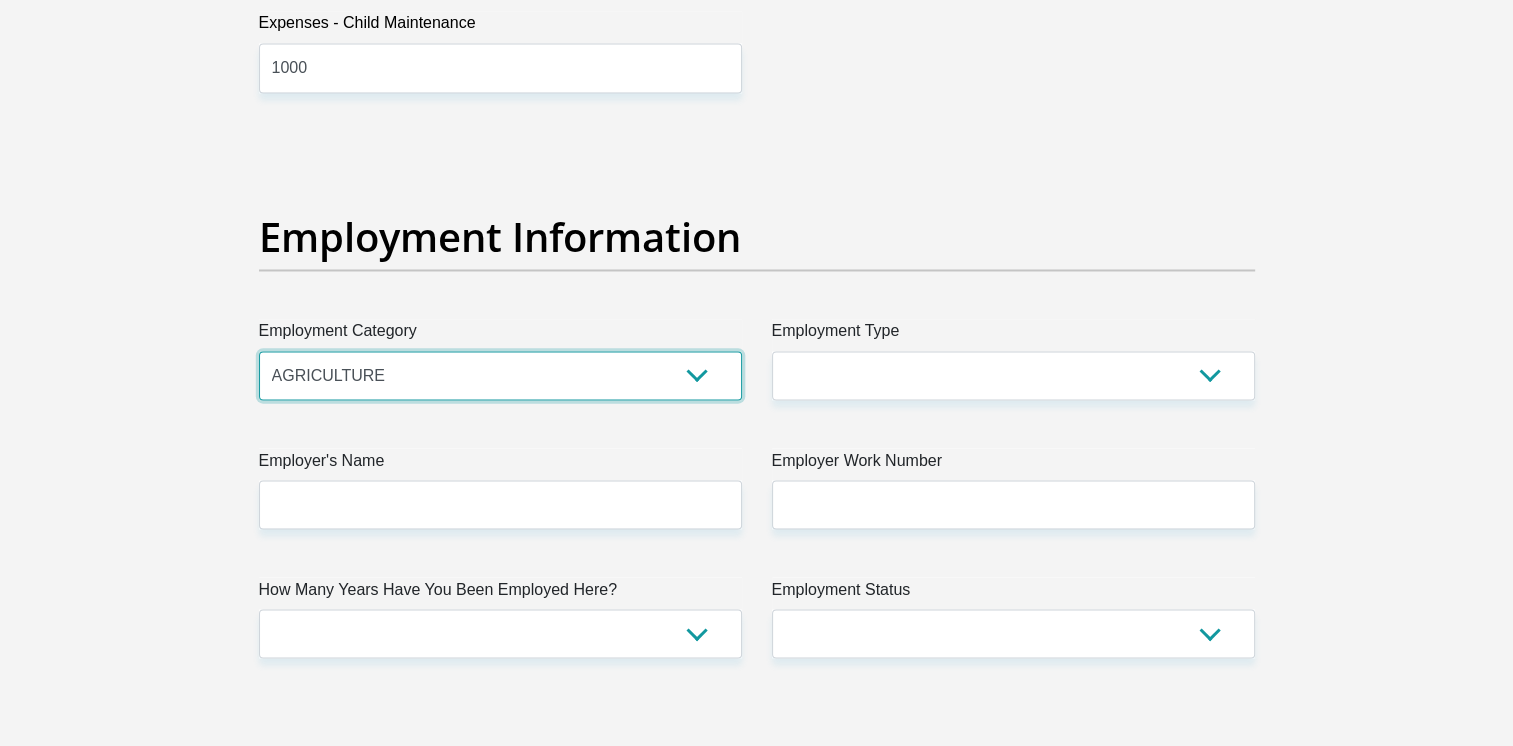 click on "AGRICULTURE
ALCOHOL & TOBACCO
CONSTRUCTION MATERIALS
METALLURGY
EQUIPMENT FOR RENEWABLE ENERGY
SPECIALIZED CONTRACTORS
CAR
GAMING (INCL. INTERNET
OTHER WHOLESALE
UNLICENSED PHARMACEUTICALS
CURRENCY EXCHANGE HOUSES
OTHER FINANCIAL INSTITUTIONS & INSURANCE
REAL ESTATE AGENTS
OIL & GAS
OTHER MATERIALS (E.G. IRON ORE)
PRECIOUS STONES & PRECIOUS METALS
POLITICAL ORGANIZATIONS
RELIGIOUS ORGANIZATIONS(NOT SECTS)
ACTI. HAVING BUSINESS DEAL WITH PUBLIC ADMINISTRATION
LAUNDROMATS" at bounding box center [500, 375] 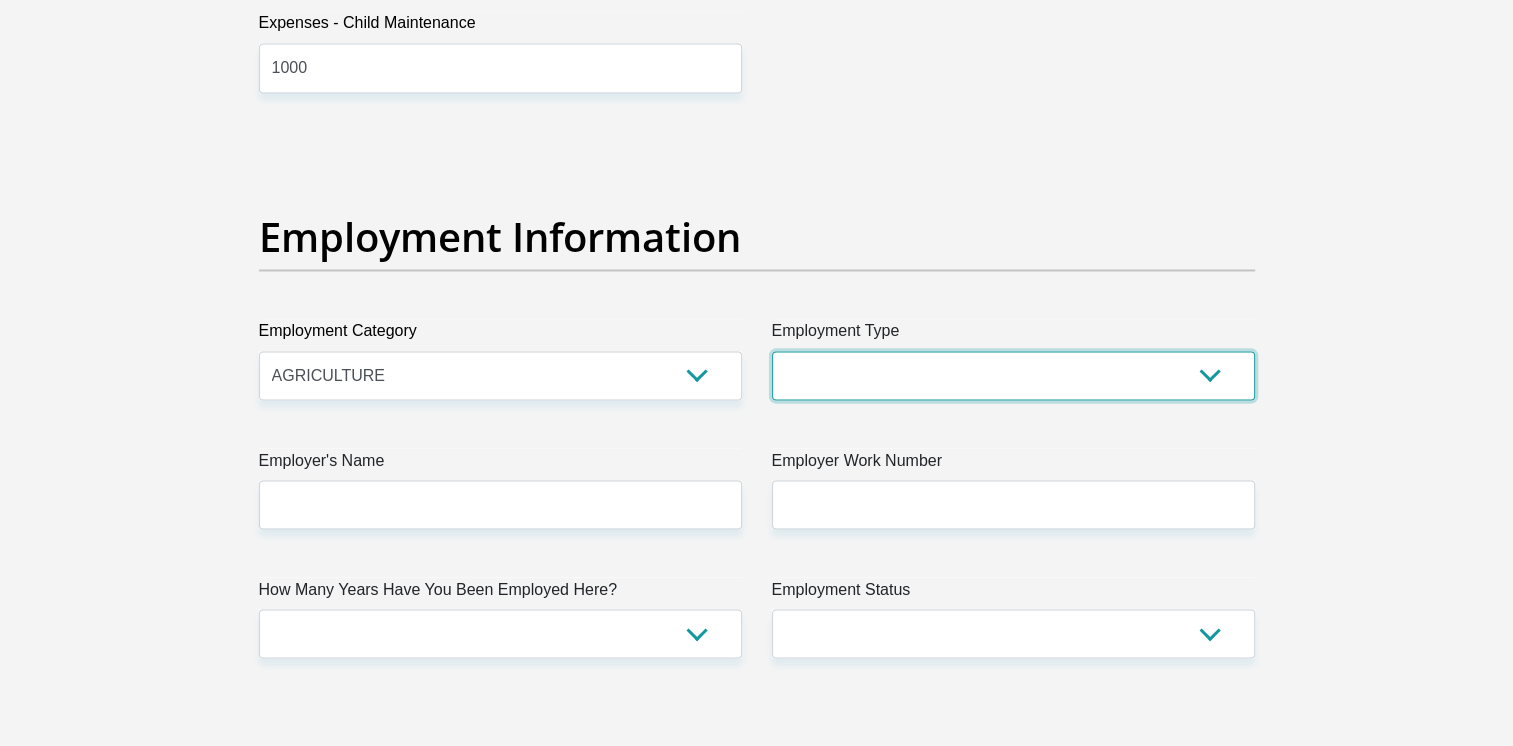 click on "College/Lecturer
Craft Seller
Creative
Driver
Executive
Farmer
Forces - Non Commissioned
Forces - Officer
Hawker
Housewife
Labourer
Licenced Professional
Manager
Miner
Non Licenced Professional
Office Staff/Clerk
Outside Worker
Pensioner
Permanent Teacher
Production/Manufacturing
Sales
Self-Employed
Semi-Professional Worker
Service Industry  Social Worker  Student" at bounding box center (1013, 375) 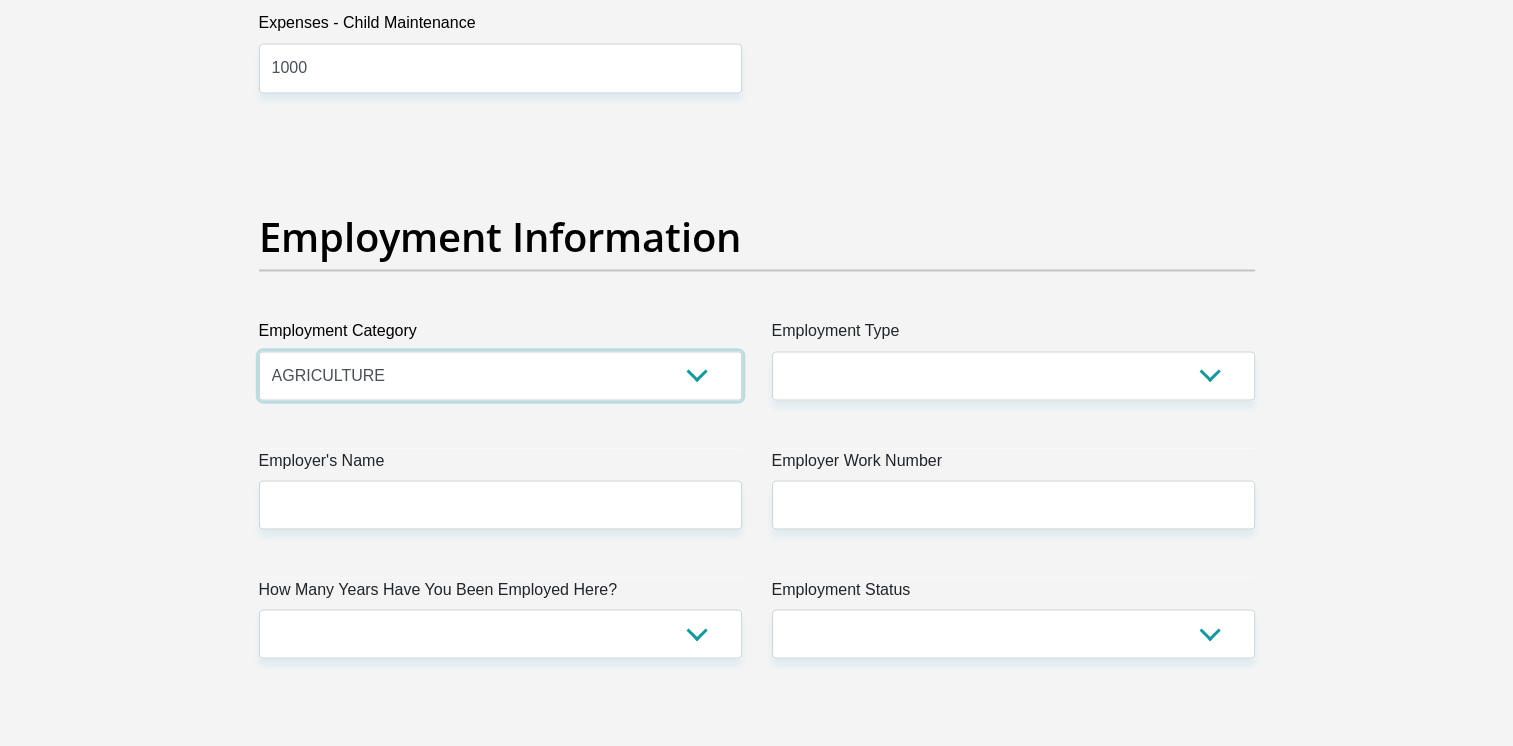 click on "AGRICULTURE
ALCOHOL & TOBACCO
CONSTRUCTION MATERIALS
METALLURGY
EQUIPMENT FOR RENEWABLE ENERGY
SPECIALIZED CONTRACTORS
CAR
GAMING (INCL. INTERNET
OTHER WHOLESALE
UNLICENSED PHARMACEUTICALS
CURRENCY EXCHANGE HOUSES
OTHER FINANCIAL INSTITUTIONS & INSURANCE
REAL ESTATE AGENTS
OIL & GAS
OTHER MATERIALS (E.G. IRON ORE)
PRECIOUS STONES & PRECIOUS METALS
POLITICAL ORGANIZATIONS
RELIGIOUS ORGANIZATIONS(NOT SECTS)
ACTI. HAVING BUSINESS DEAL WITH PUBLIC ADMINISTRATION
LAUNDROMATS" at bounding box center (500, 375) 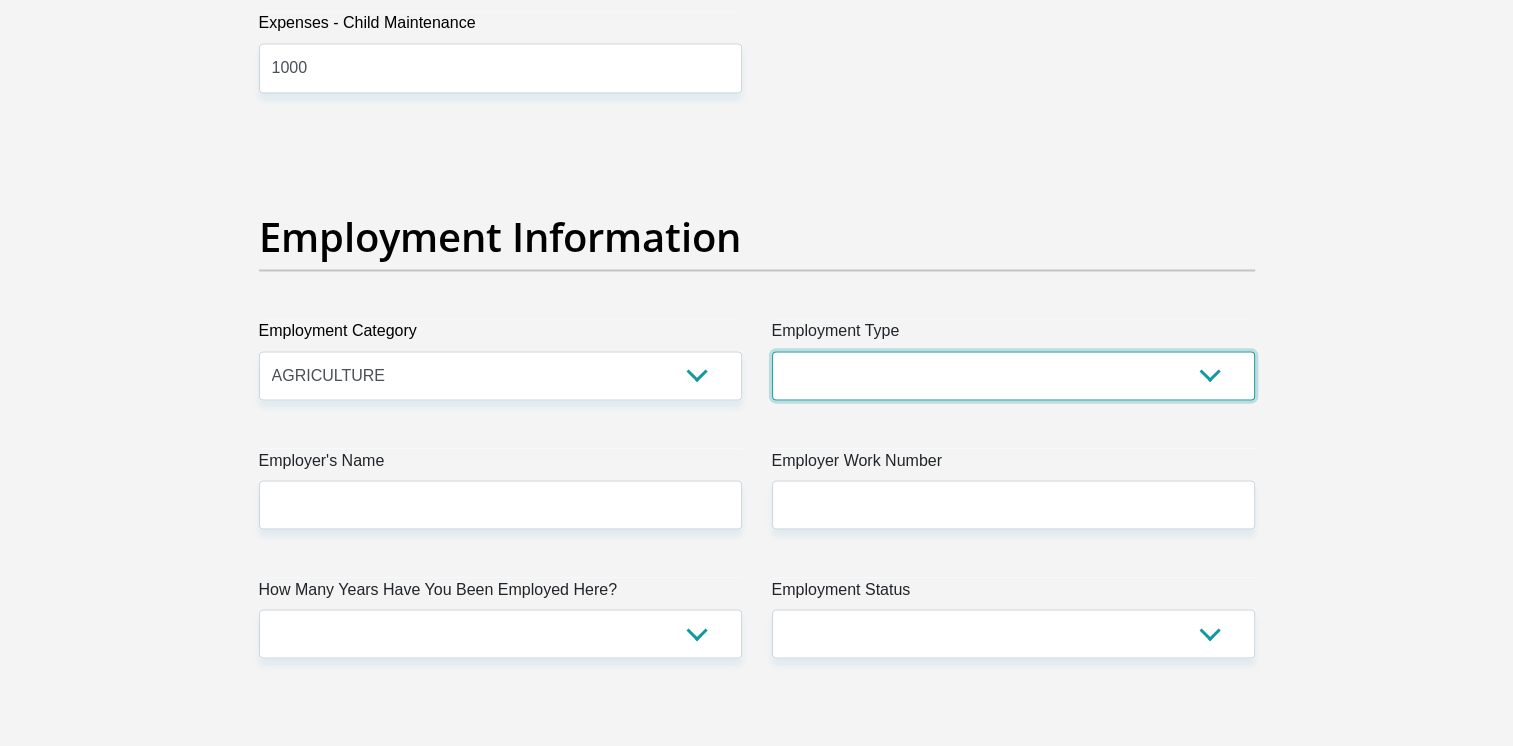 click on "College/Lecturer
Craft Seller
Creative
Driver
Executive
Farmer
Forces - Non Commissioned
Forces - Officer
Hawker
Housewife
Labourer
Licenced Professional
Manager
Miner
Non Licenced Professional
Office Staff/Clerk
Outside Worker
Pensioner
Permanent Teacher
Production/Manufacturing
Sales
Self-Employed
Semi-Professional Worker
Service Industry  Social Worker  Student" at bounding box center [1013, 375] 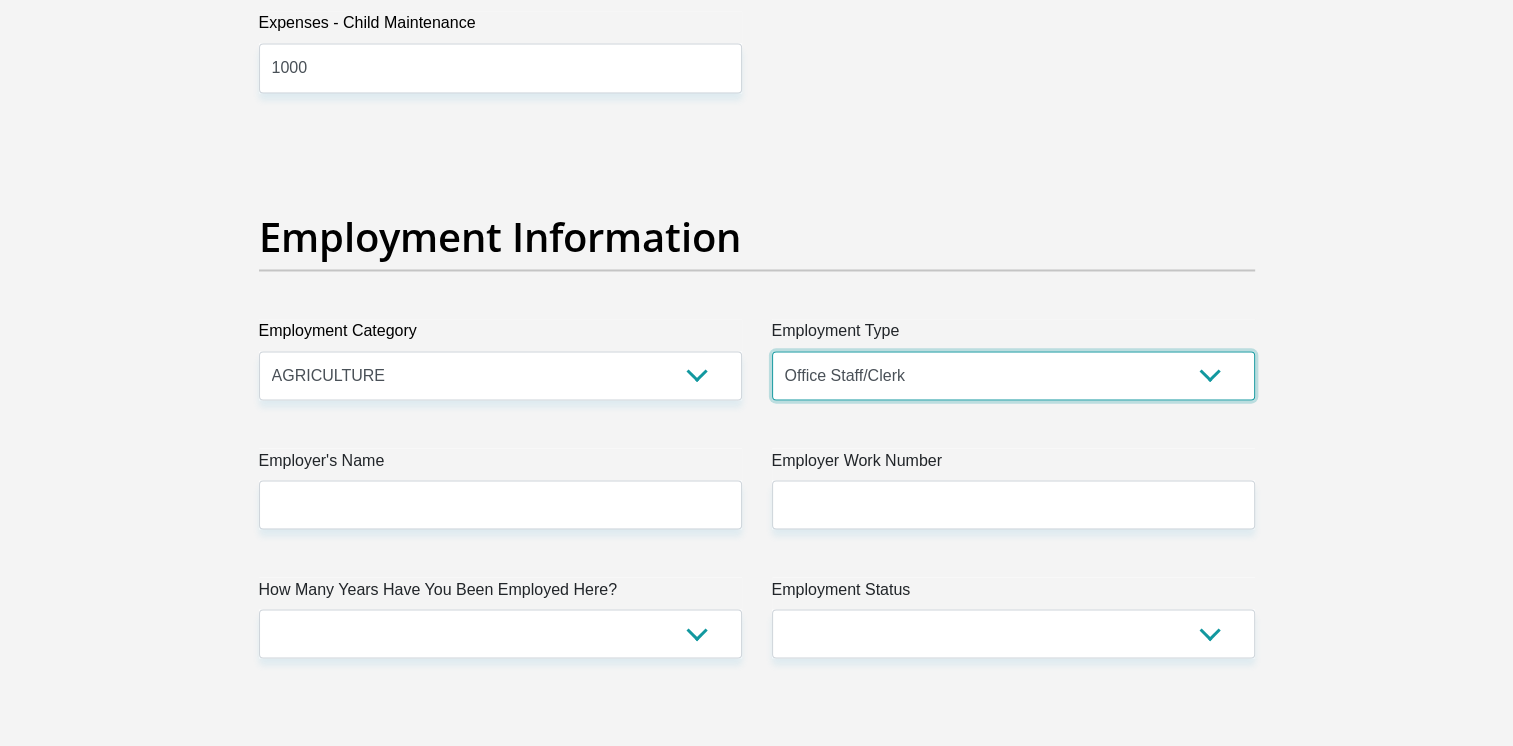 click on "College/Lecturer
Craft Seller
Creative
Driver
Executive
Farmer
Forces - Non Commissioned
Forces - Officer
Hawker
Housewife
Labourer
Licenced Professional
Manager
Miner
Non Licenced Professional
Office Staff/Clerk
Outside Worker
Pensioner
Permanent Teacher
Production/Manufacturing
Sales
Self-Employed
Semi-Professional Worker
Service Industry  Social Worker  Student" at bounding box center (1013, 375) 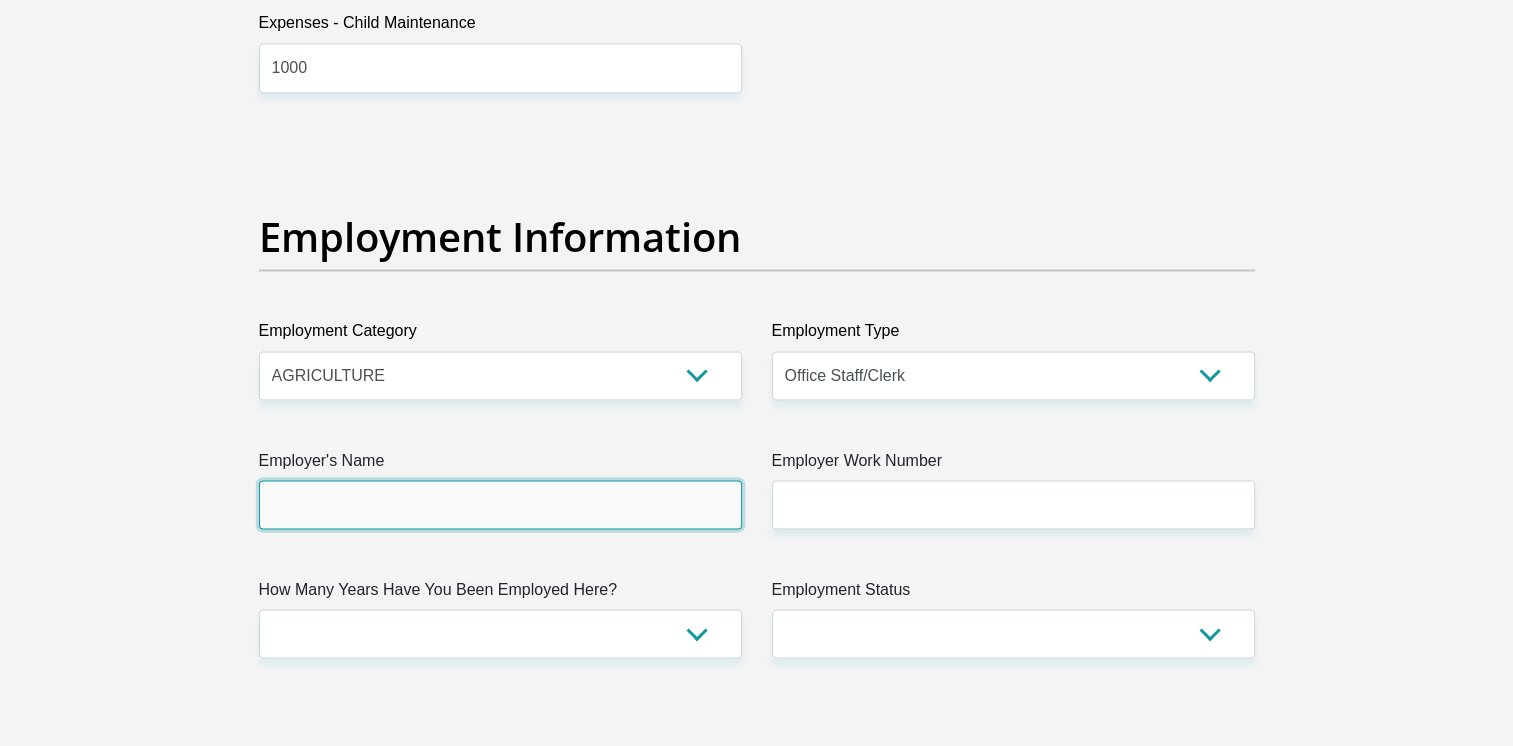 click on "Employer's Name" at bounding box center (500, 504) 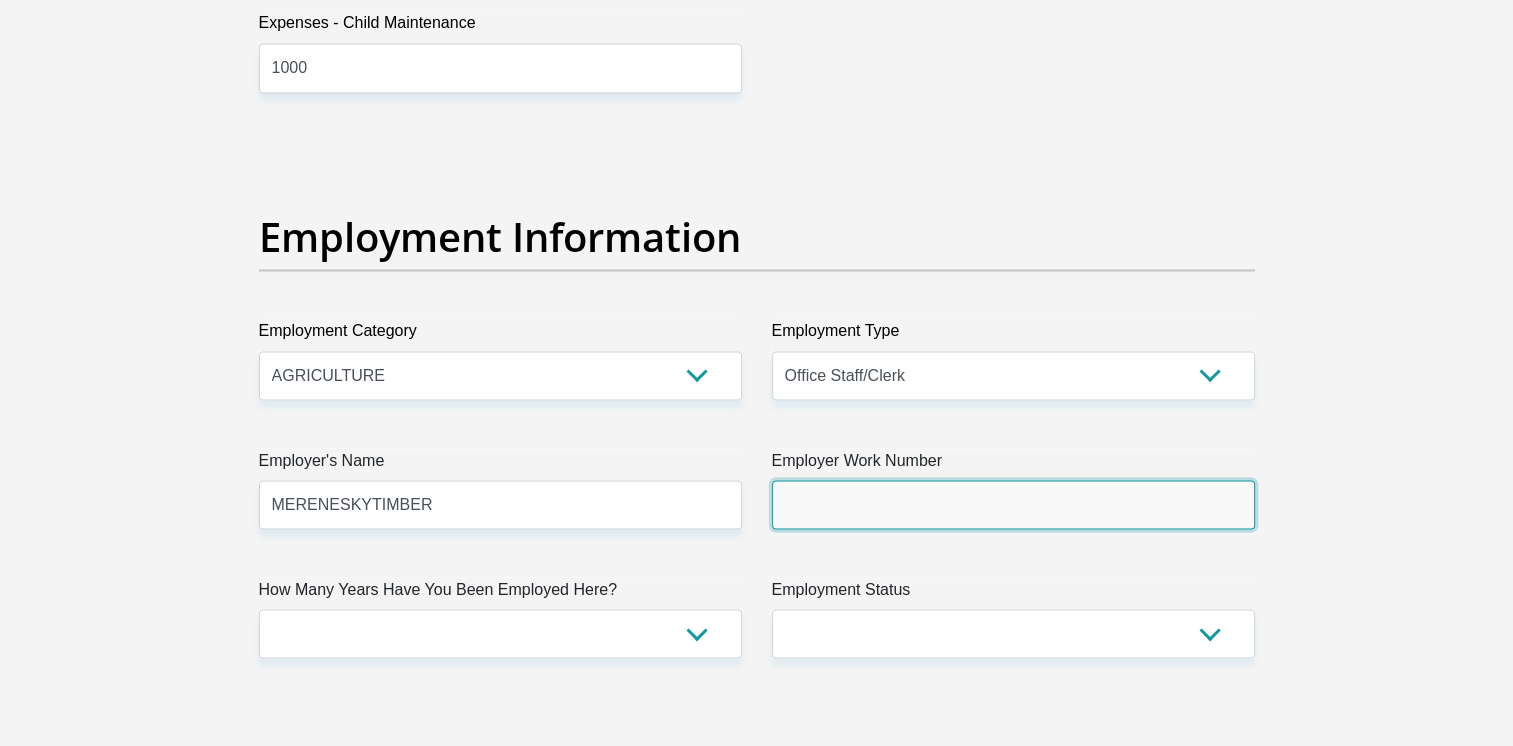 type on "[PHONE]" 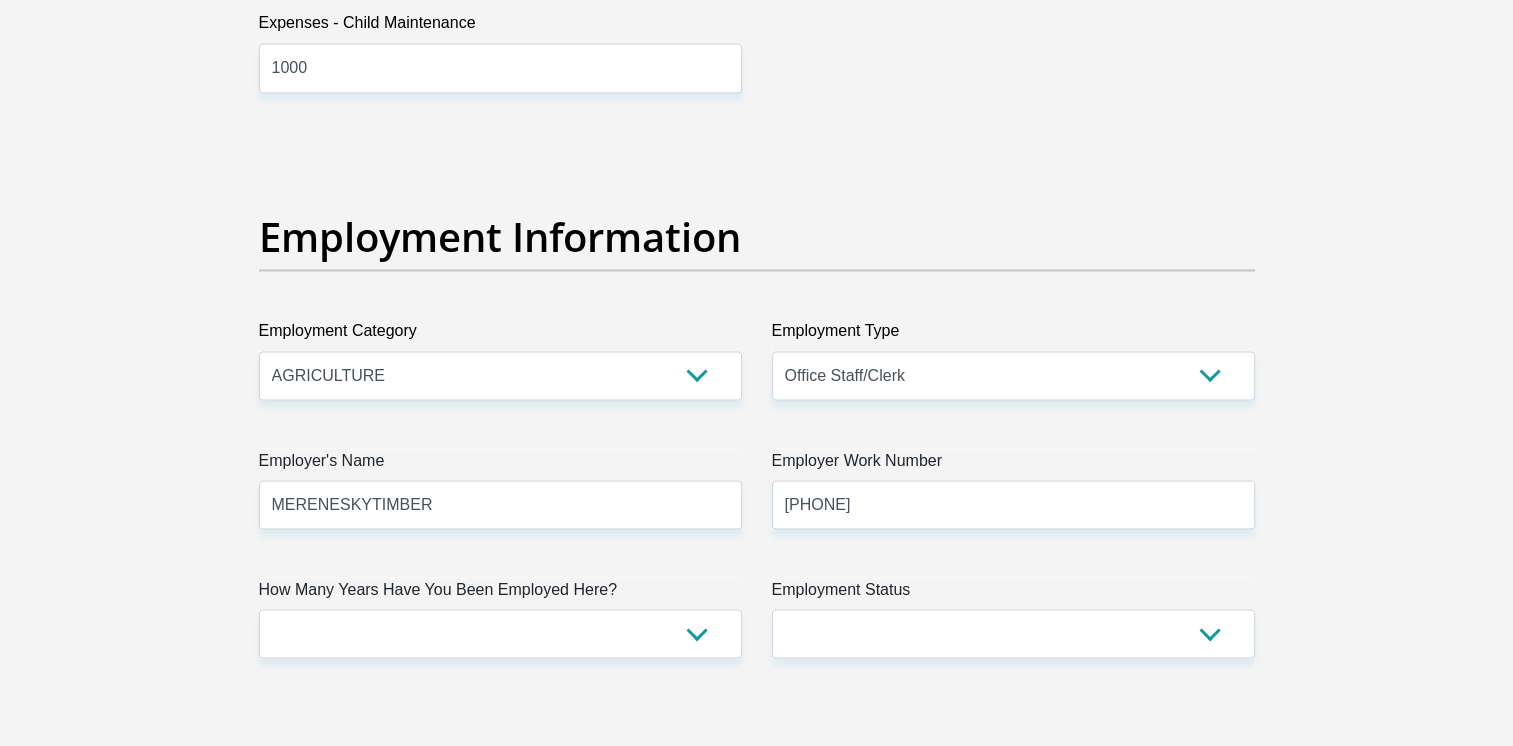 type on "[FIRST] [LAST]" 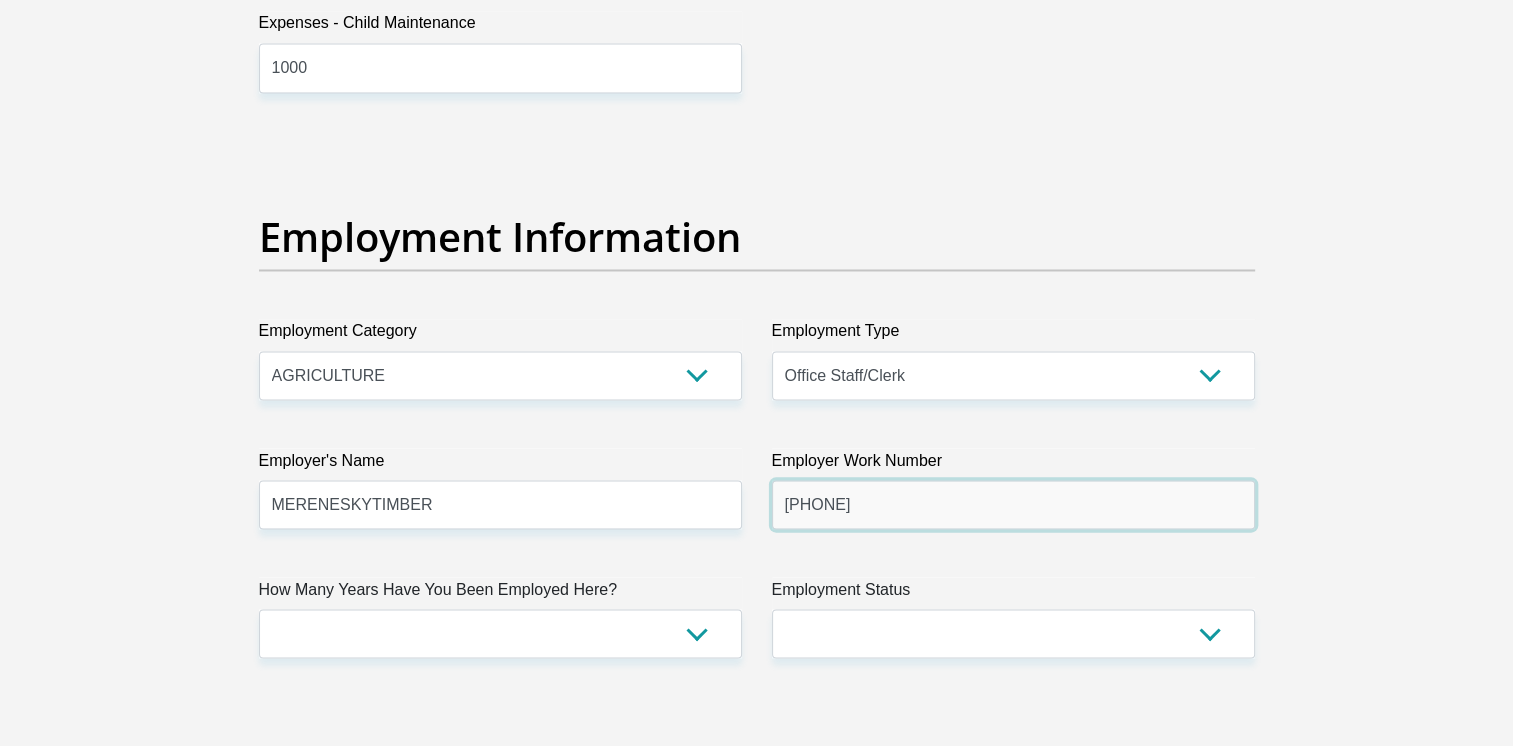 click on "[PHONE]" at bounding box center (1013, 504) 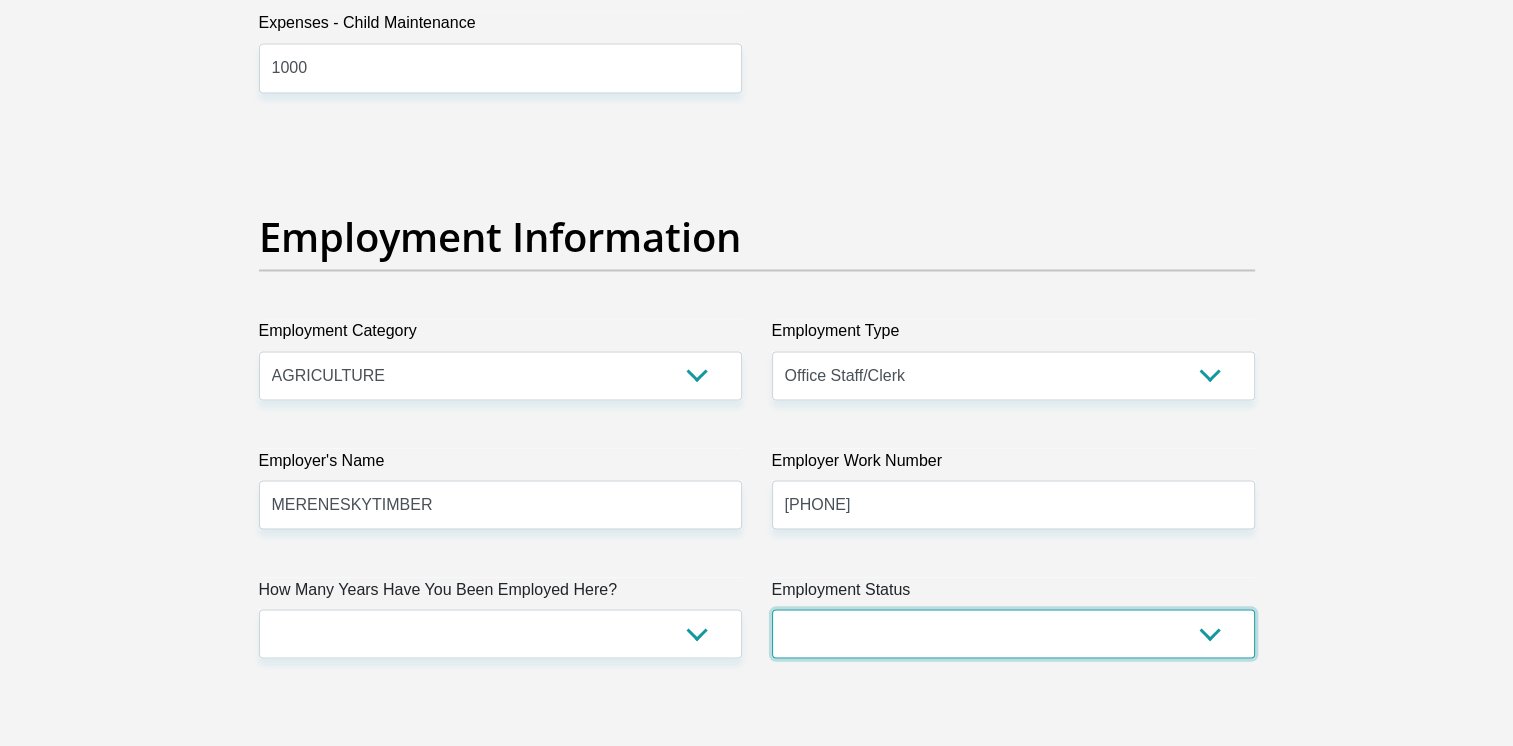click on "Permanent/Full-time
Part-time/Casual
Contract Worker
Self-Employed
Housewife
Retired
Student
Medically Boarded
Disability
Unemployed" at bounding box center (1013, 633) 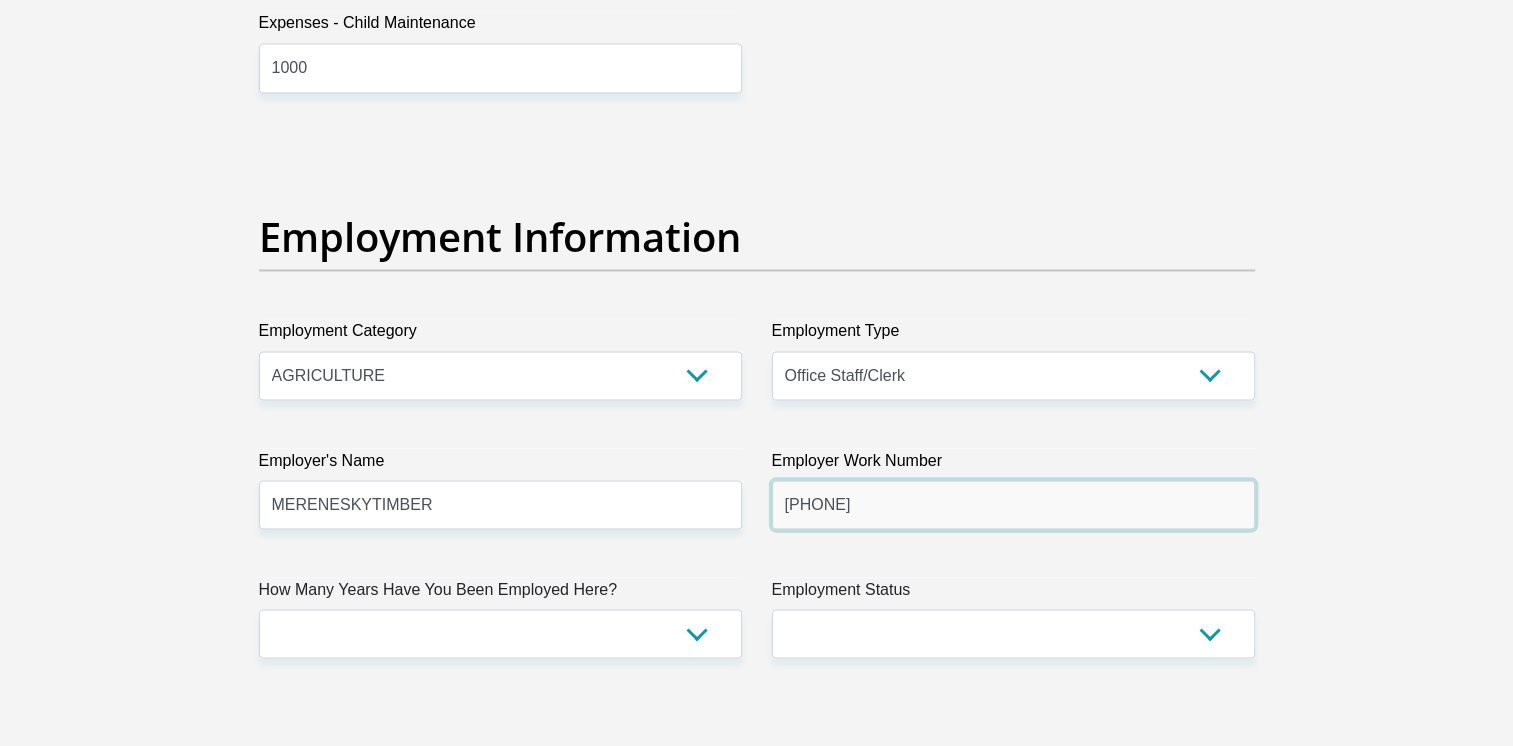type on "[PHONE]" 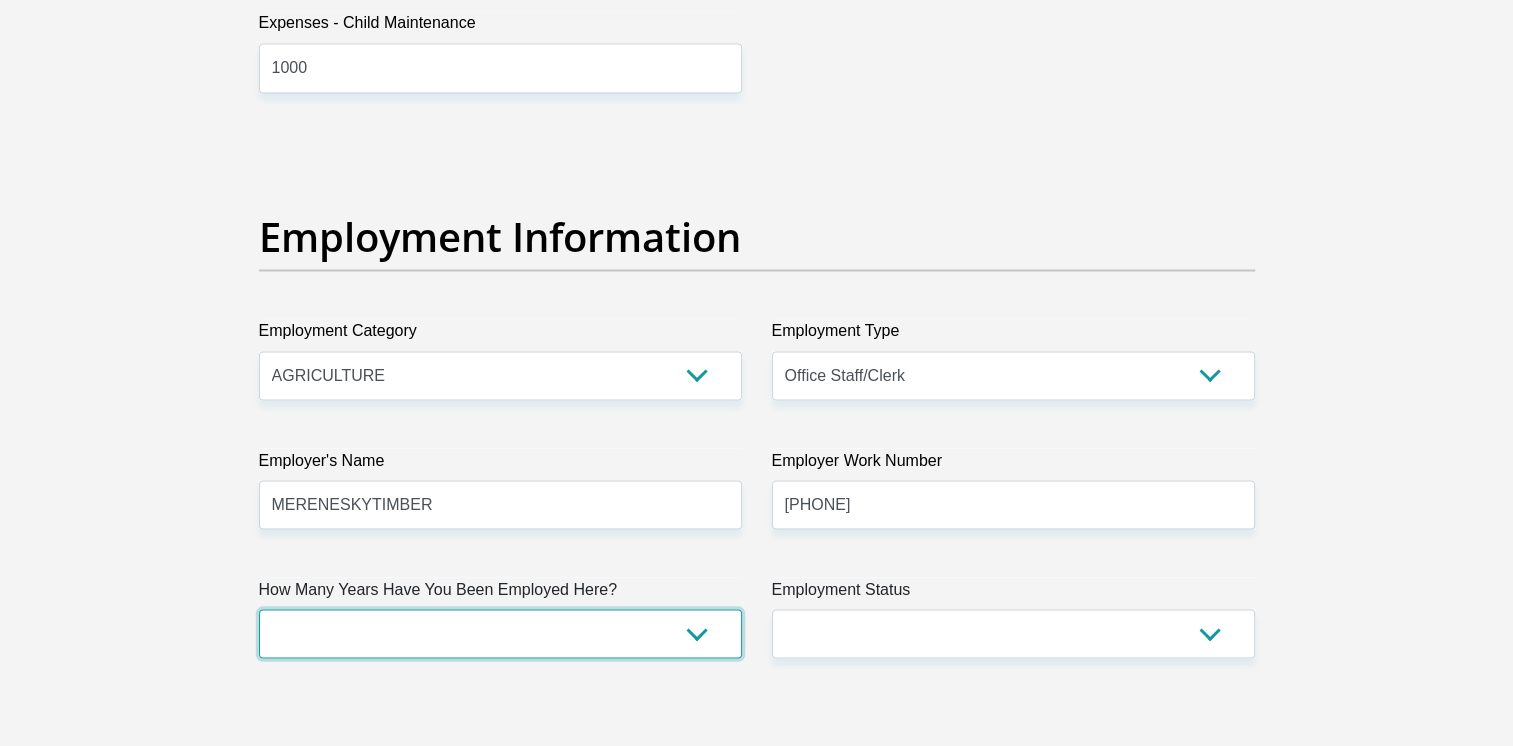 click on "less than 1 year
1-3 years
3-5 years
5+ years" at bounding box center (500, 633) 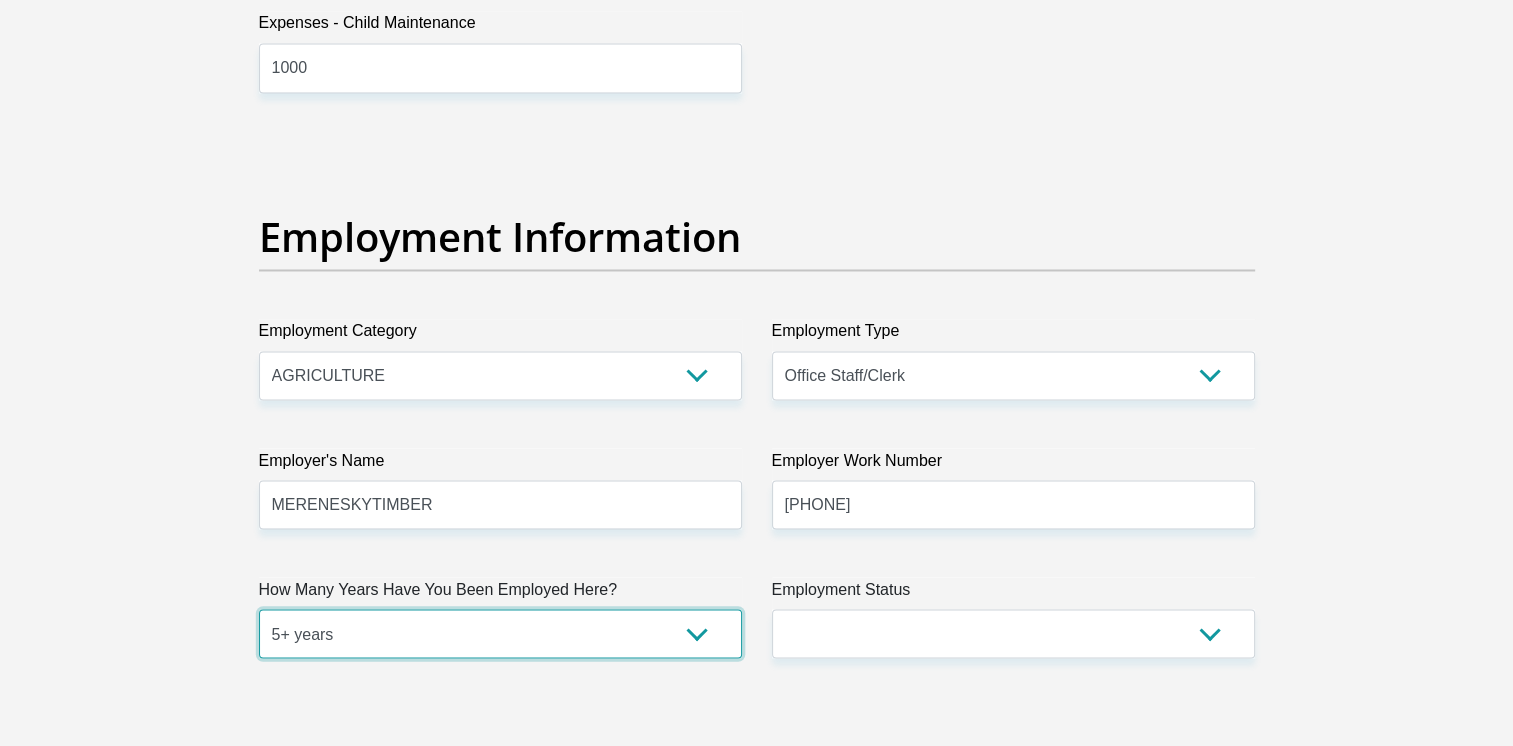 click on "less than 1 year
1-3 years
3-5 years
5+ years" at bounding box center [500, 633] 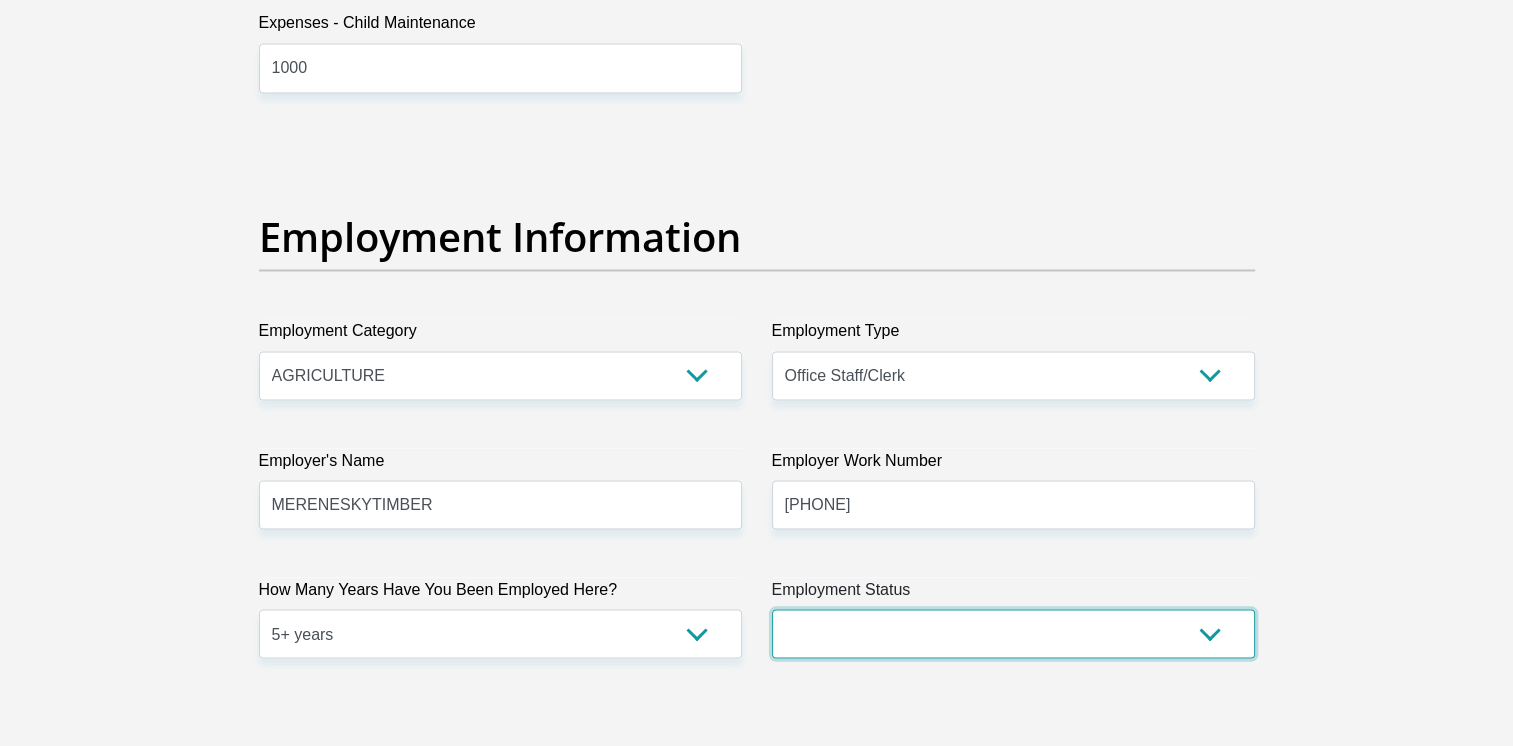 click on "Permanent/Full-time
Part-time/Casual
Contract Worker
Self-Employed
Housewife
Retired
Student
Medically Boarded
Disability
Unemployed" at bounding box center (1013, 633) 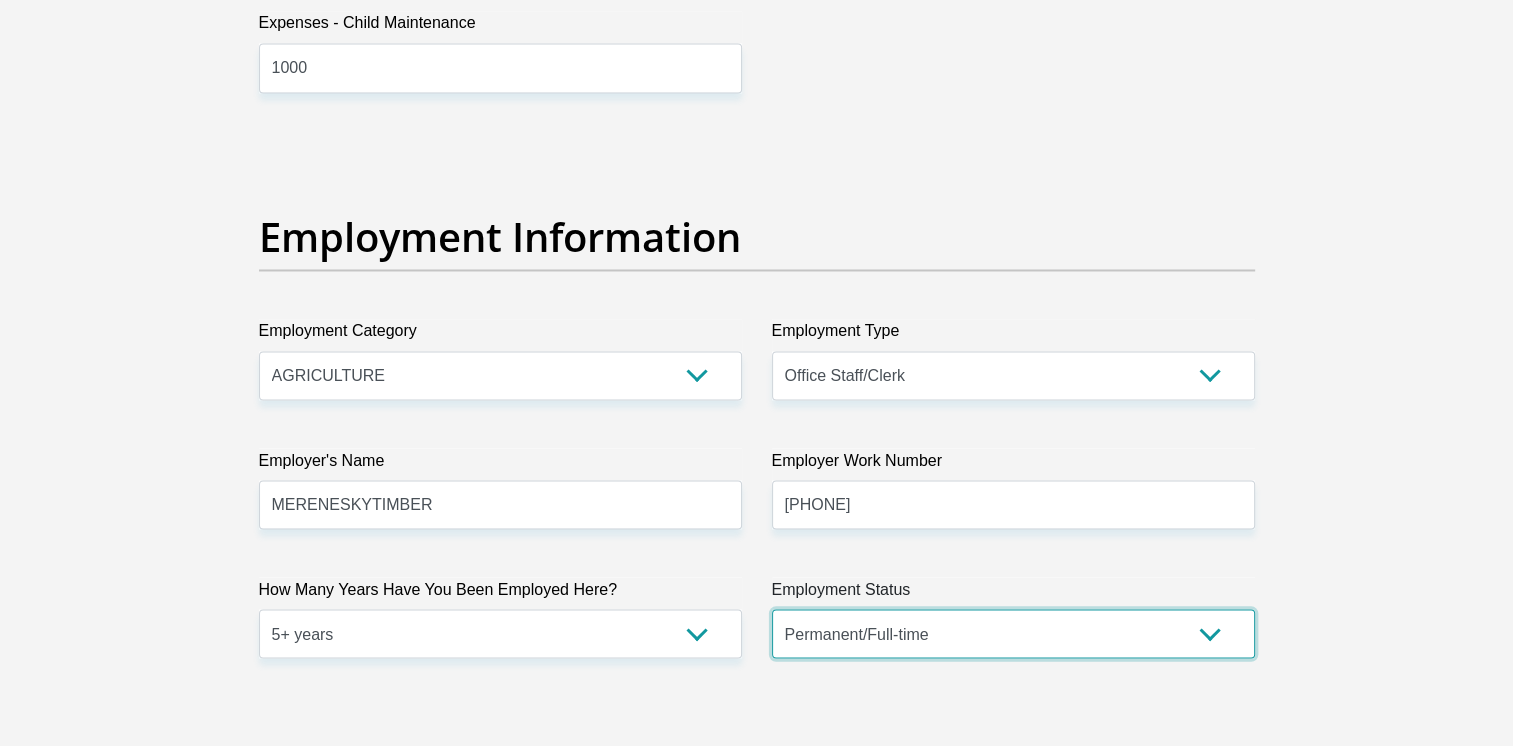 click on "Permanent/Full-time
Part-time/Casual
Contract Worker
Self-Employed
Housewife
Retired
Student
Medically Boarded
Disability
Unemployed" at bounding box center [1013, 633] 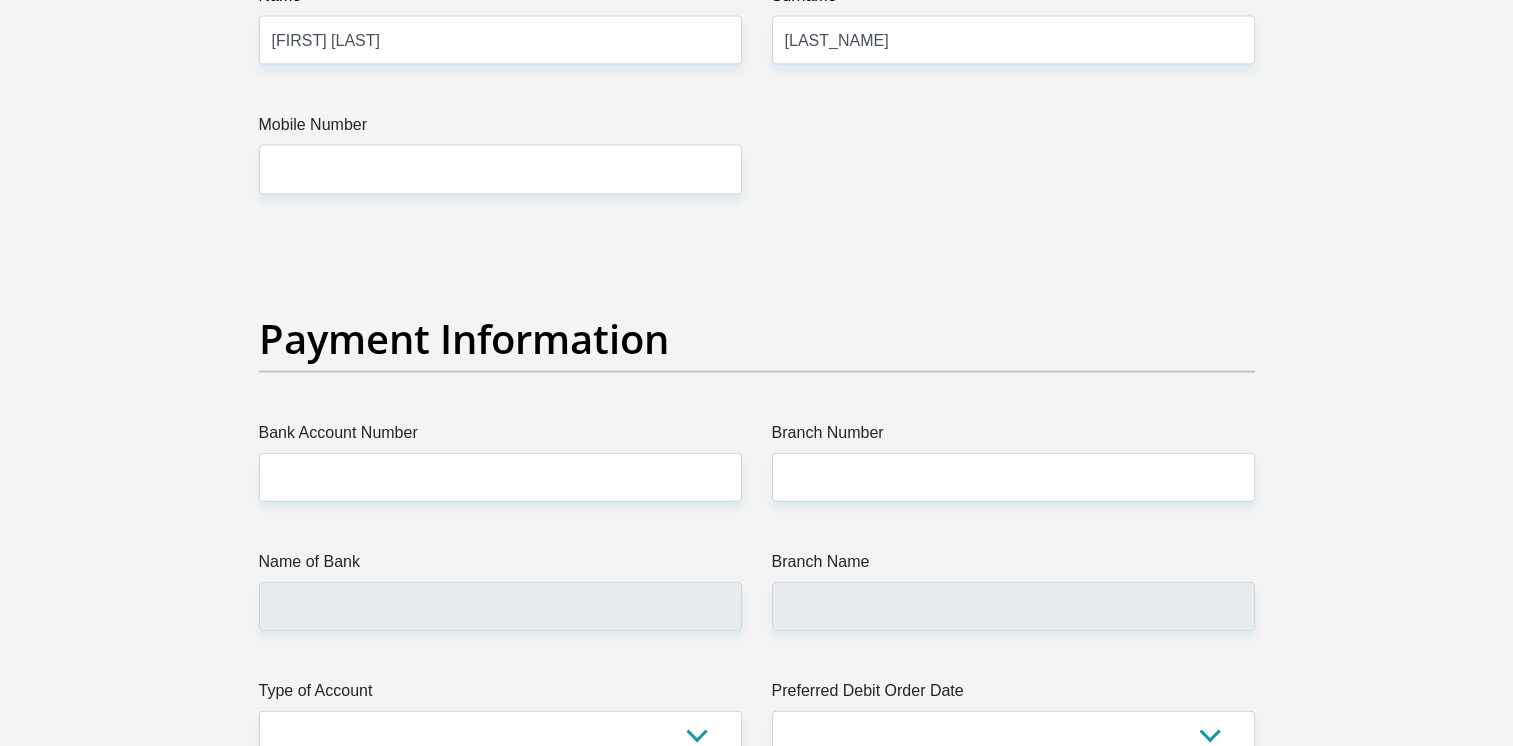 scroll, scrollTop: 4236, scrollLeft: 0, axis: vertical 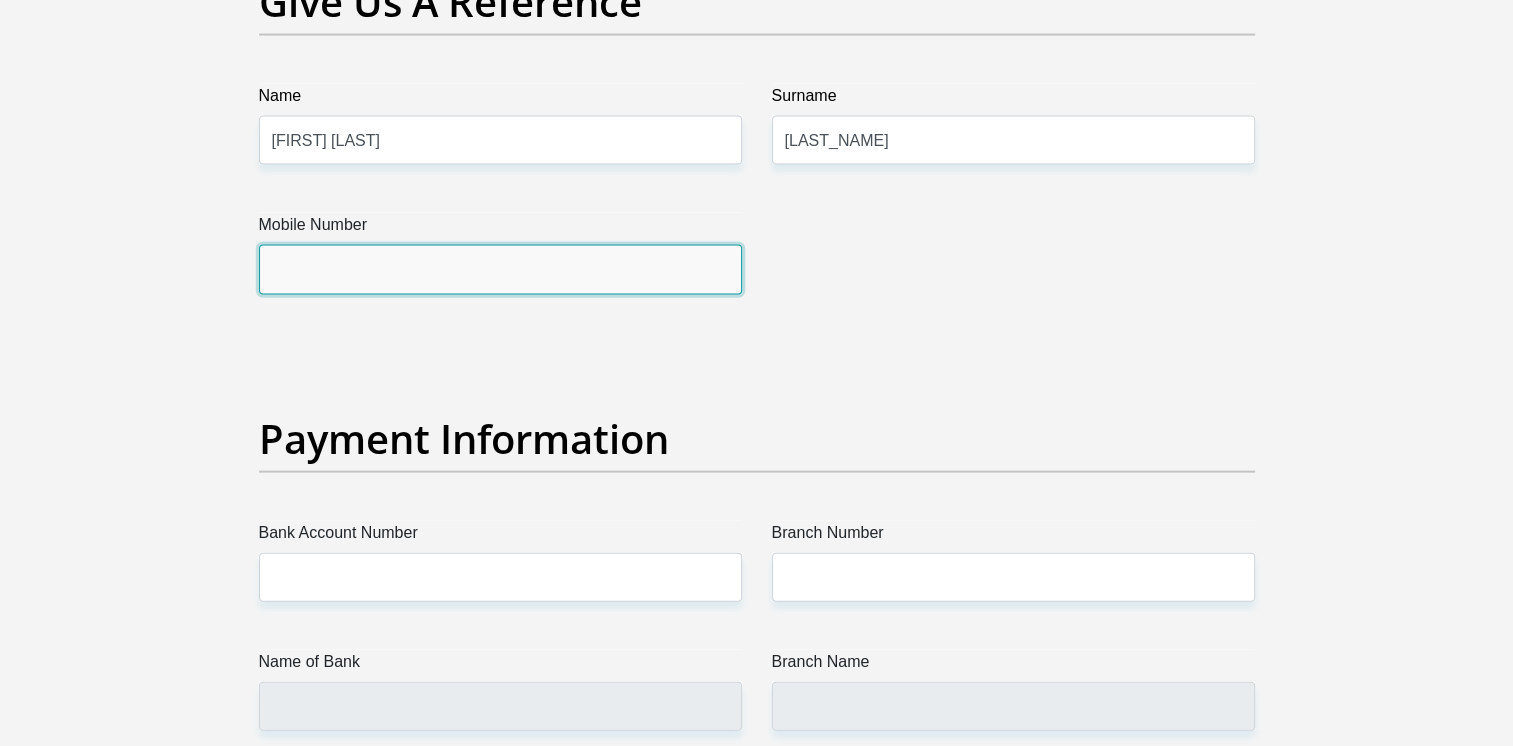 click on "Mobile Number" at bounding box center (500, 269) 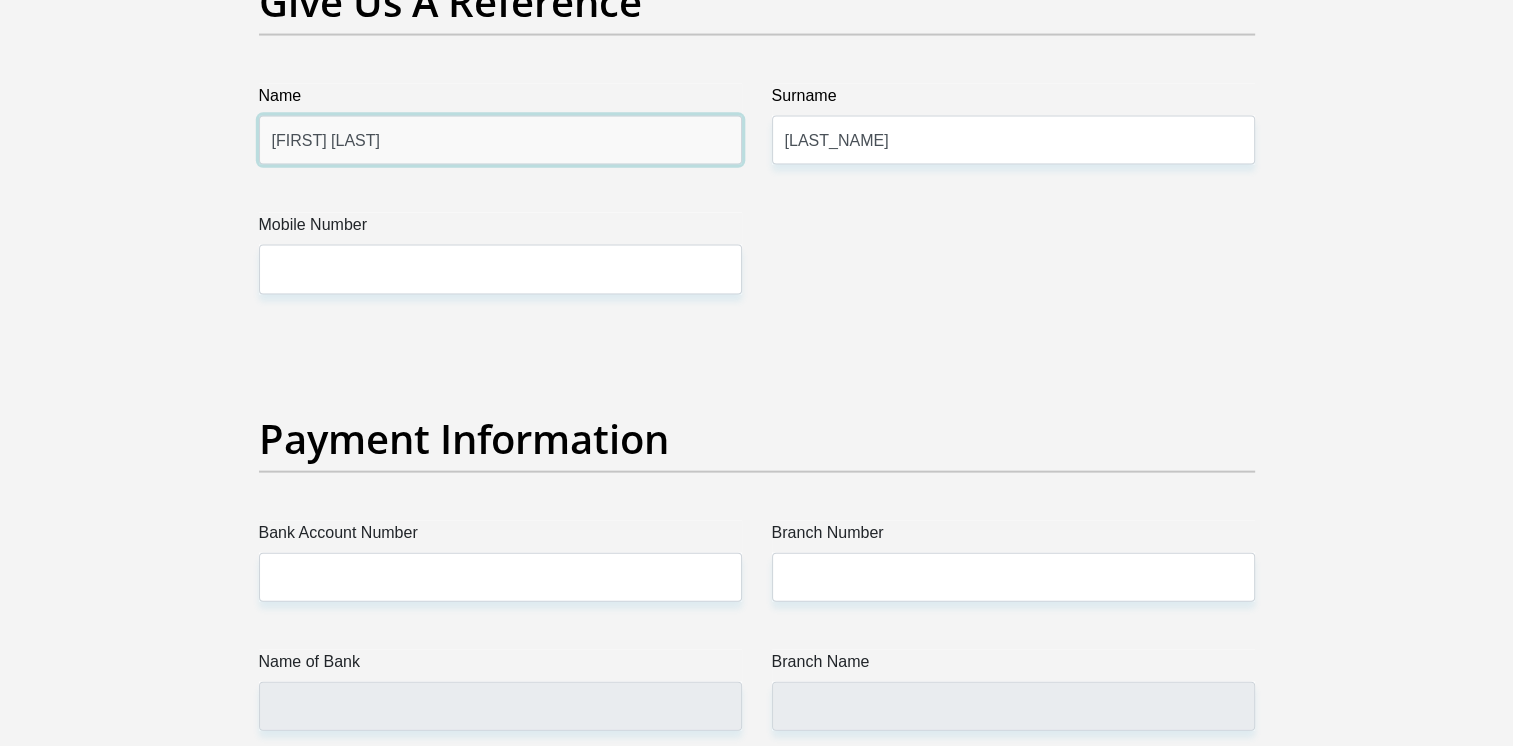 click on "[FIRST] [LAST]" at bounding box center (500, 140) 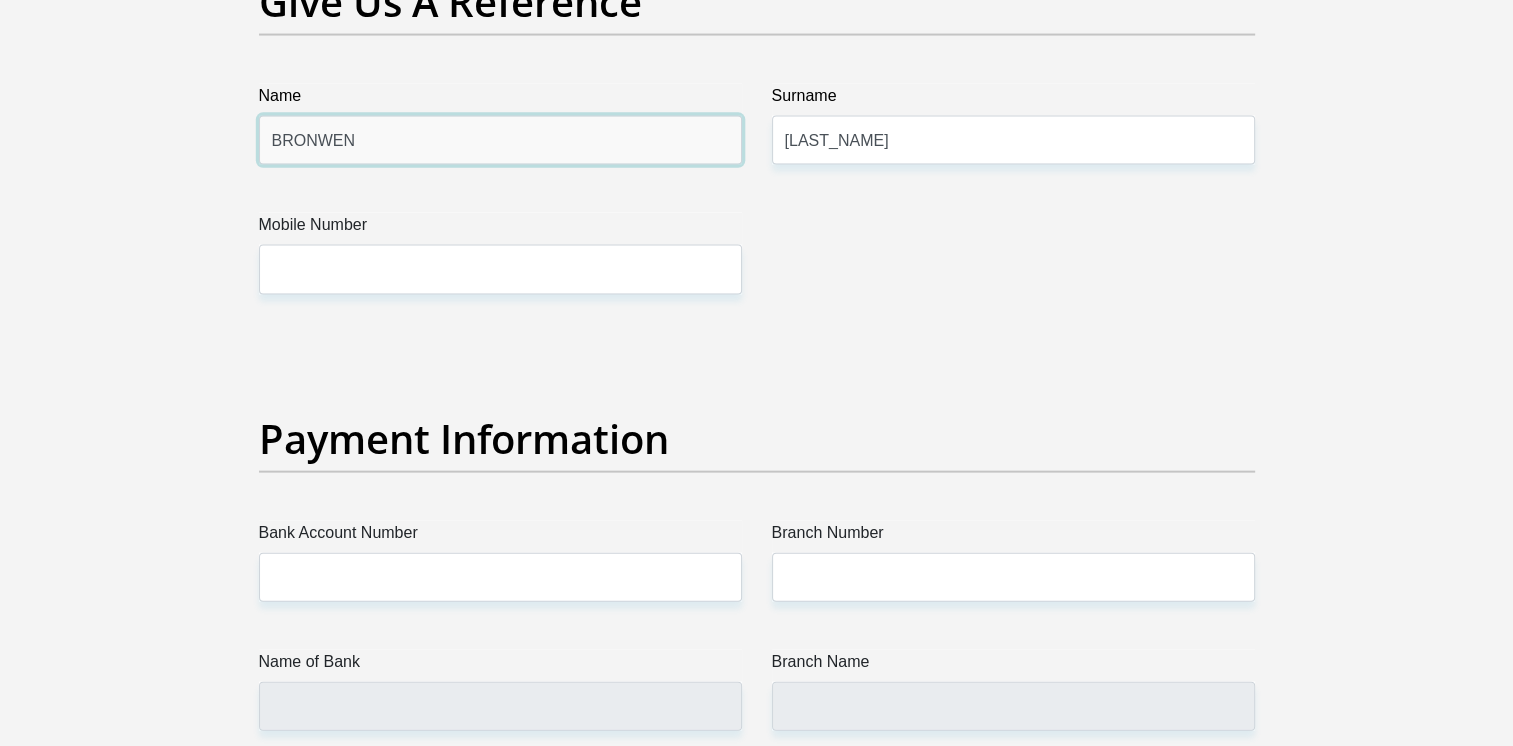 type on "BRONWEN" 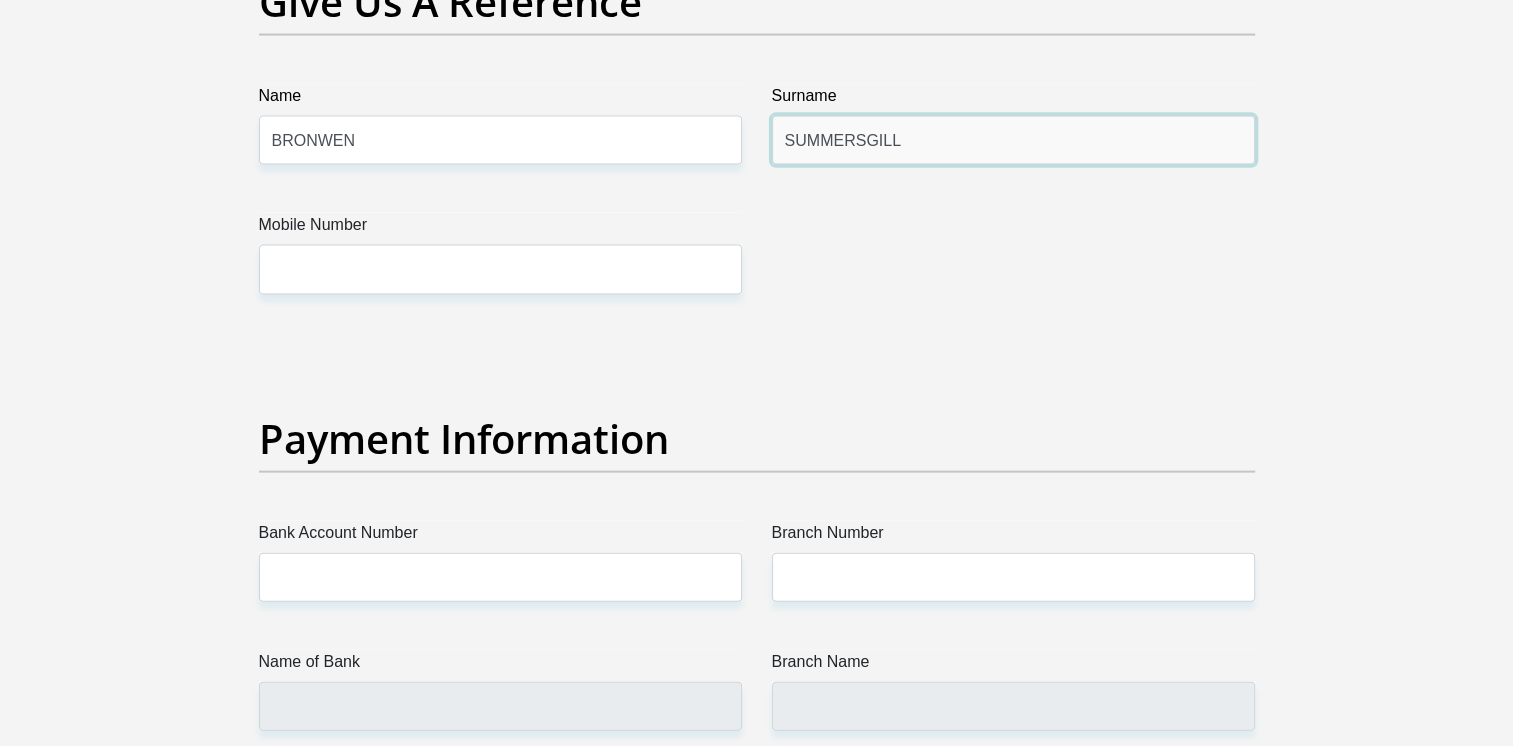 type on "SUMMERSGILL" 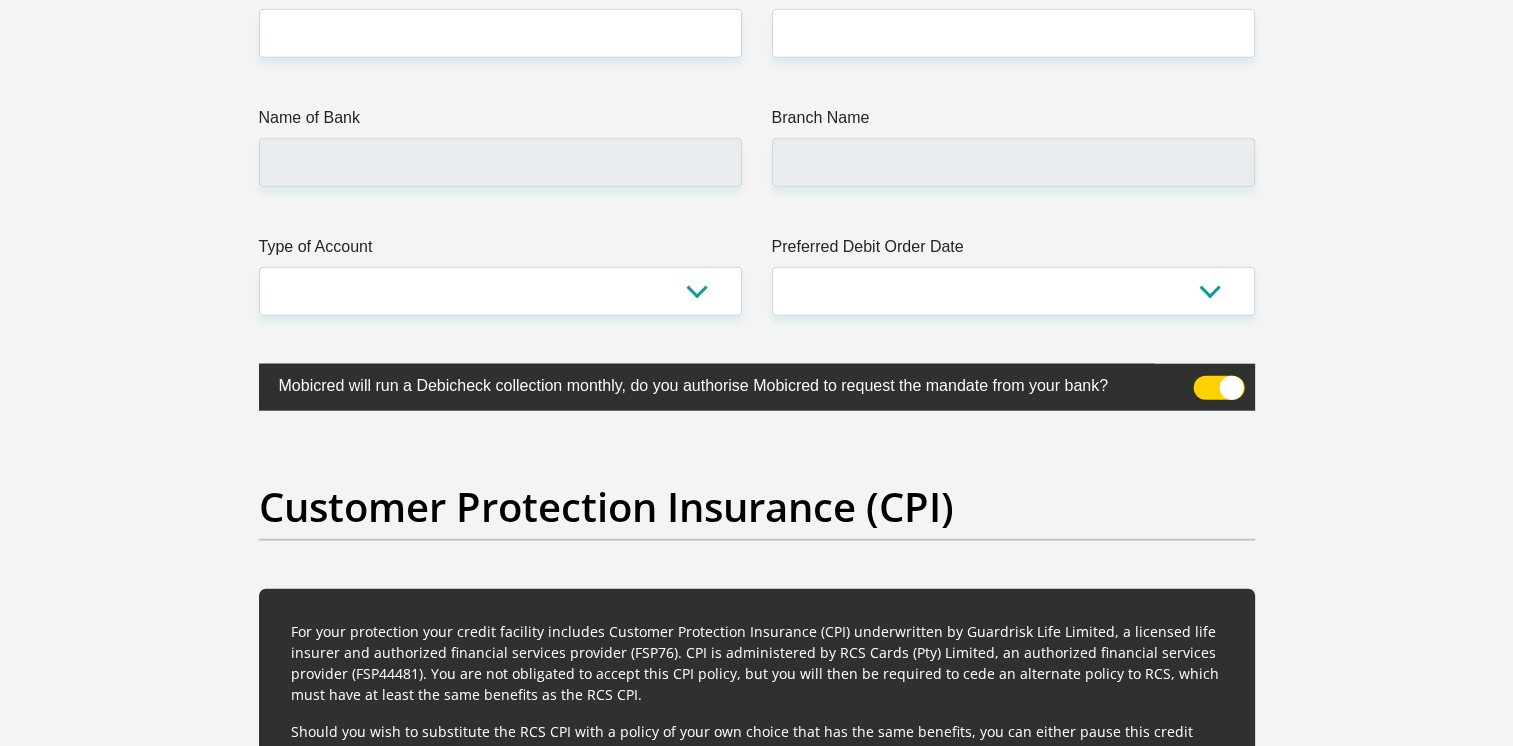 scroll, scrollTop: 4536, scrollLeft: 0, axis: vertical 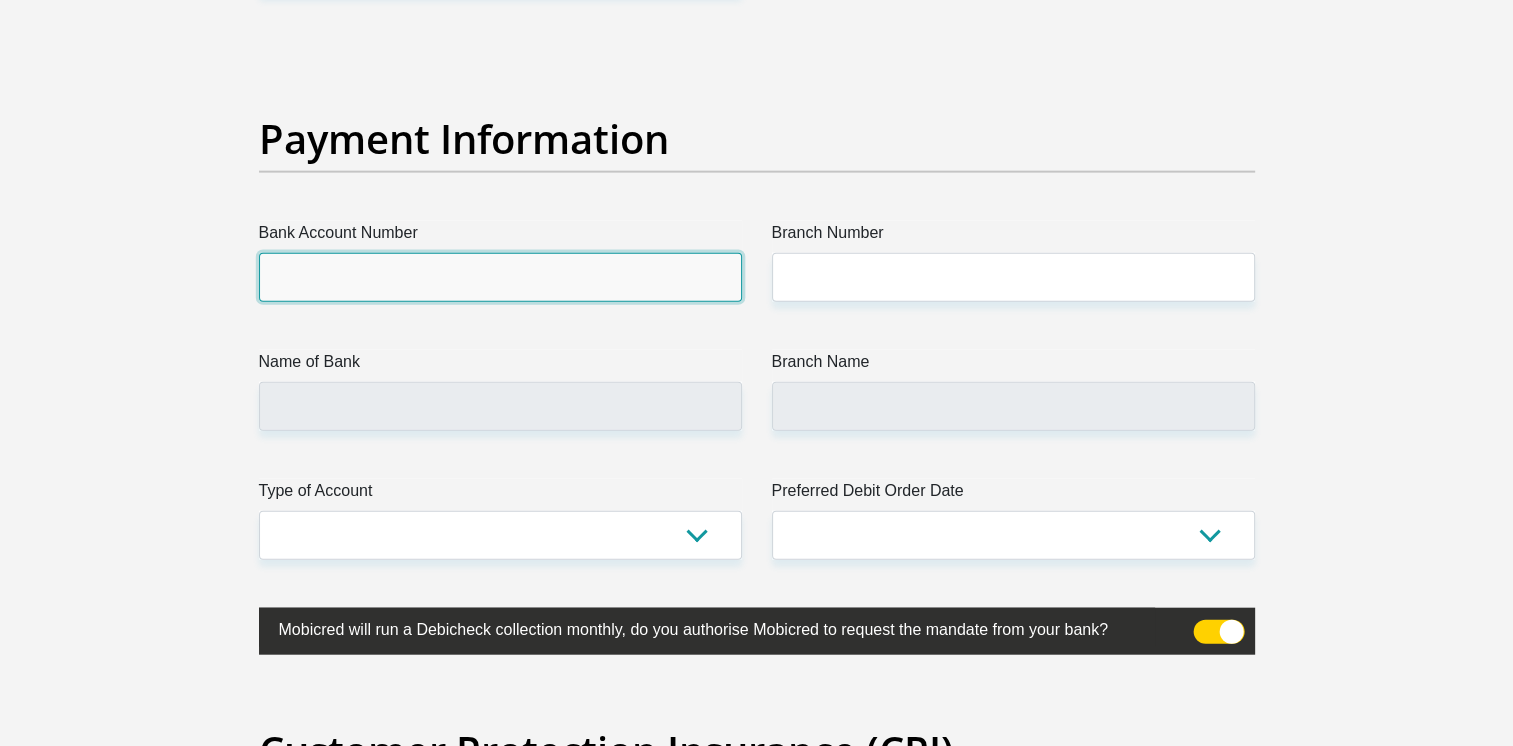 click on "Bank Account Number" at bounding box center (500, 277) 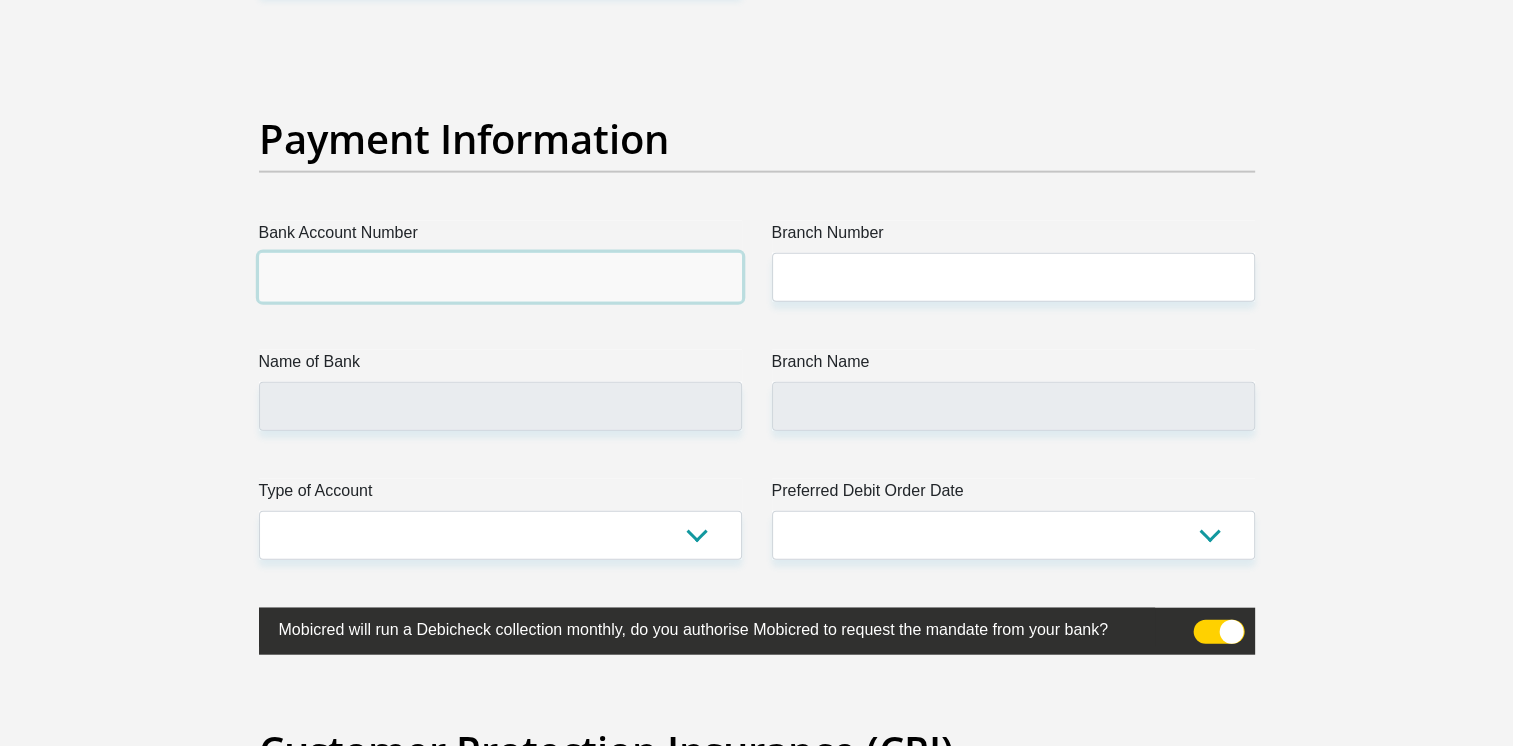 click on "Bank Account Number" at bounding box center [500, 277] 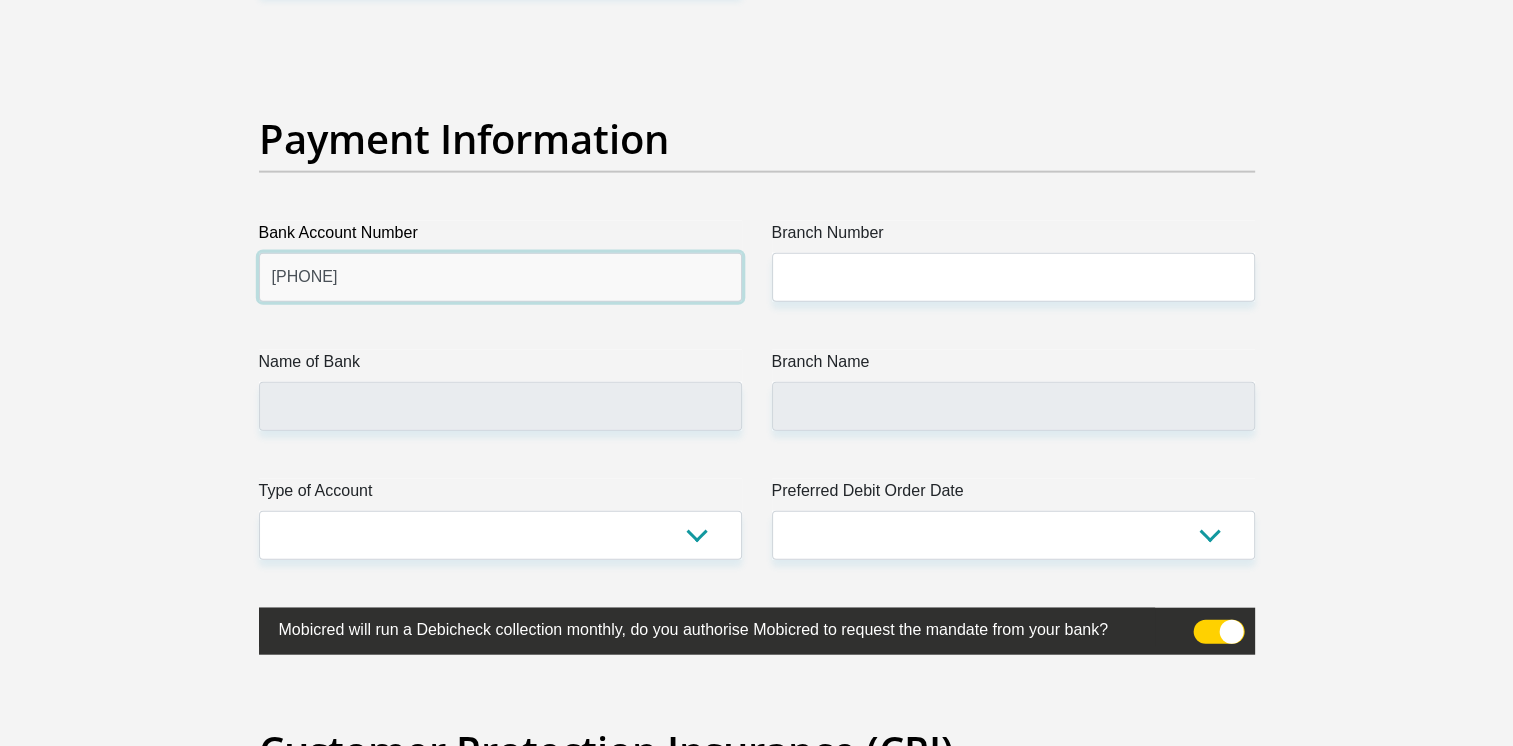 type on "[PHONE]" 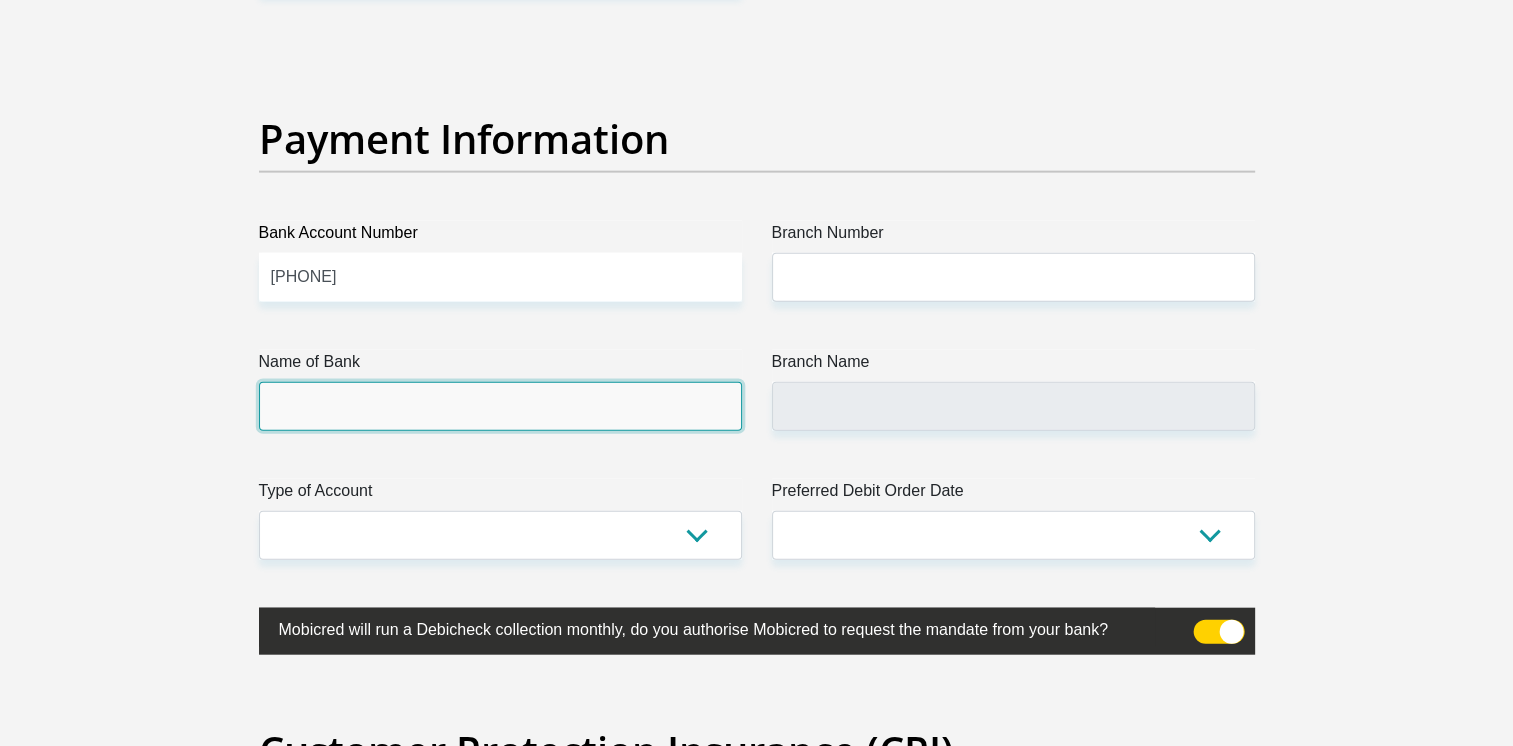 click on "Name of Bank" at bounding box center (500, 406) 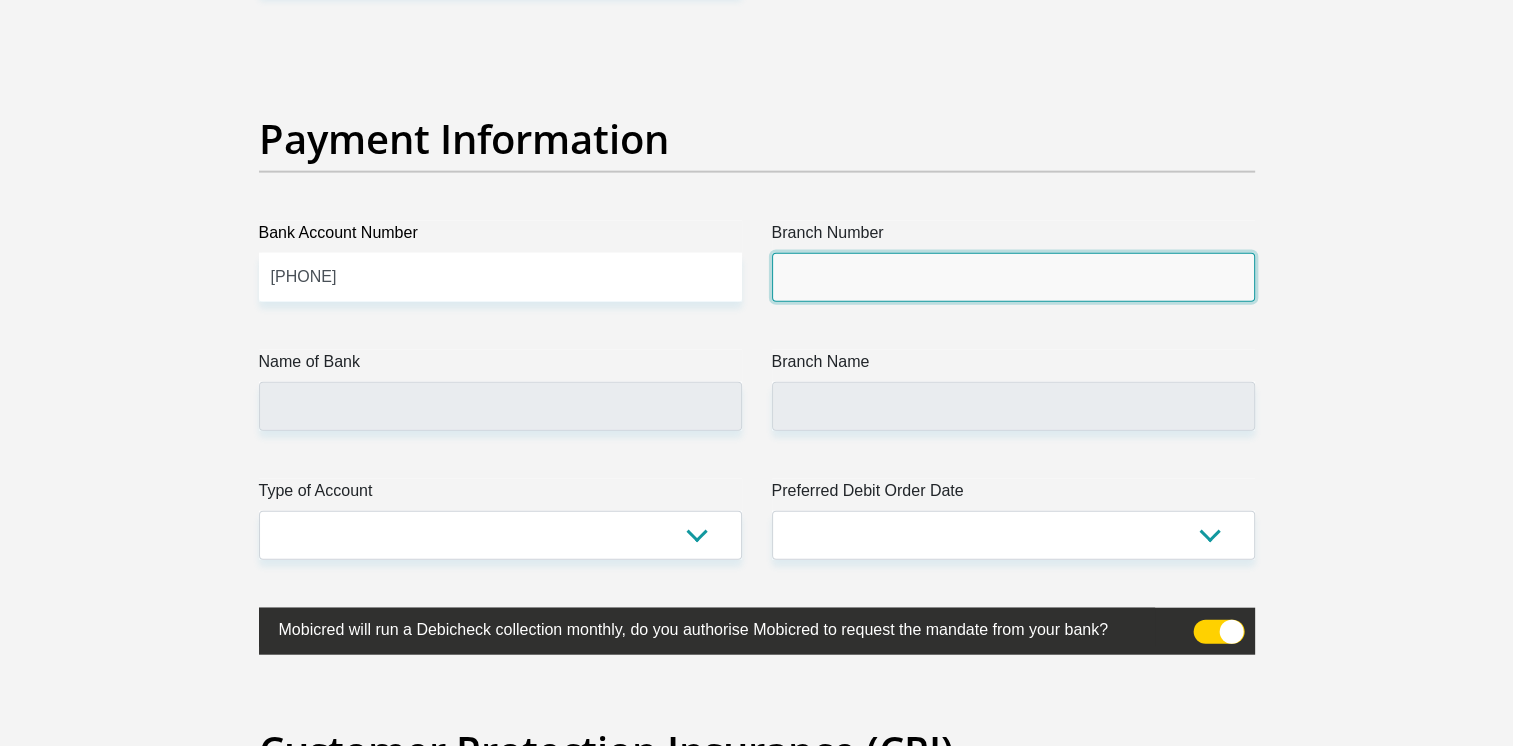 click on "Branch Number" at bounding box center (1013, 277) 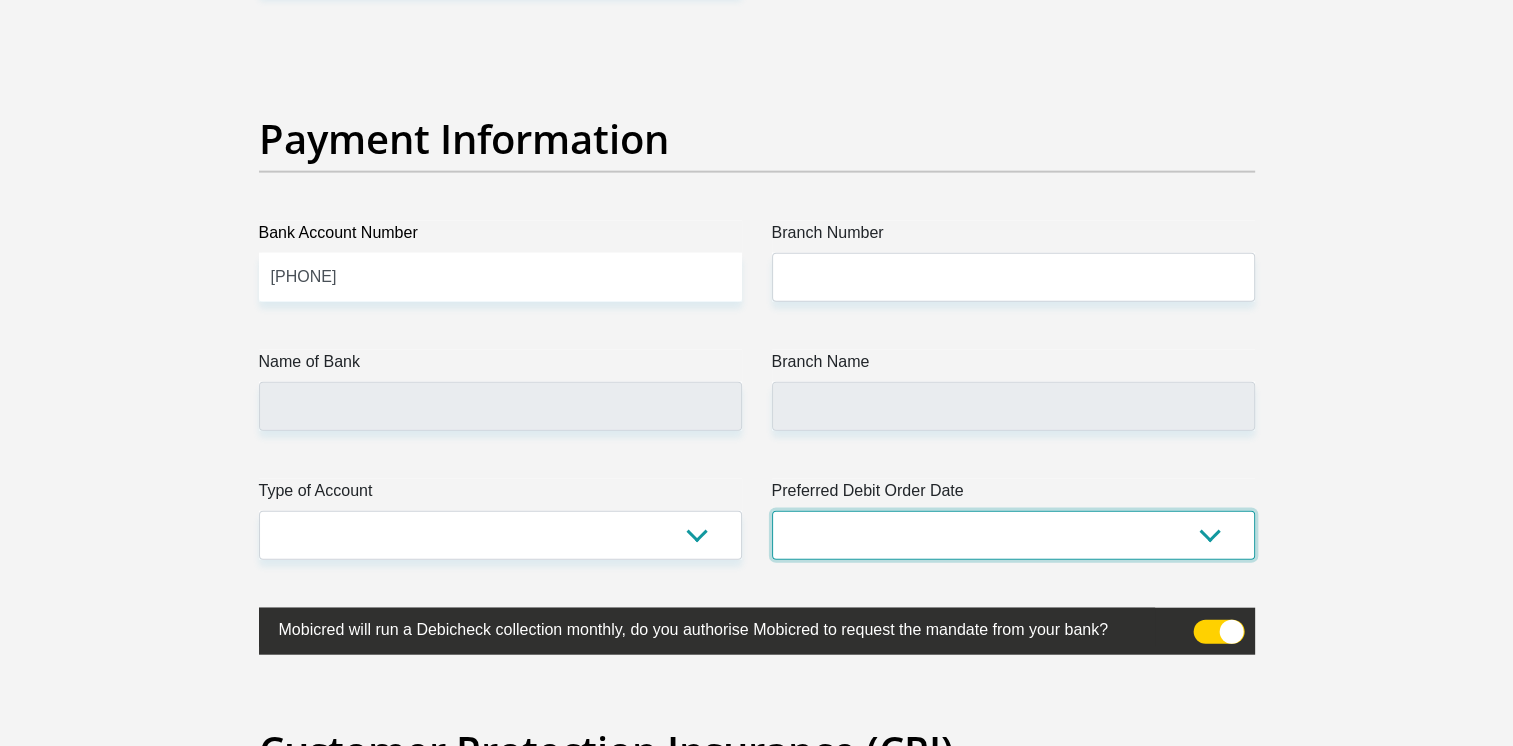 click on "1st
2nd
3rd
4th
5th
7th
18th
19th
20th
21st
22nd
23rd
24th
25th
26th
27th
28th
29th
30th" at bounding box center (1013, 535) 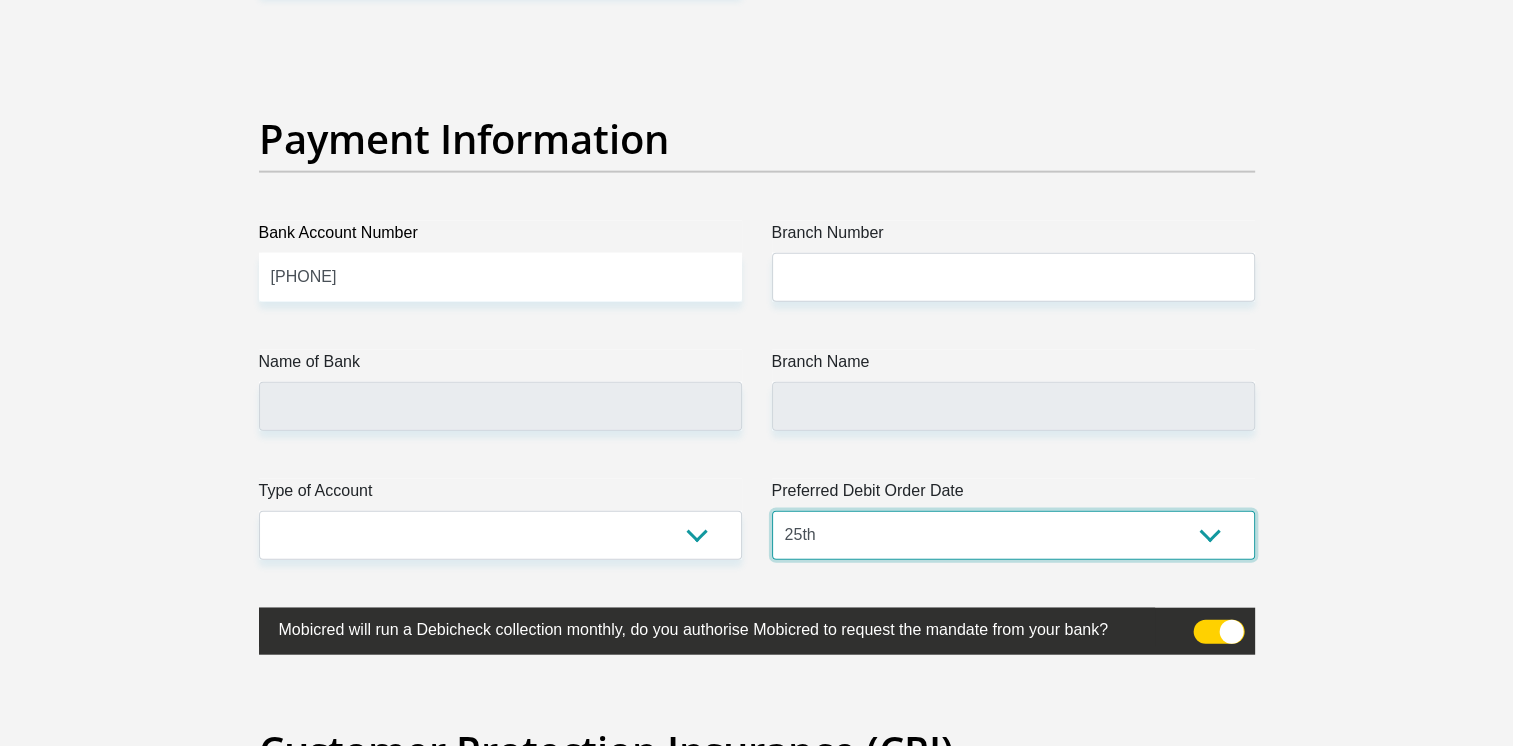click on "1st
2nd
3rd
4th
5th
7th
18th
19th
20th
21st
22nd
23rd
24th
25th
26th
27th
28th
29th
30th" at bounding box center (1013, 535) 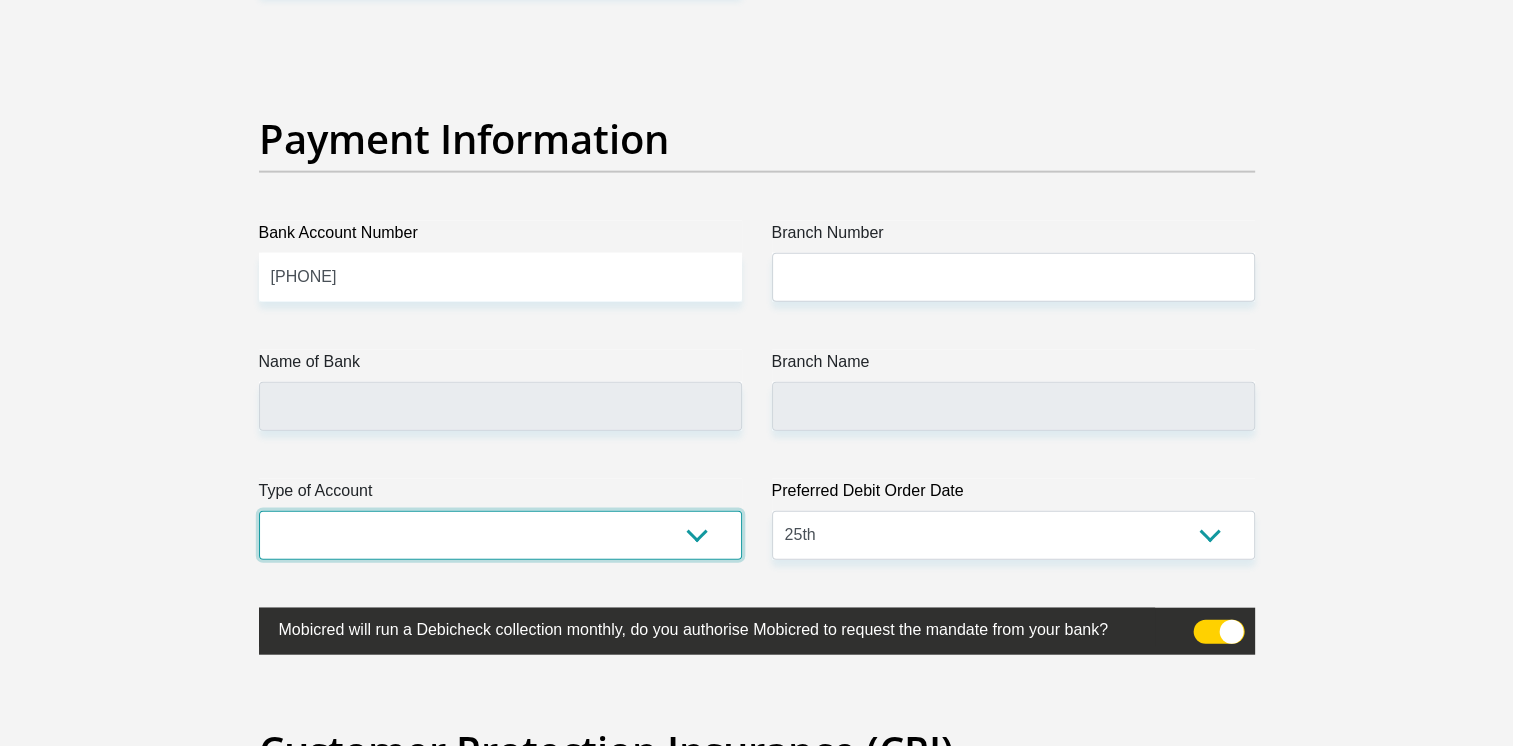 click on "Cheque
Savings" at bounding box center (500, 535) 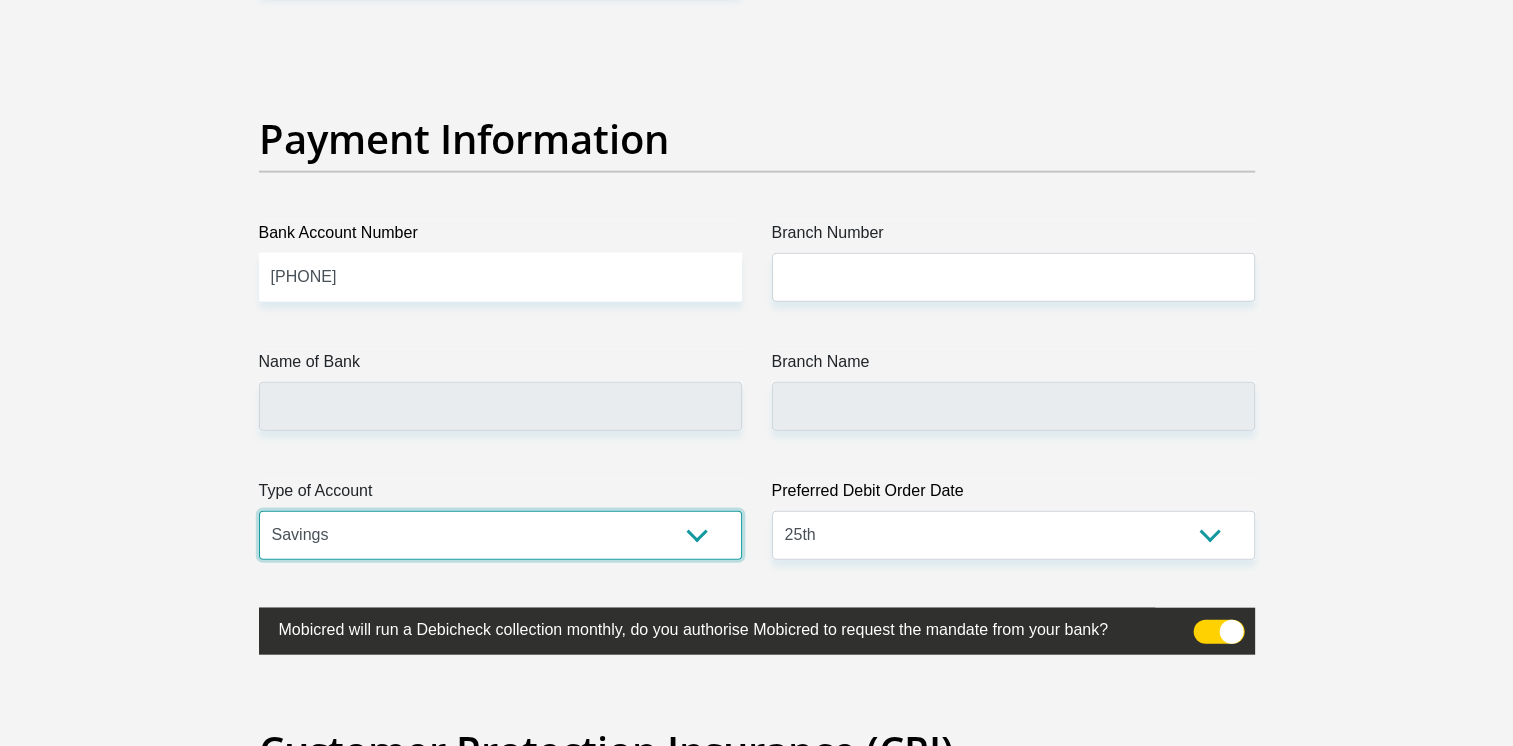 click on "Cheque
Savings" at bounding box center [500, 535] 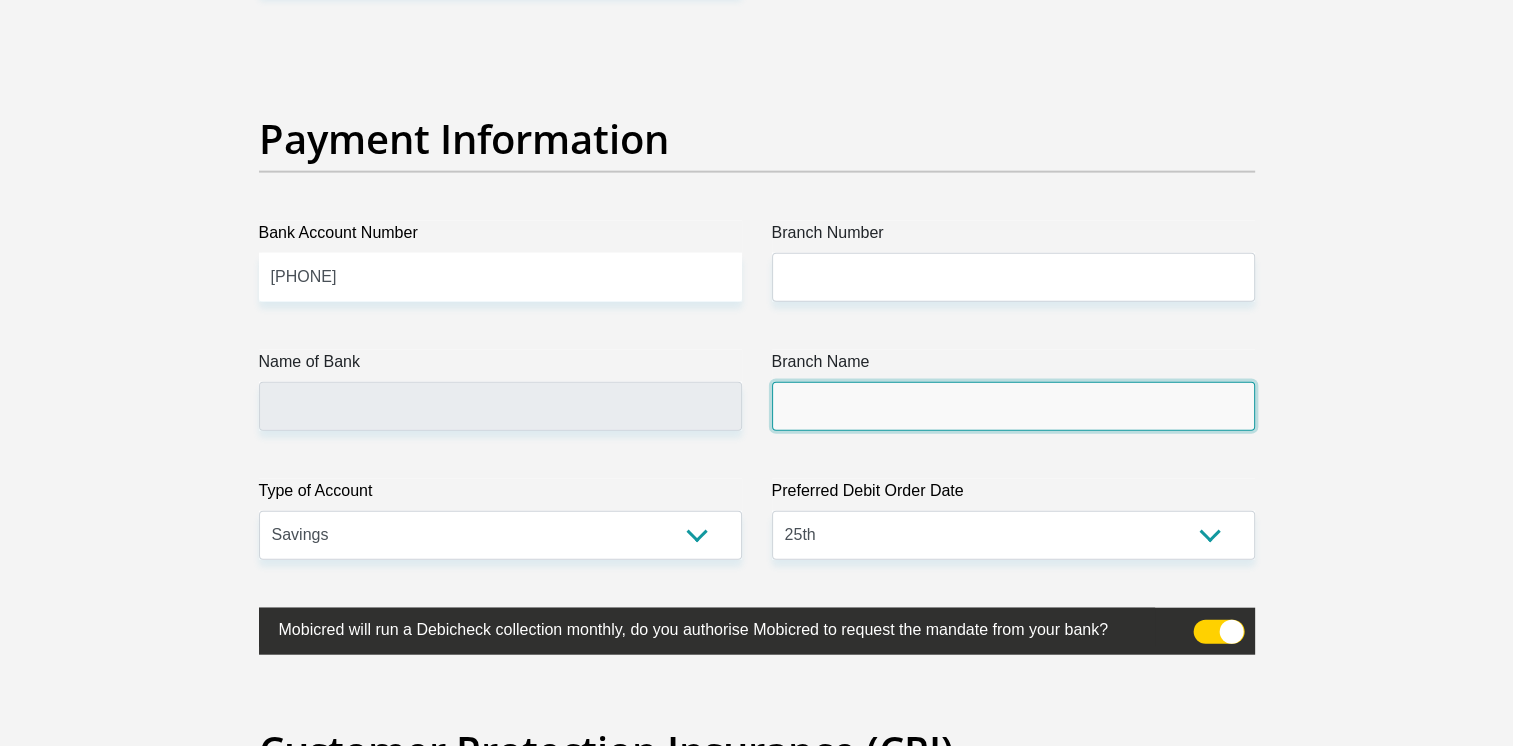 click on "Branch Name" at bounding box center [1013, 406] 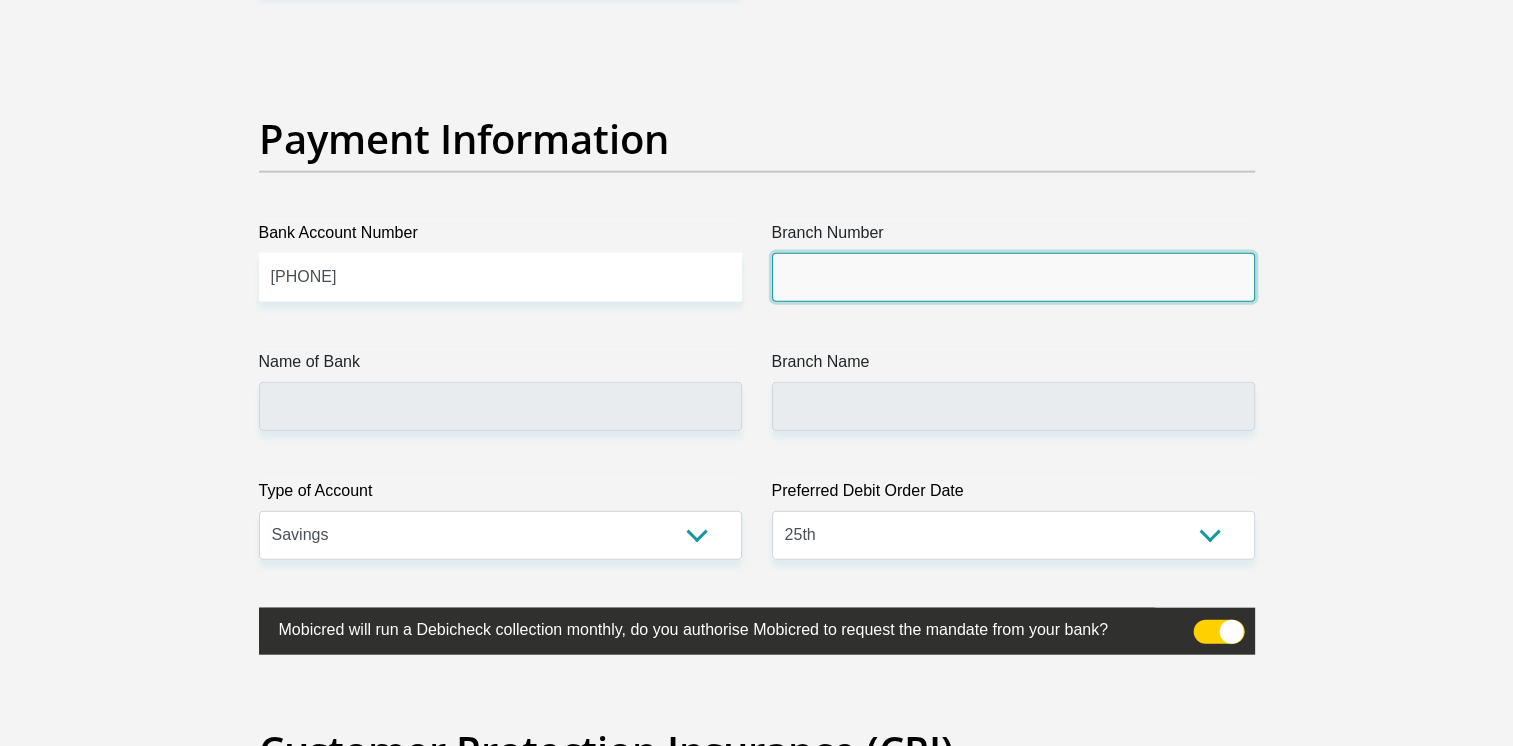 click on "Branch Number" at bounding box center (1013, 277) 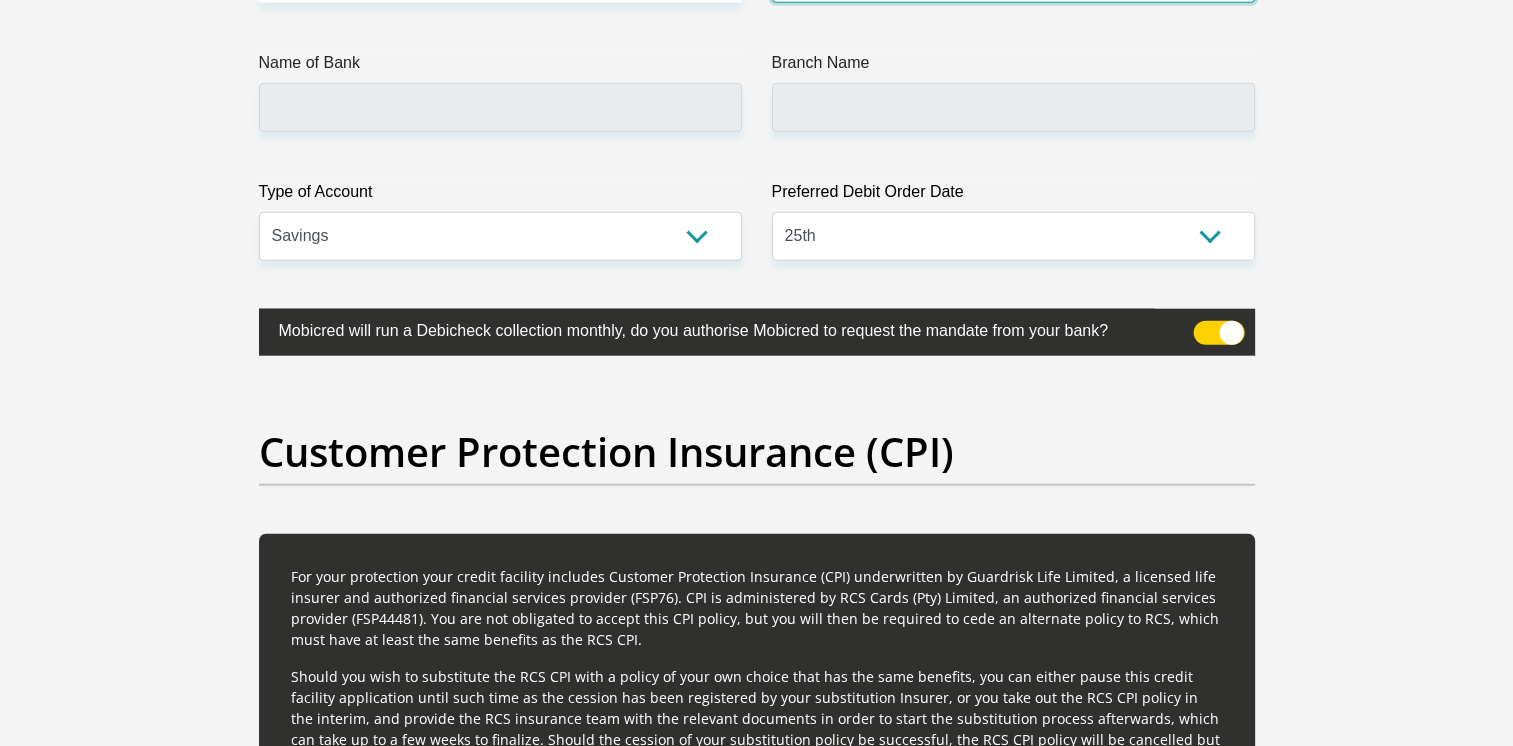 scroll, scrollTop: 4836, scrollLeft: 0, axis: vertical 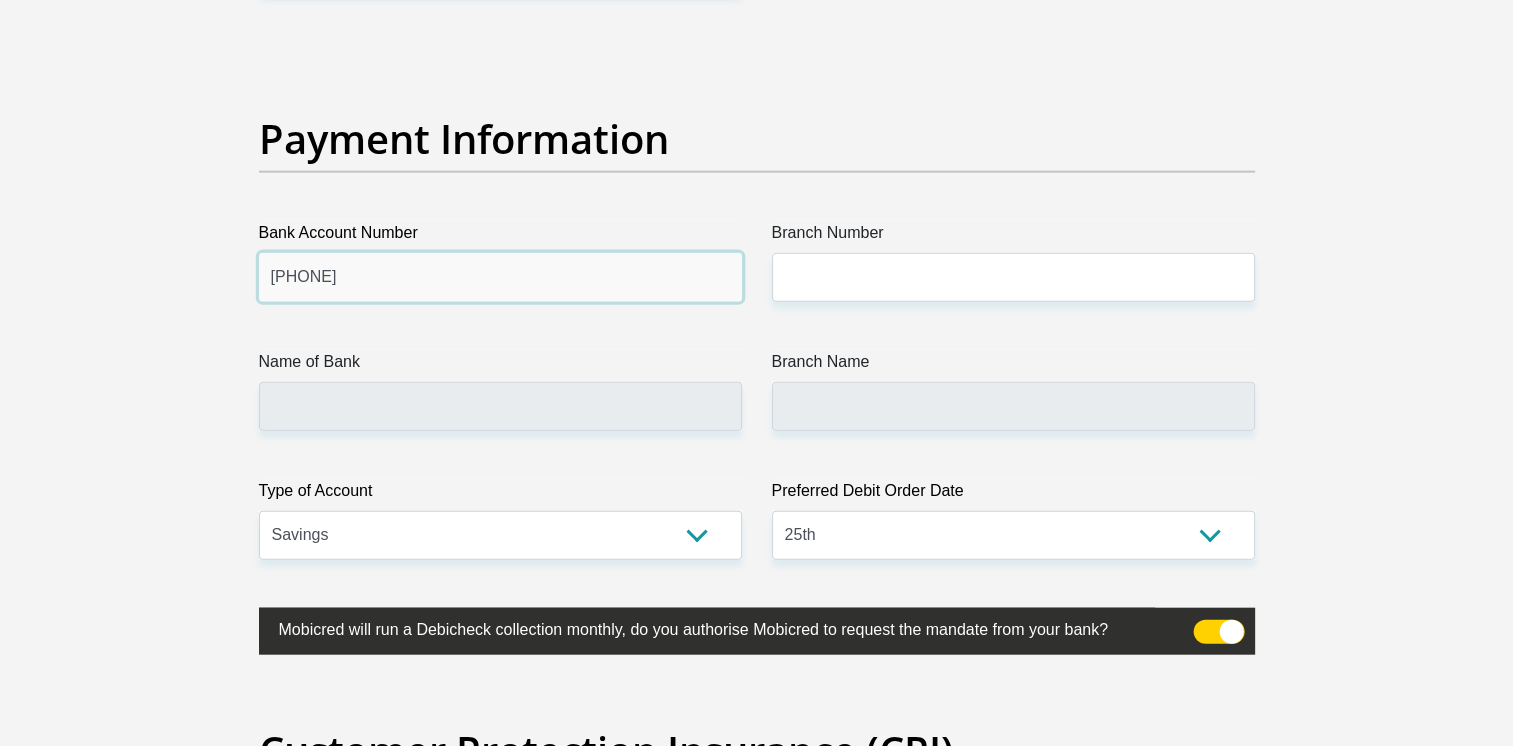 drag, startPoint x: 412, startPoint y: 264, endPoint x: 64, endPoint y: 263, distance: 348.00143 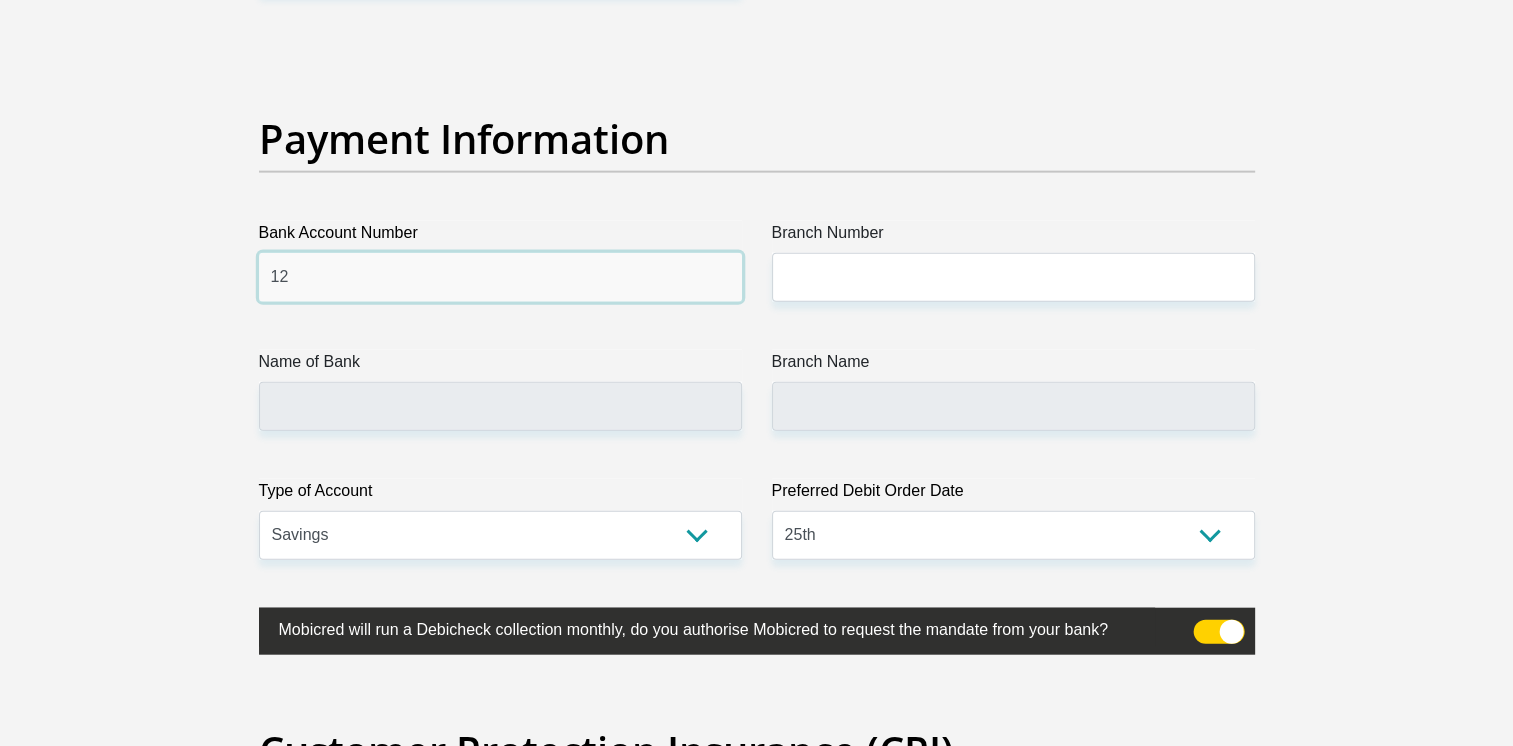 type on "1" 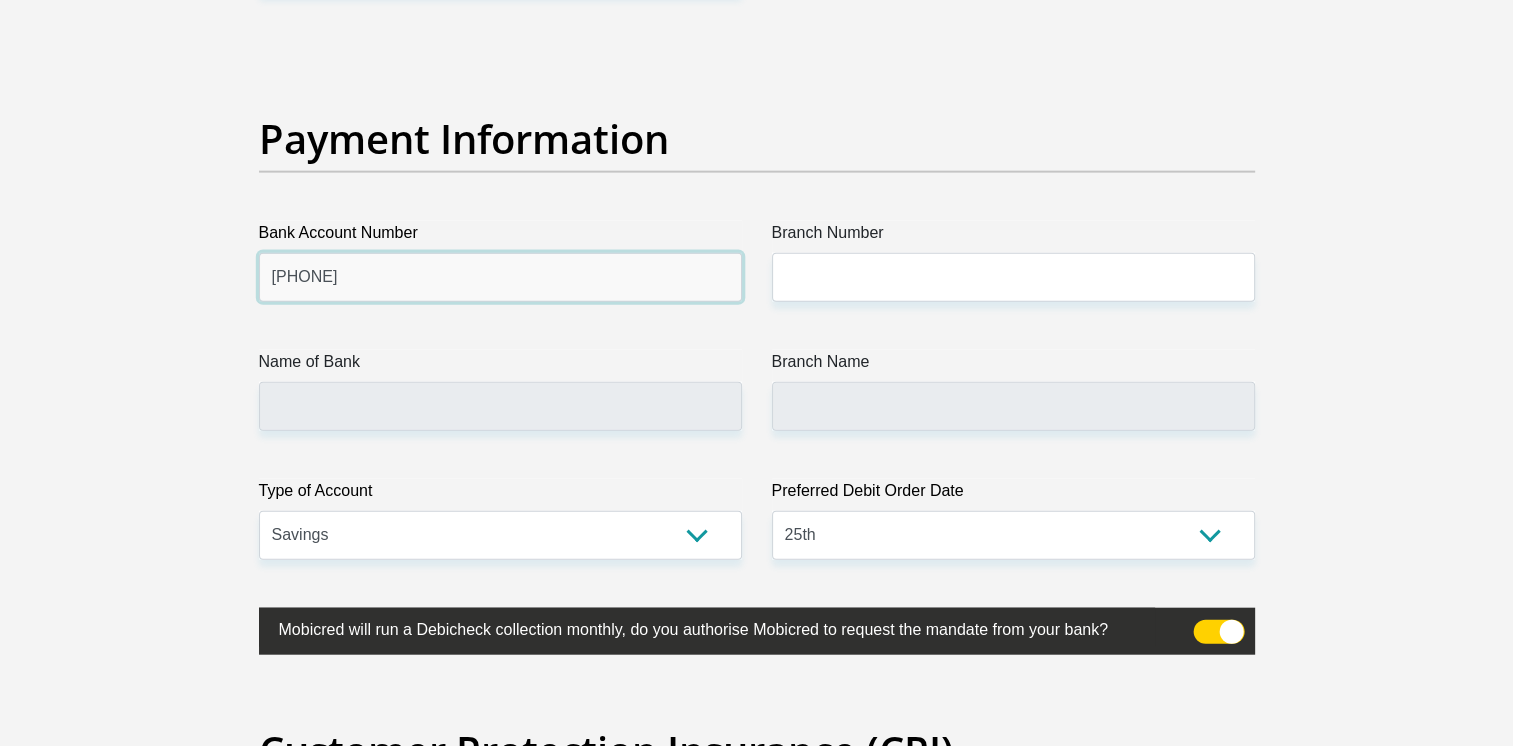 type on "[PHONE]" 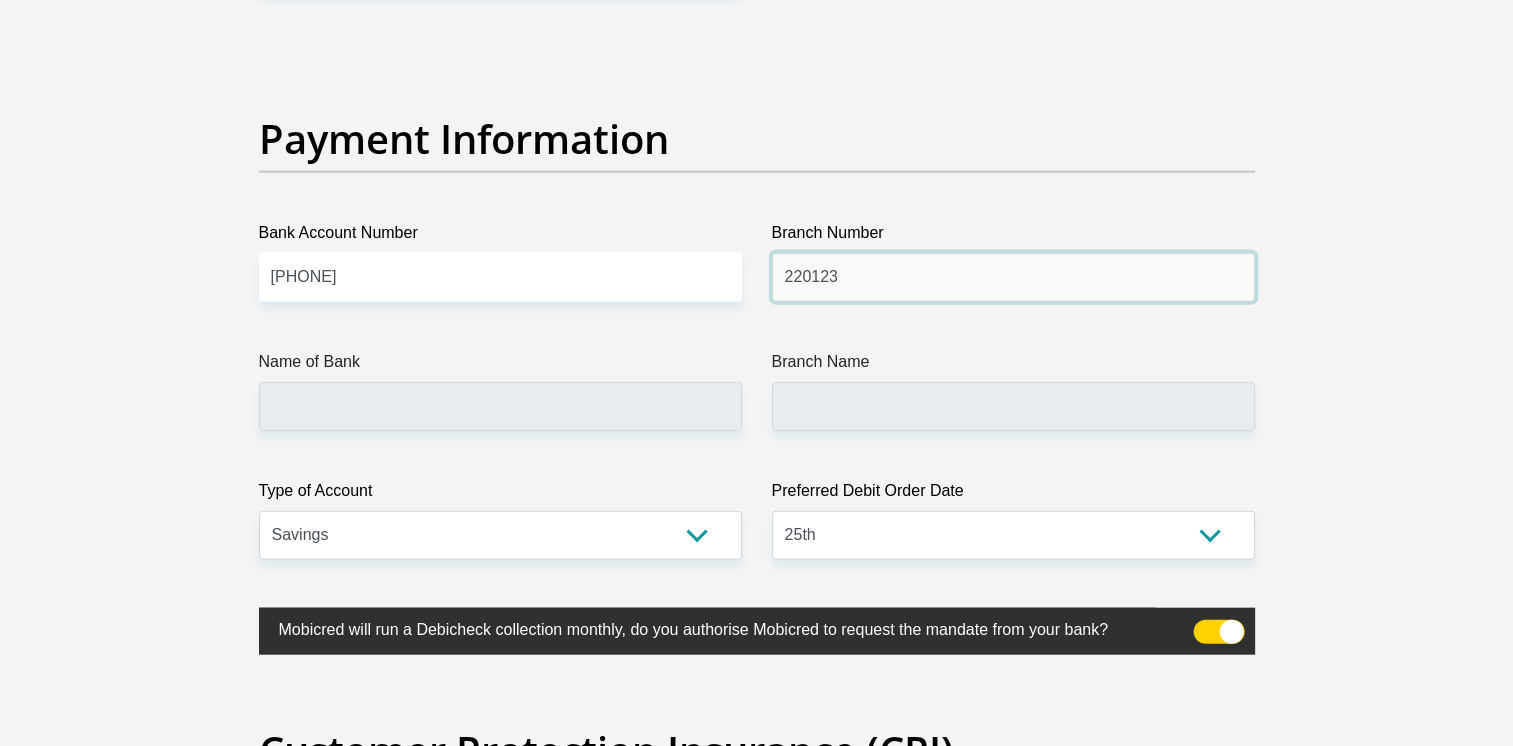 type on "220123" 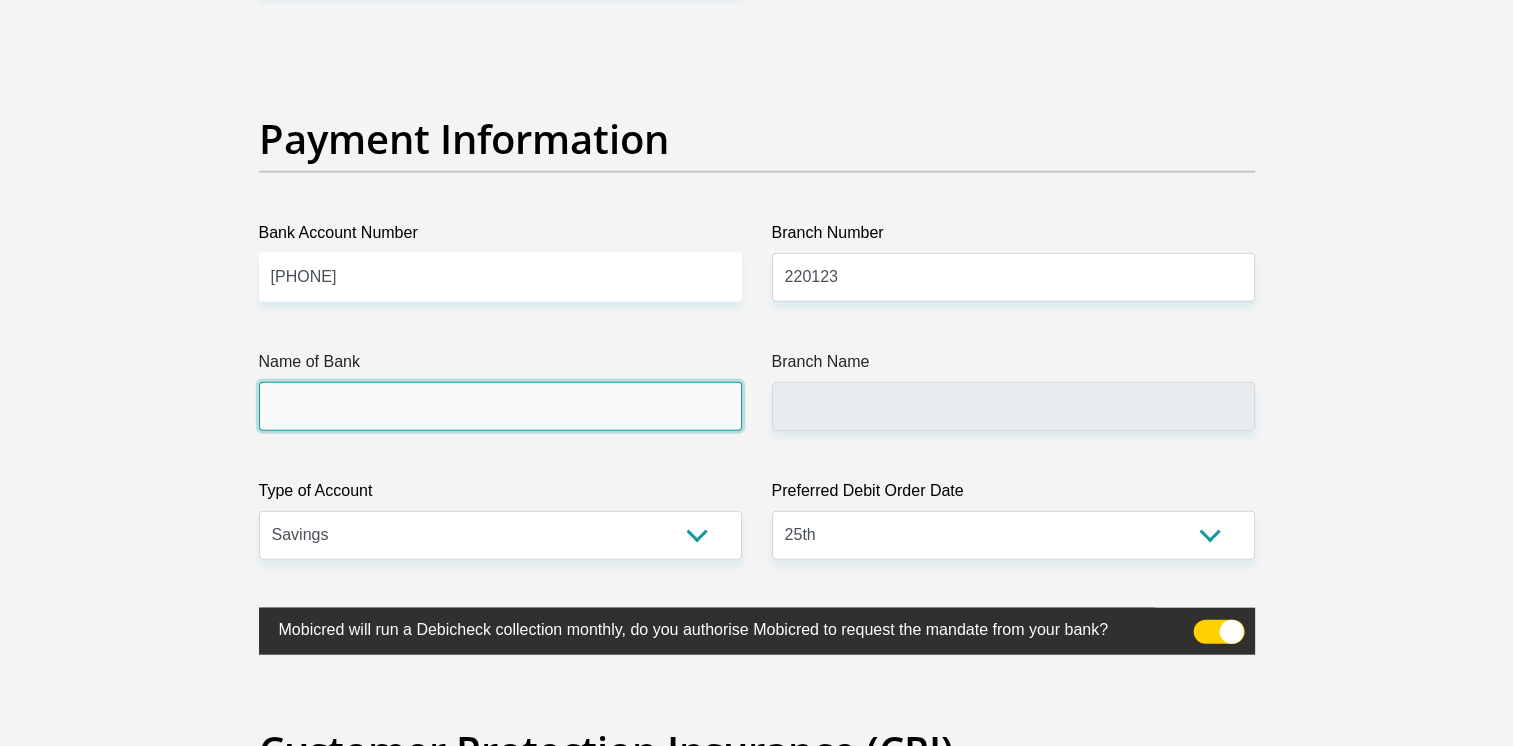type on "FIRSTRAND BANK" 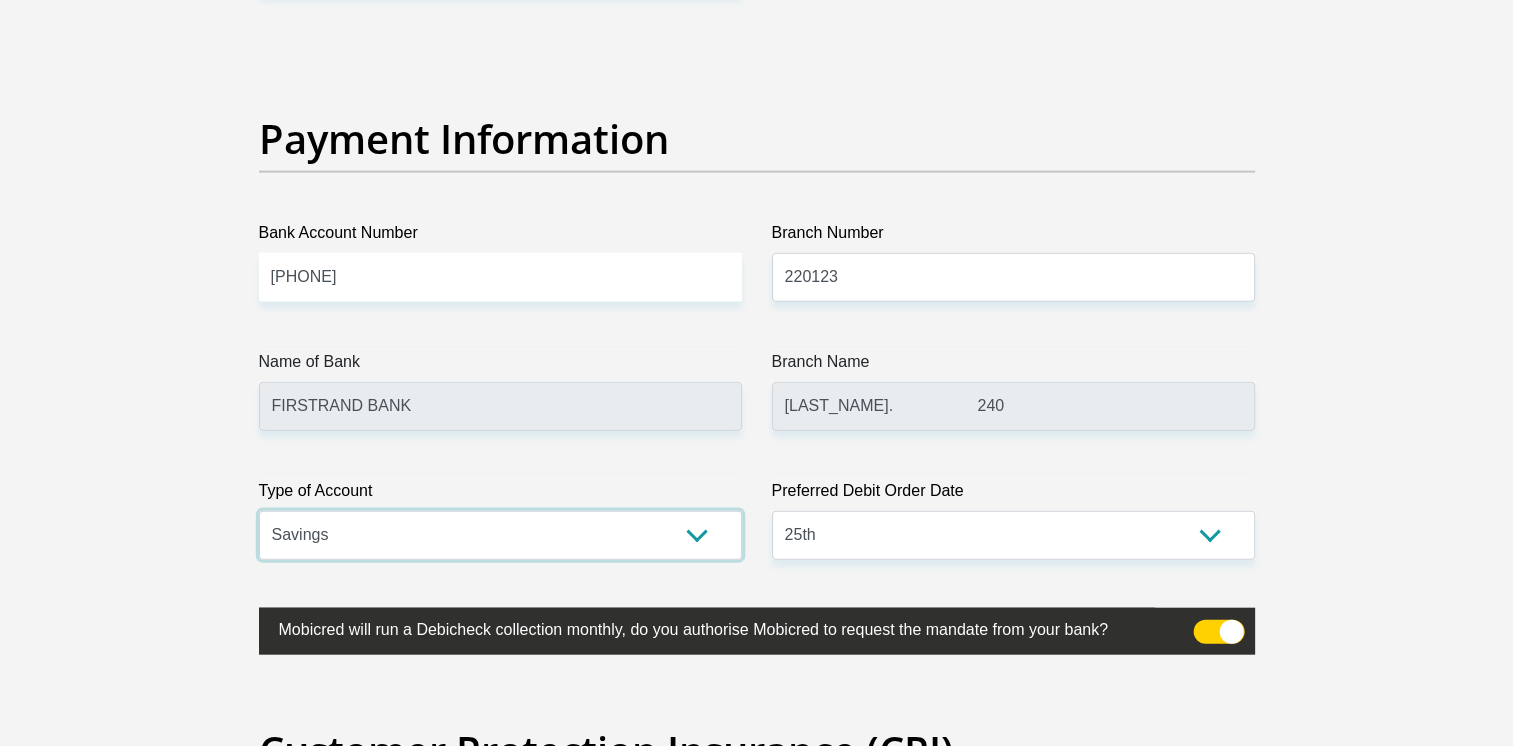 click on "Cheque
Savings" at bounding box center (500, 535) 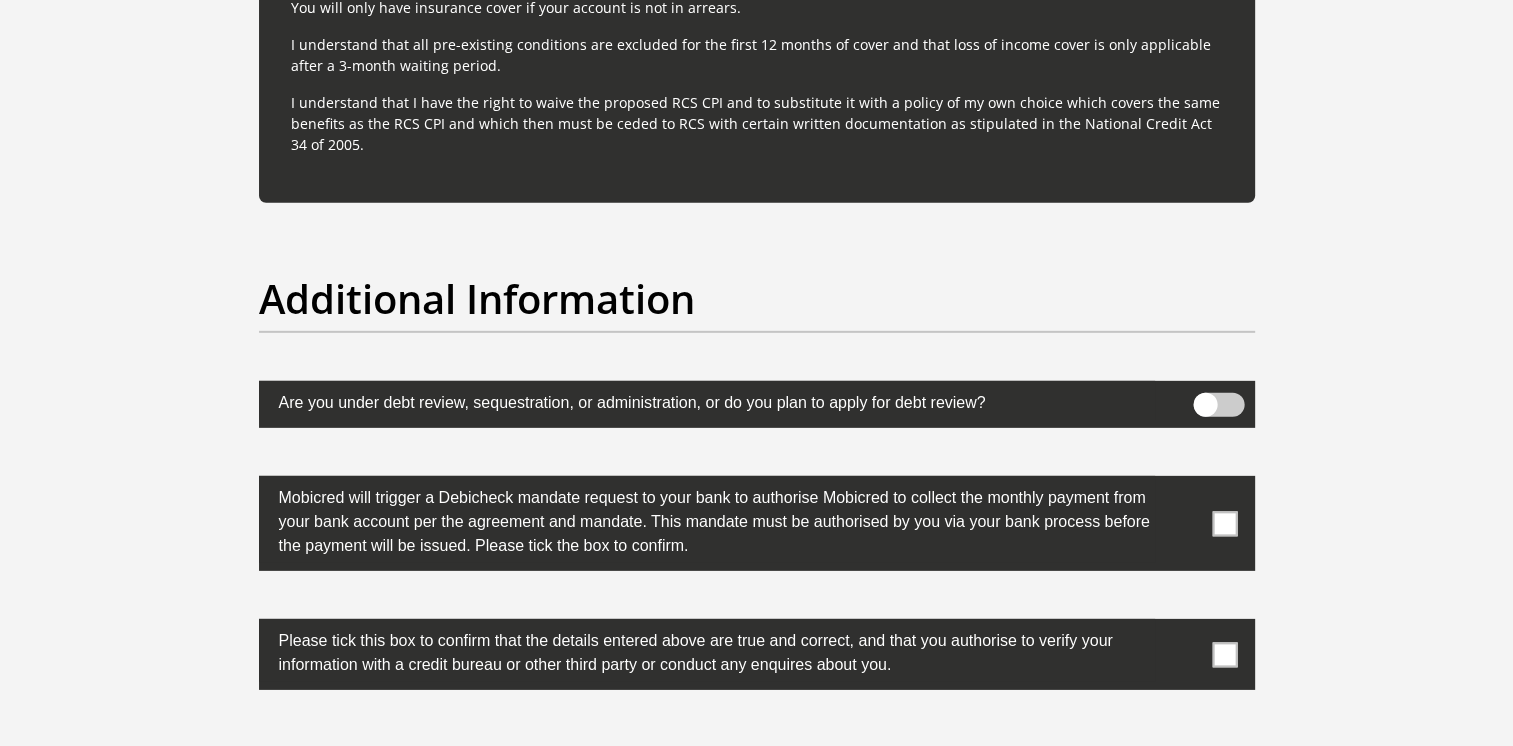 scroll, scrollTop: 6036, scrollLeft: 0, axis: vertical 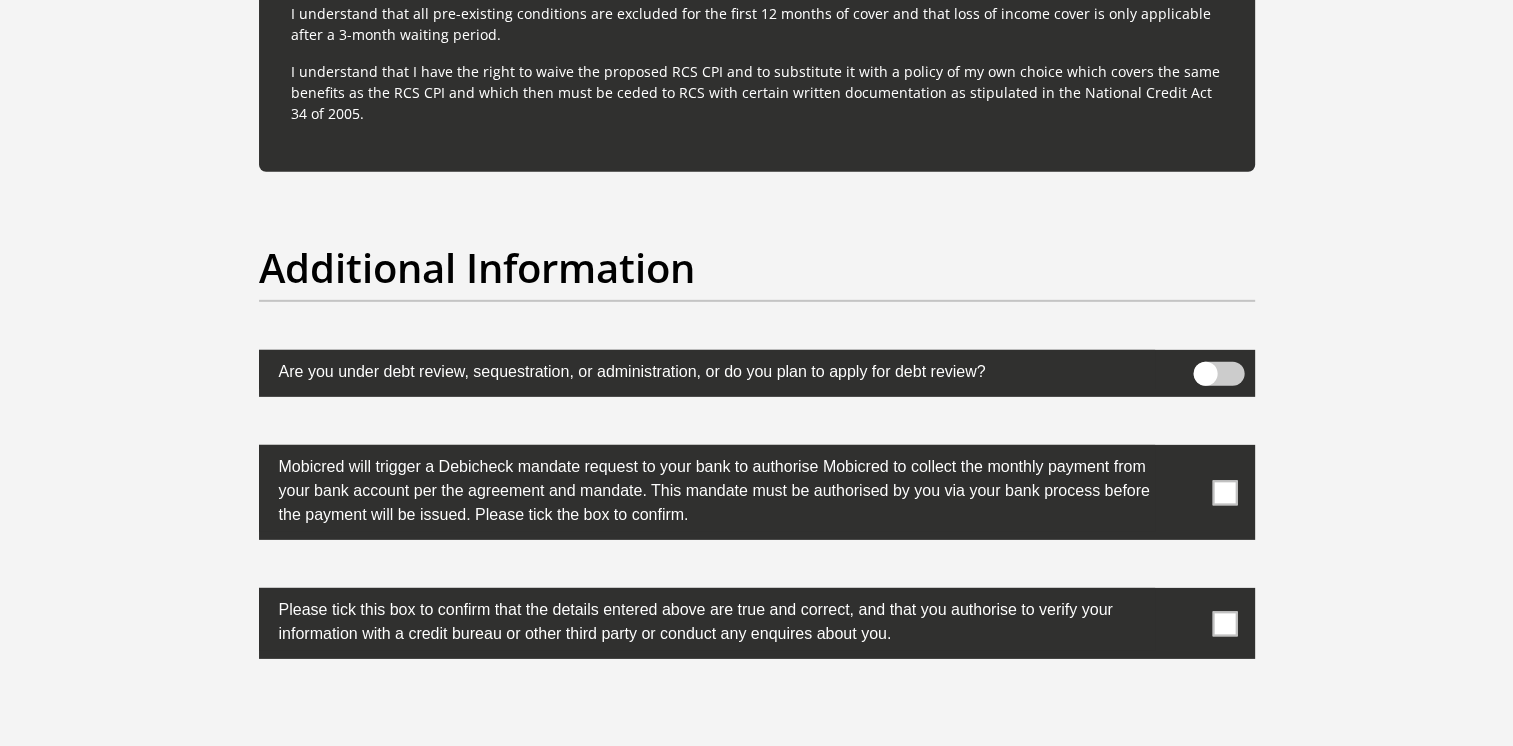 click at bounding box center [1224, 492] 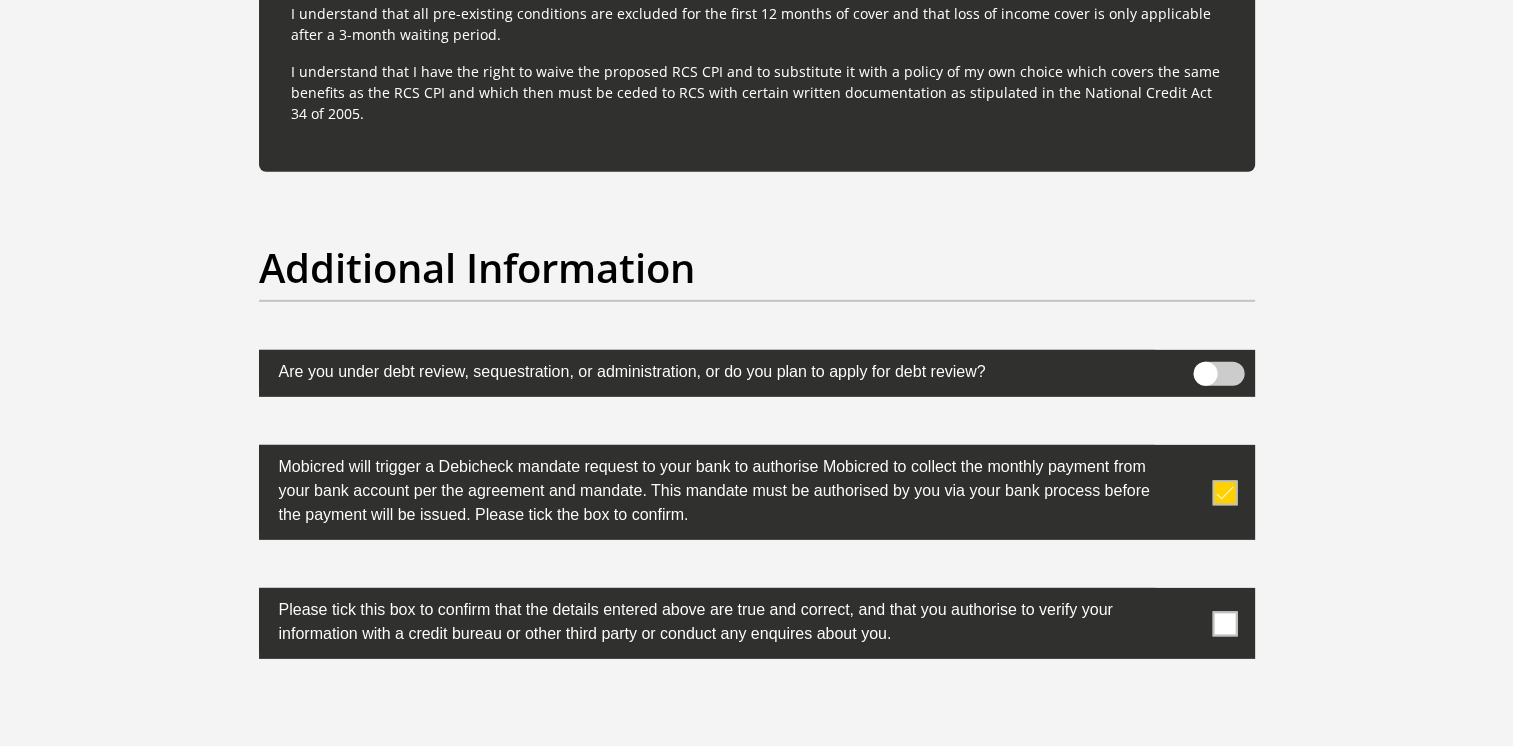 click at bounding box center [1224, 623] 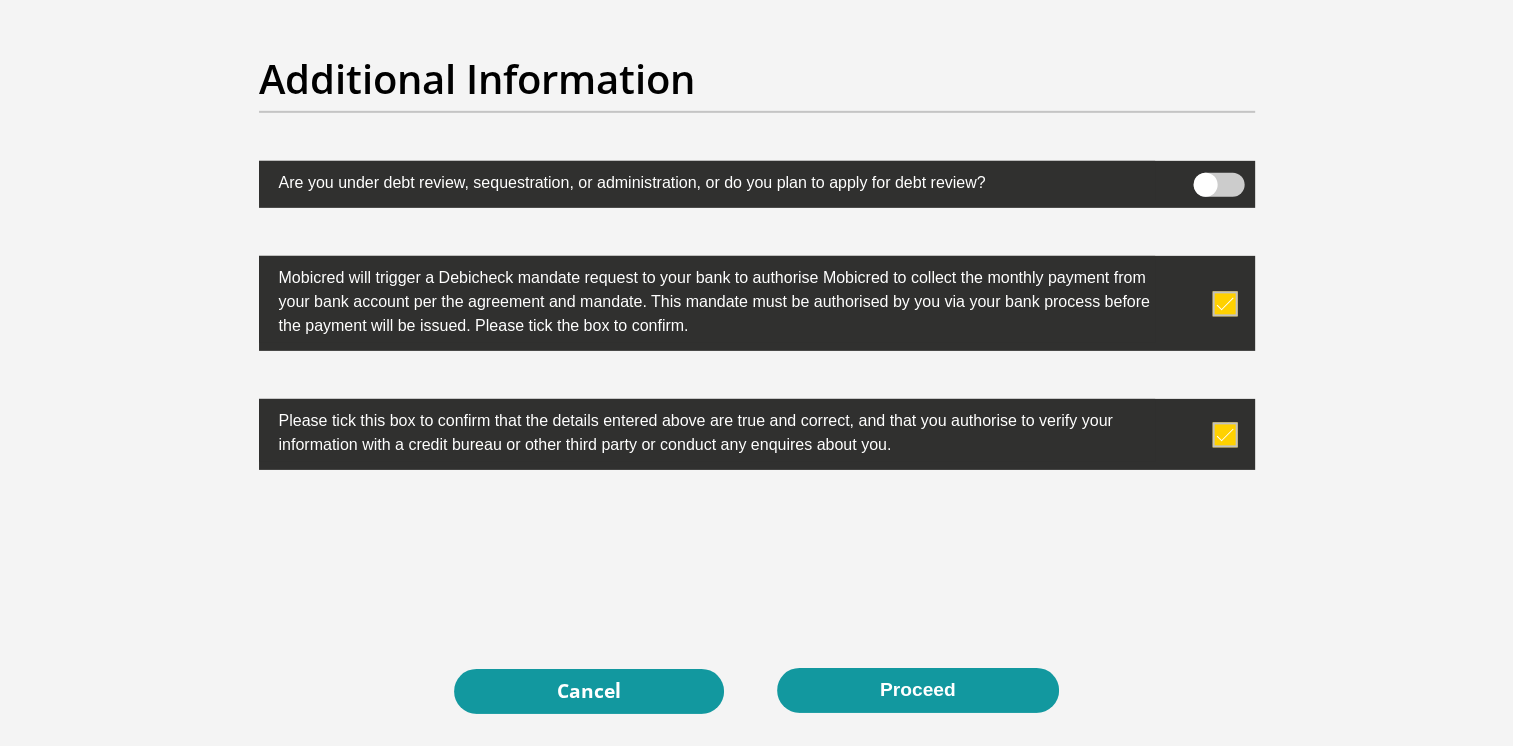 scroll, scrollTop: 6236, scrollLeft: 0, axis: vertical 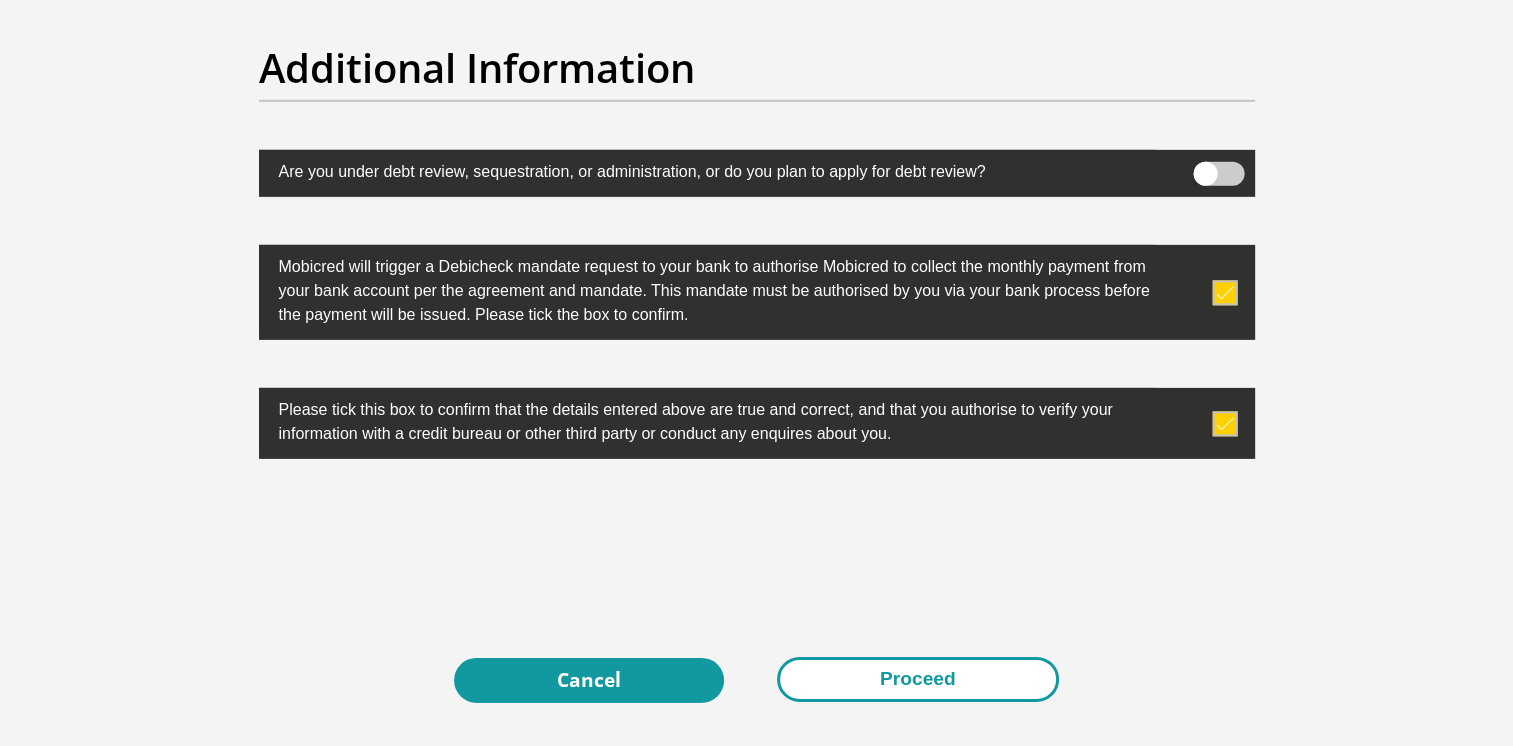 click on "Proceed" at bounding box center (918, 679) 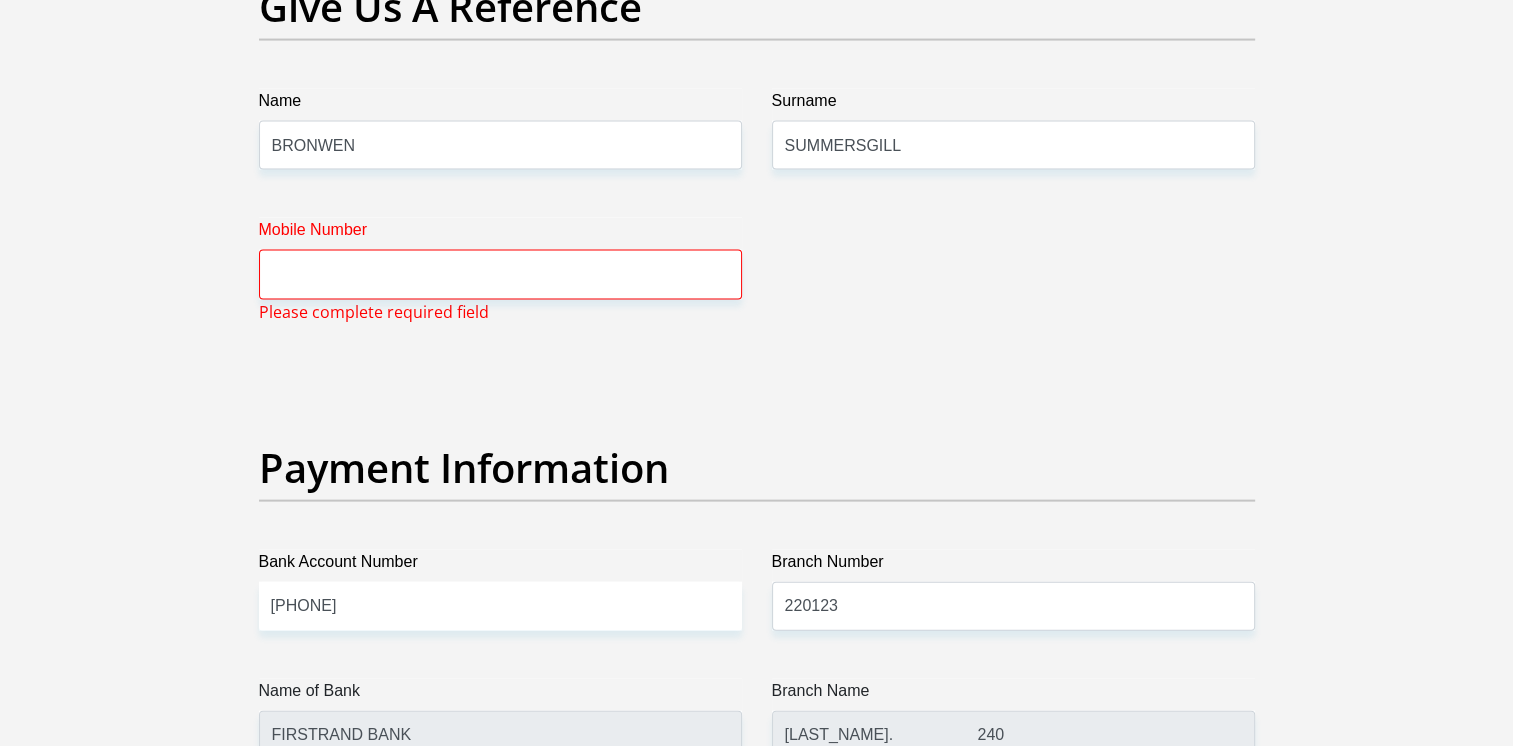 scroll, scrollTop: 4264, scrollLeft: 0, axis: vertical 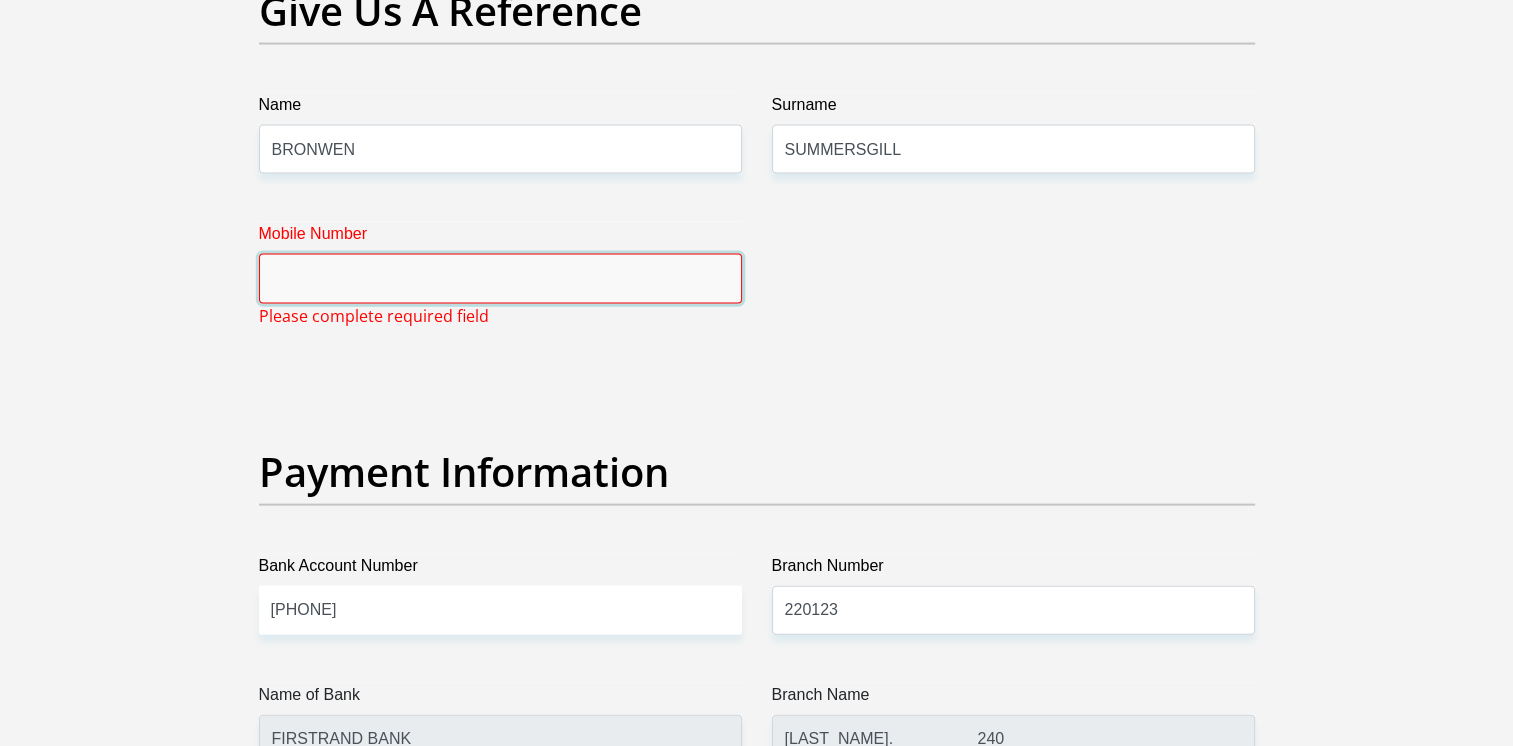 click on "Mobile Number" at bounding box center [500, 278] 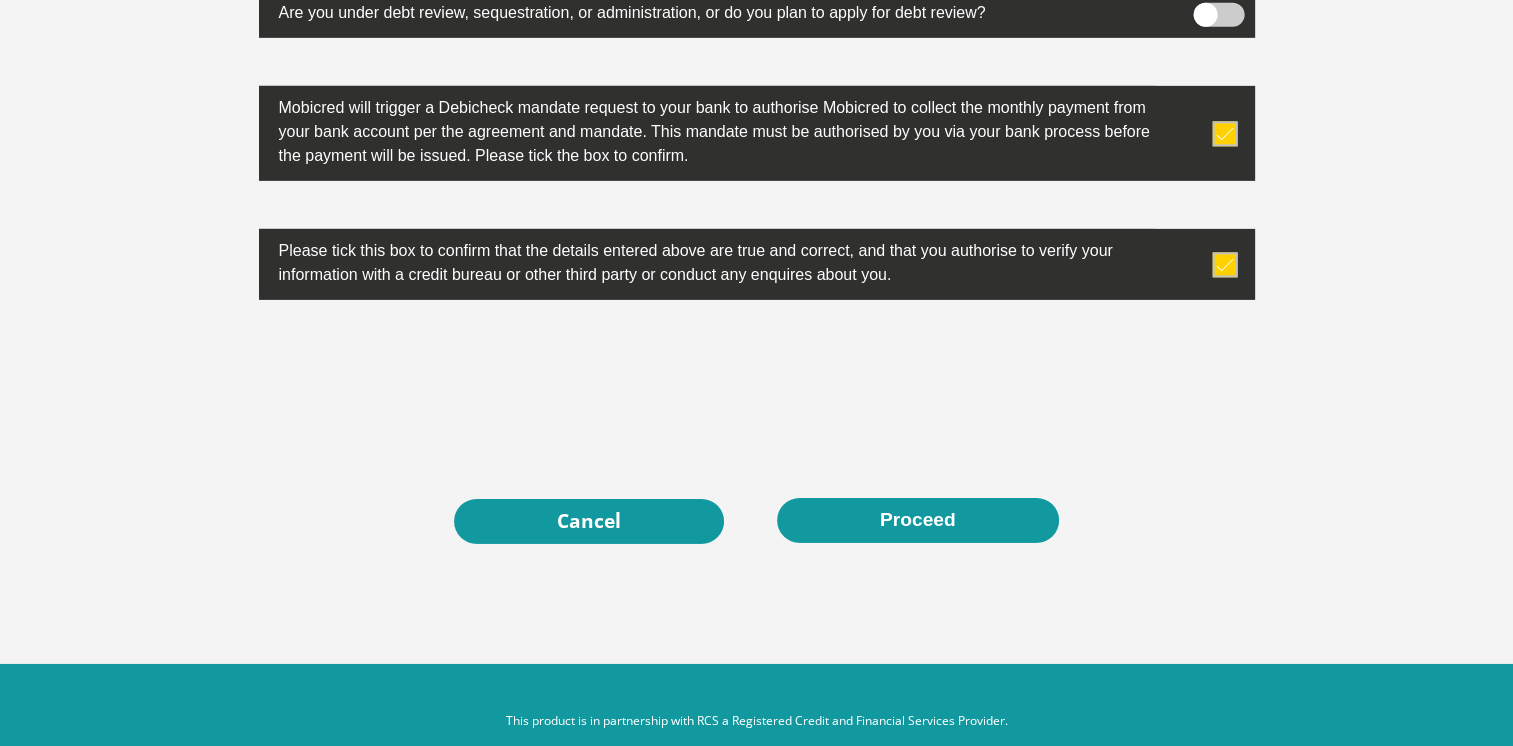 scroll, scrollTop: 6461, scrollLeft: 0, axis: vertical 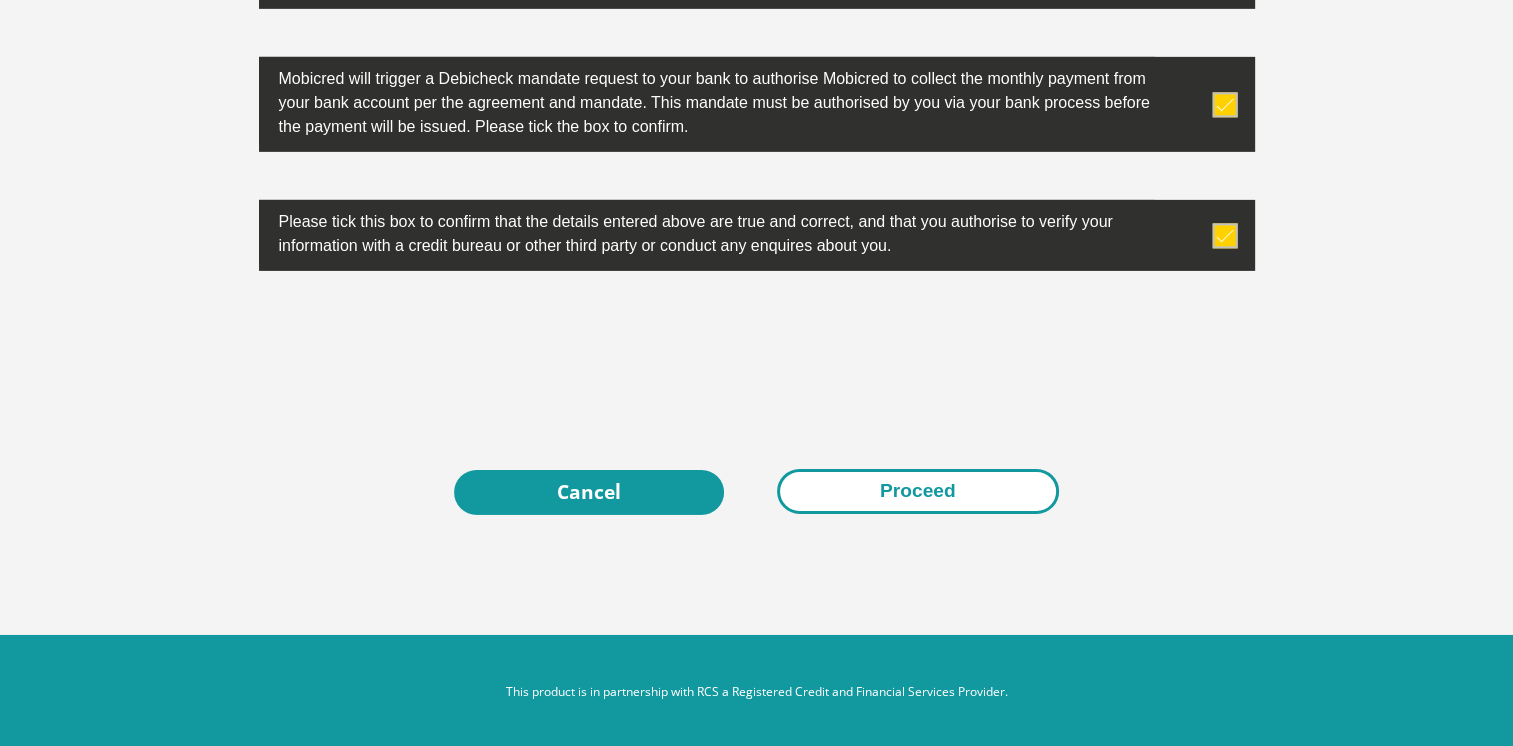 click on "Proceed" at bounding box center [918, 491] 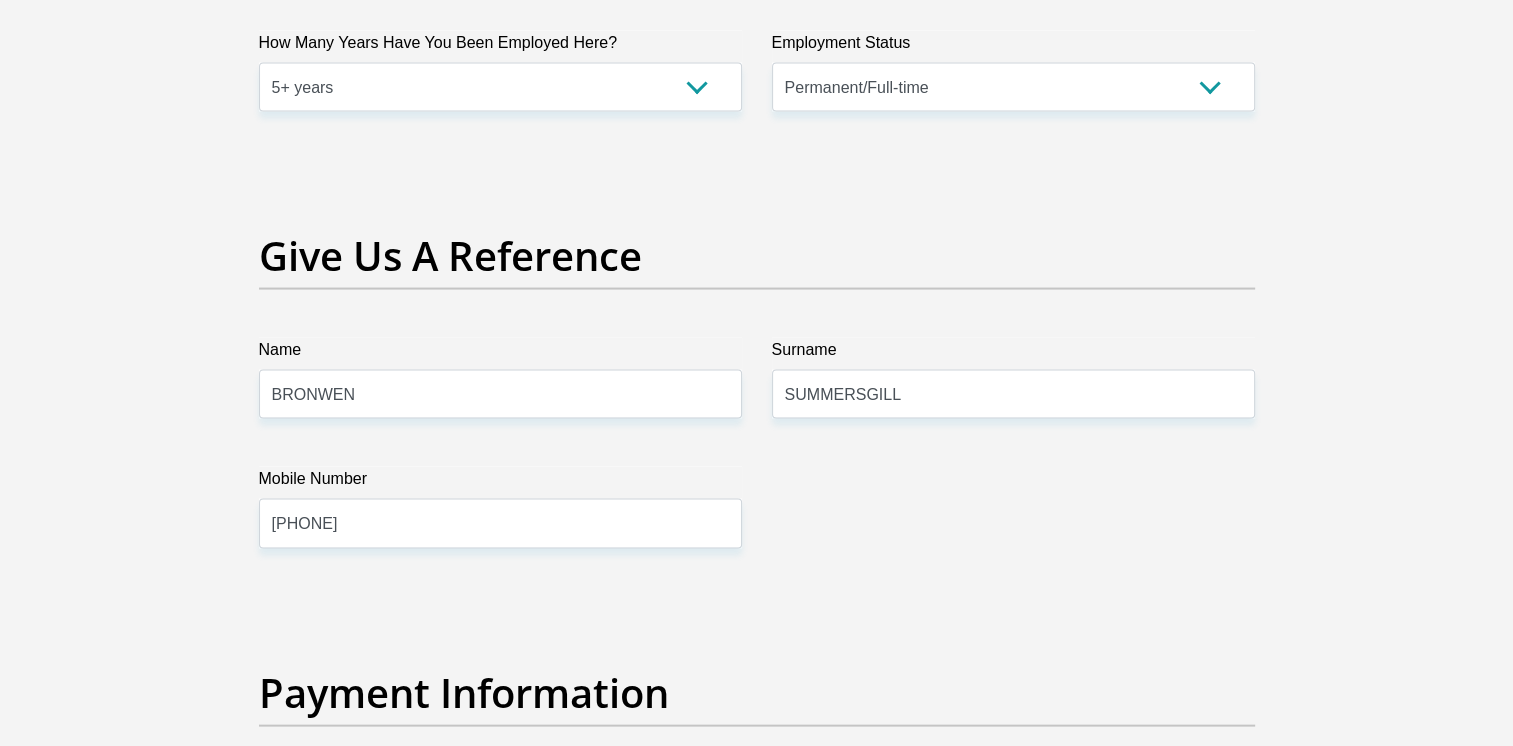 scroll, scrollTop: 4261, scrollLeft: 0, axis: vertical 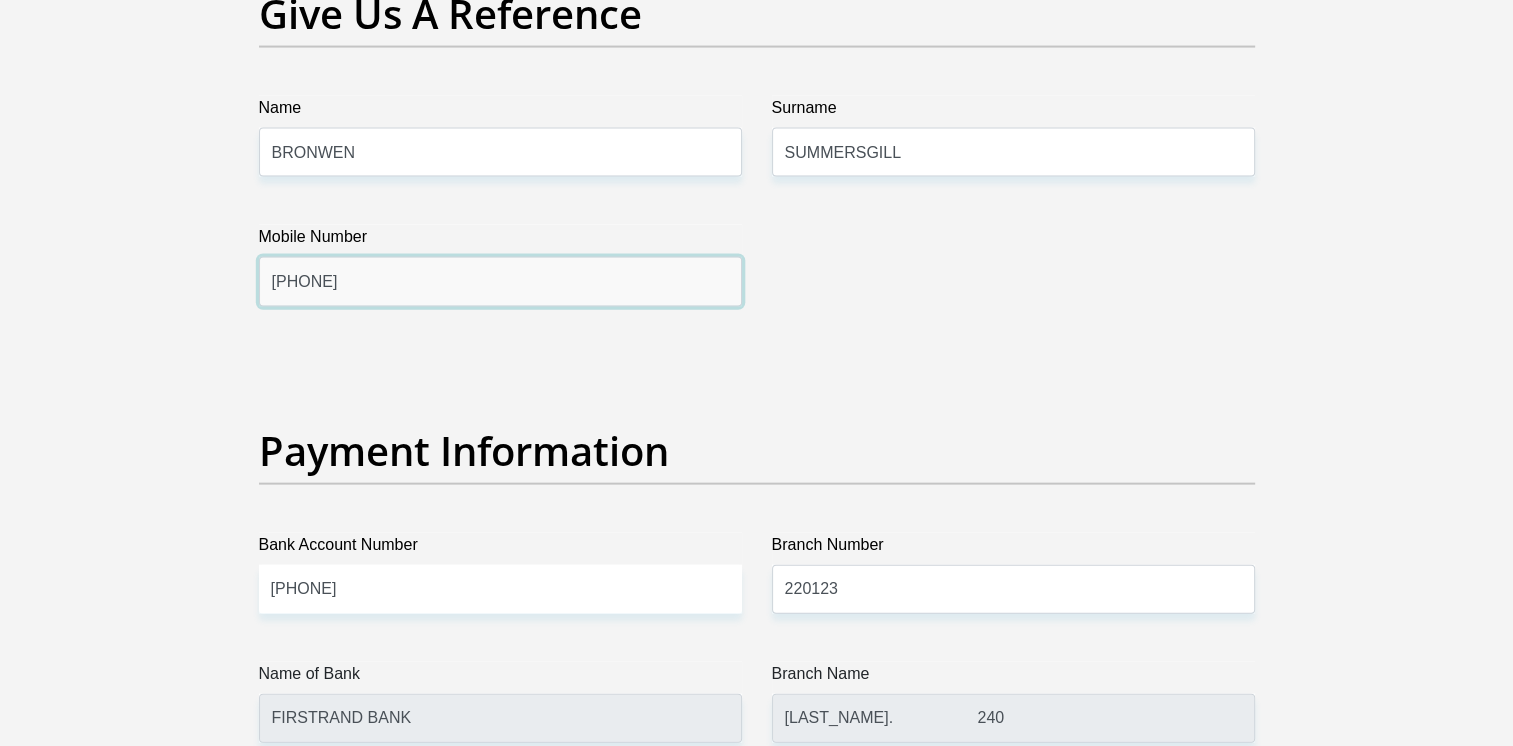 drag, startPoint x: 372, startPoint y: 278, endPoint x: 204, endPoint y: 262, distance: 168.76018 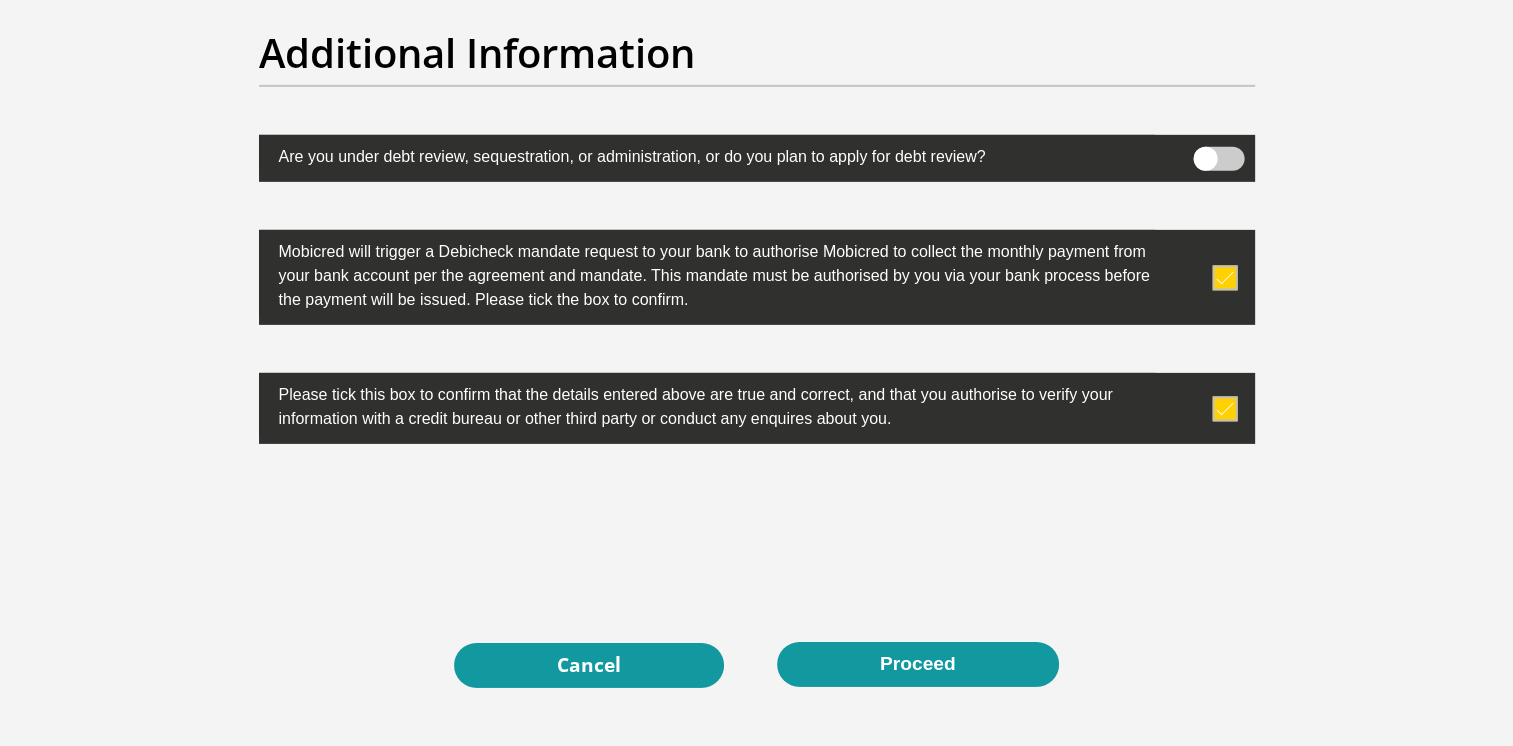 scroll, scrollTop: 6461, scrollLeft: 0, axis: vertical 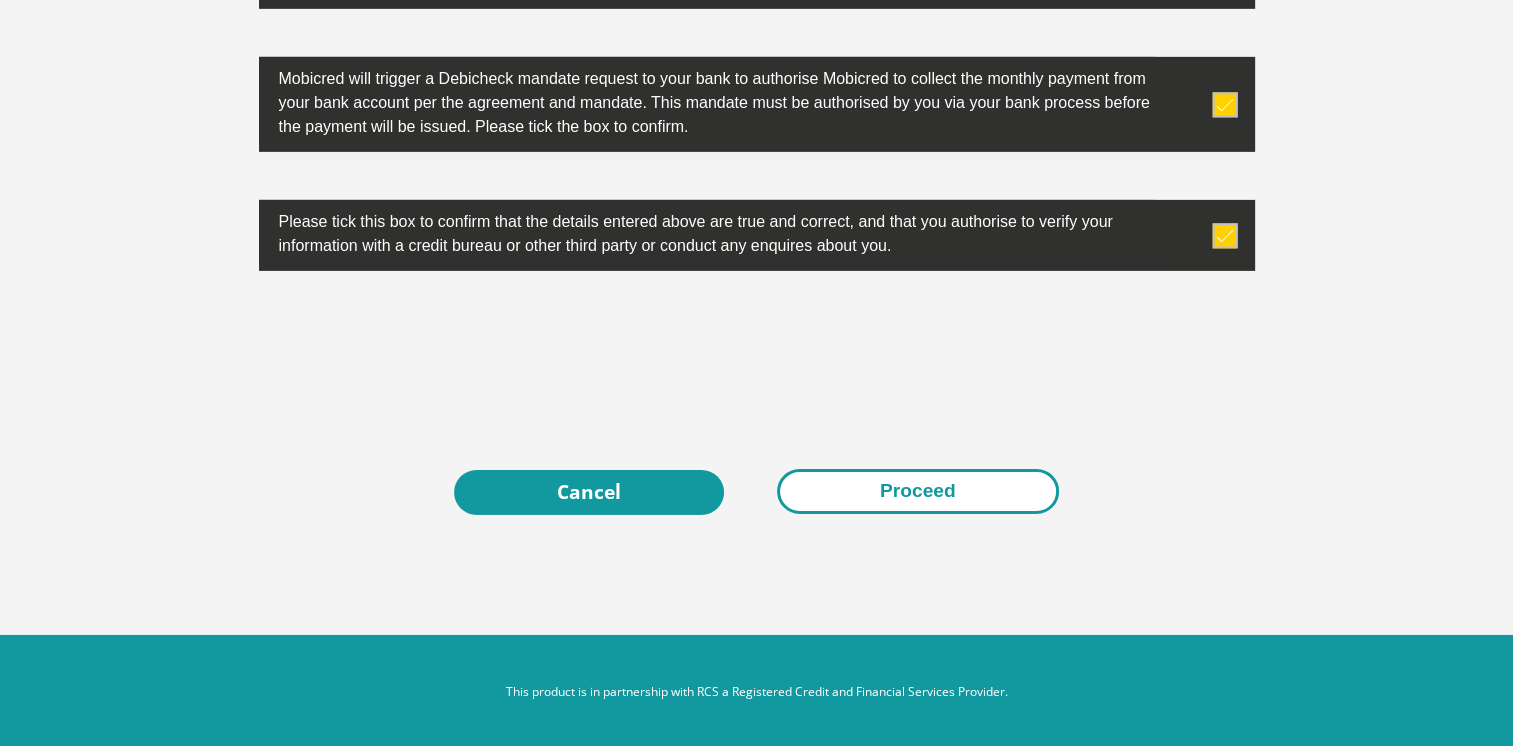 type on "[PHONE]" 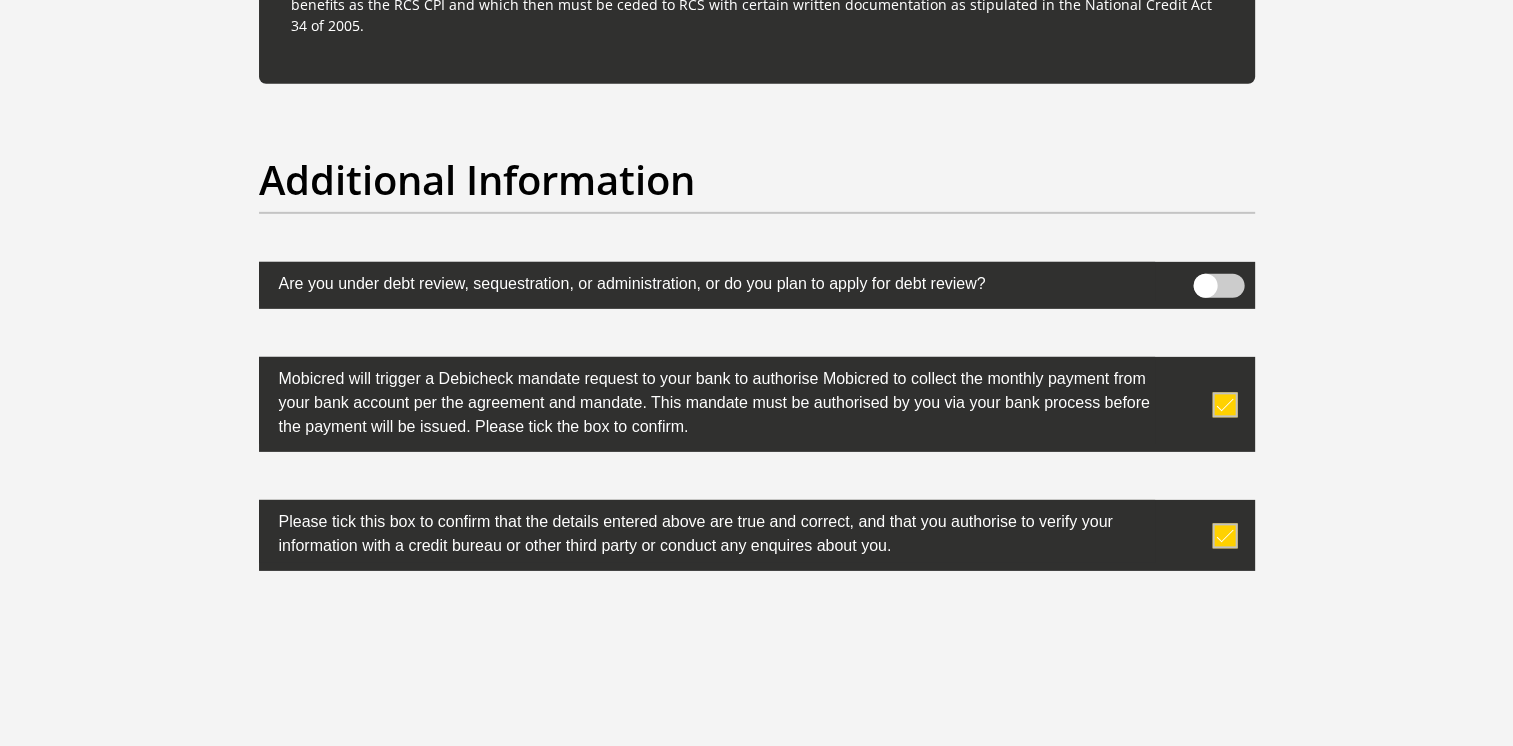 scroll, scrollTop: 6461, scrollLeft: 0, axis: vertical 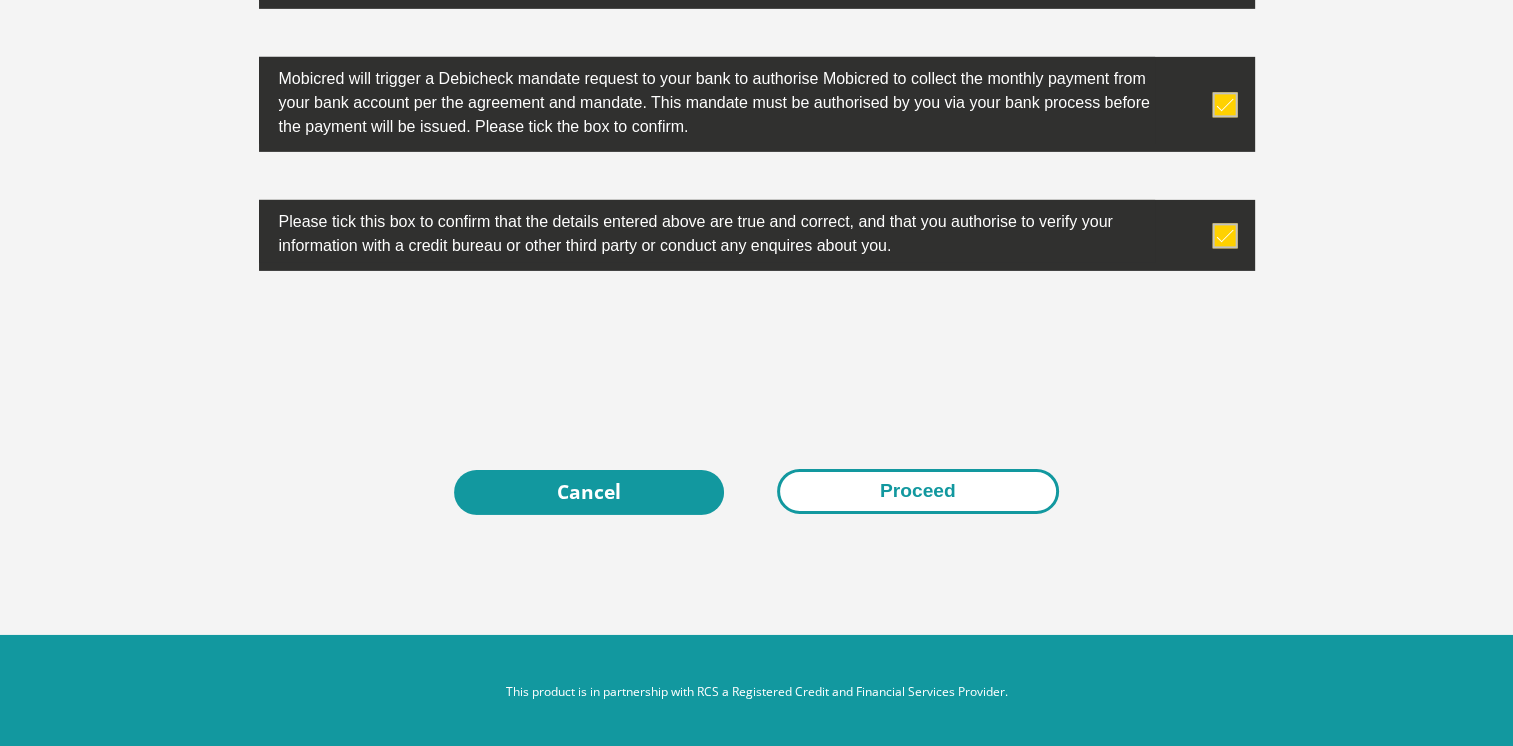 click on "Proceed" at bounding box center (918, 491) 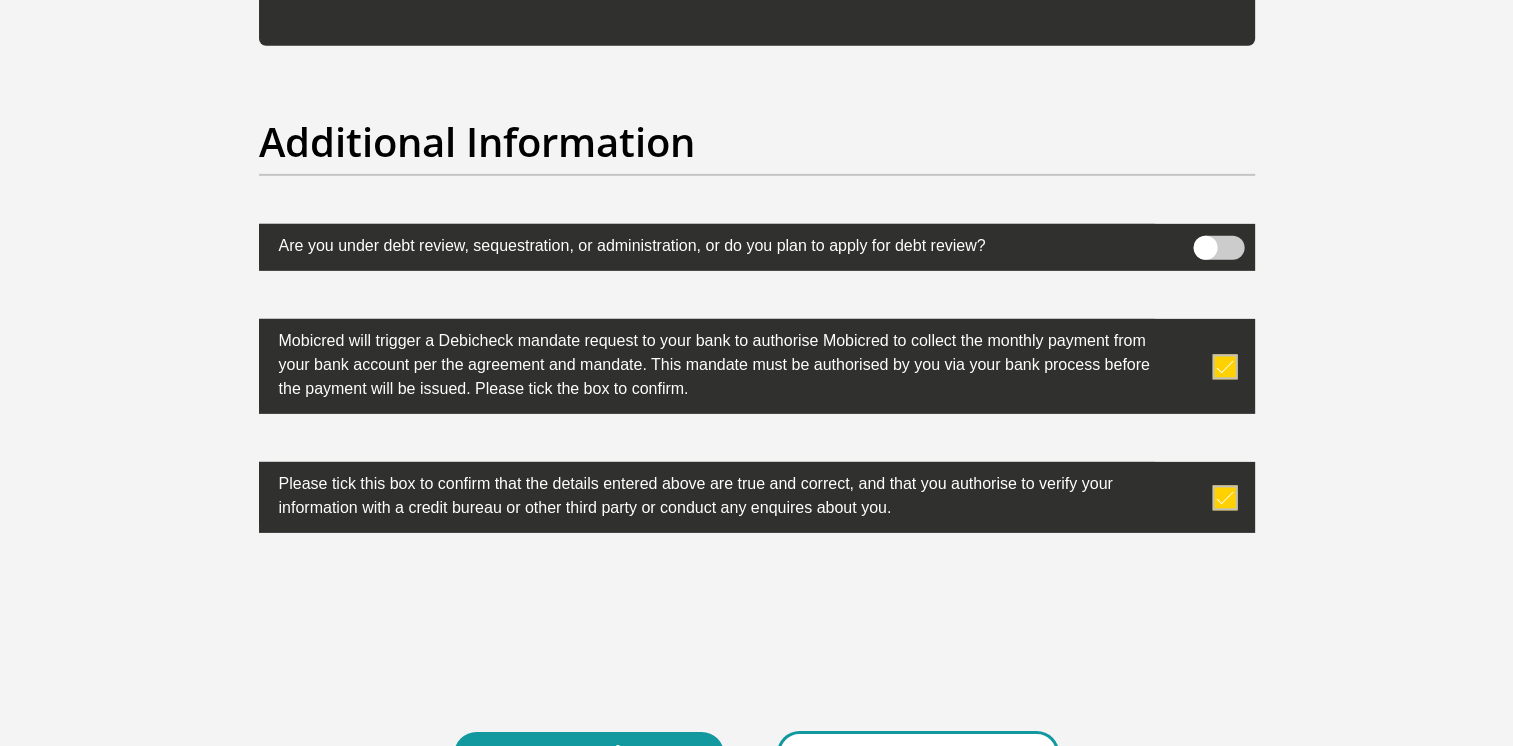 scroll, scrollTop: 6349, scrollLeft: 0, axis: vertical 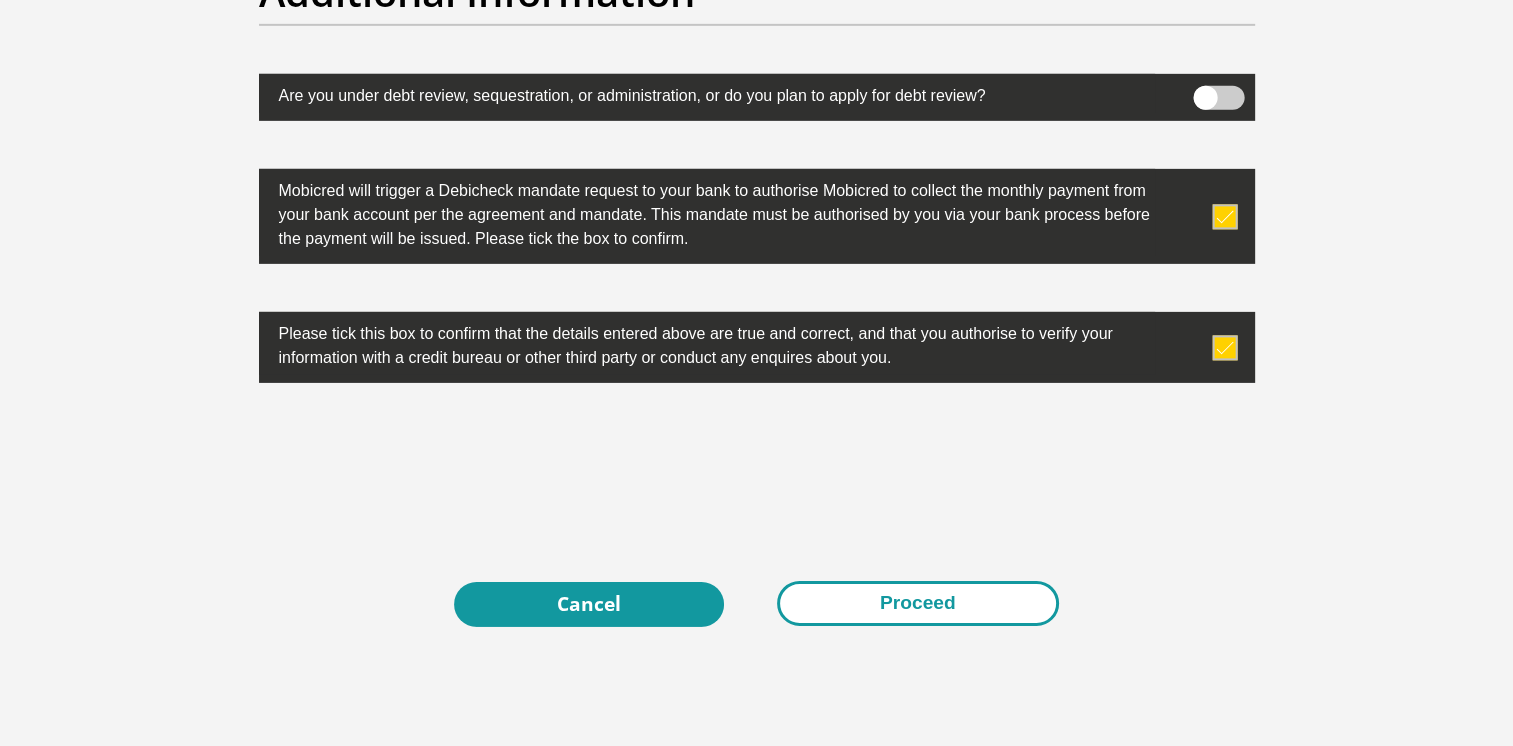 click on "Proceed" at bounding box center [918, 603] 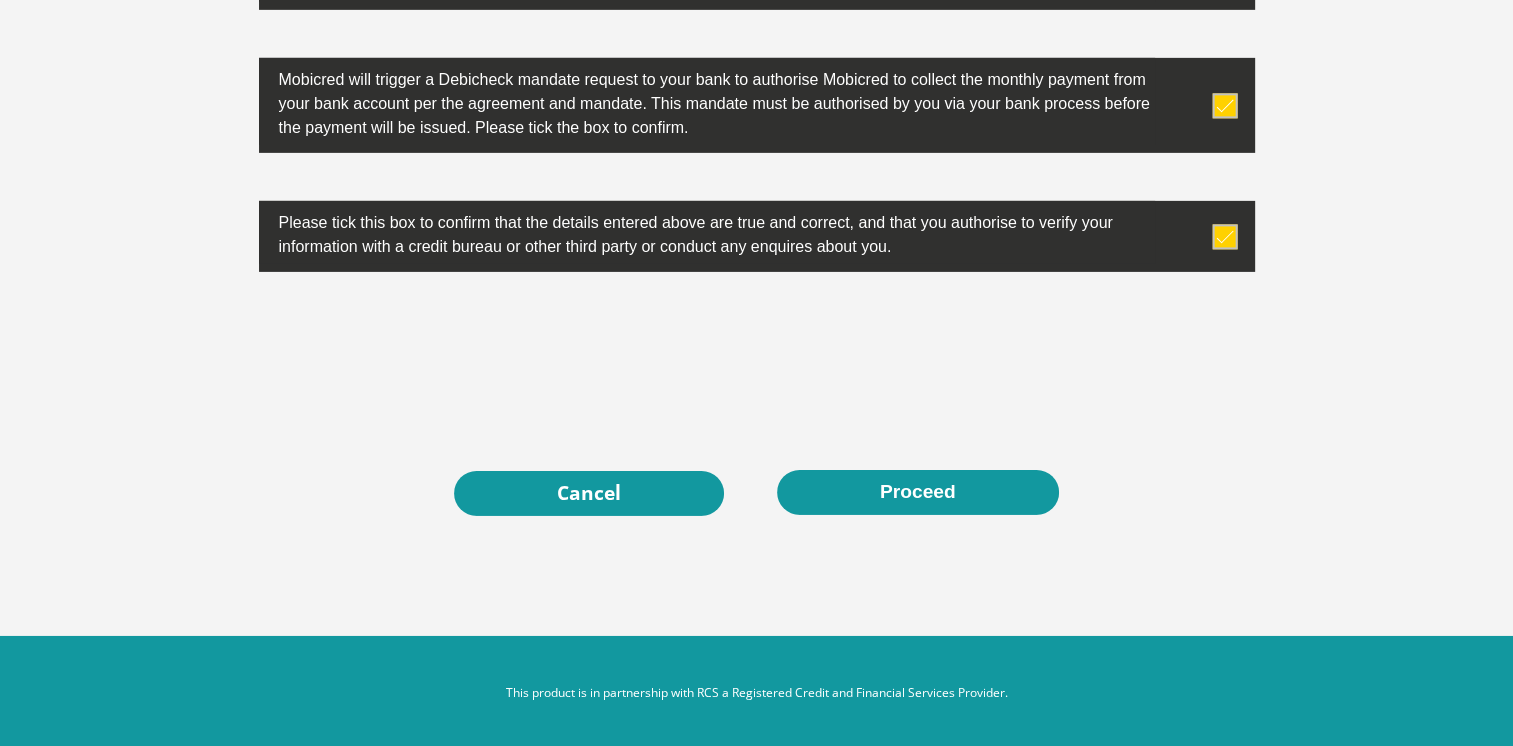 scroll, scrollTop: 6461, scrollLeft: 0, axis: vertical 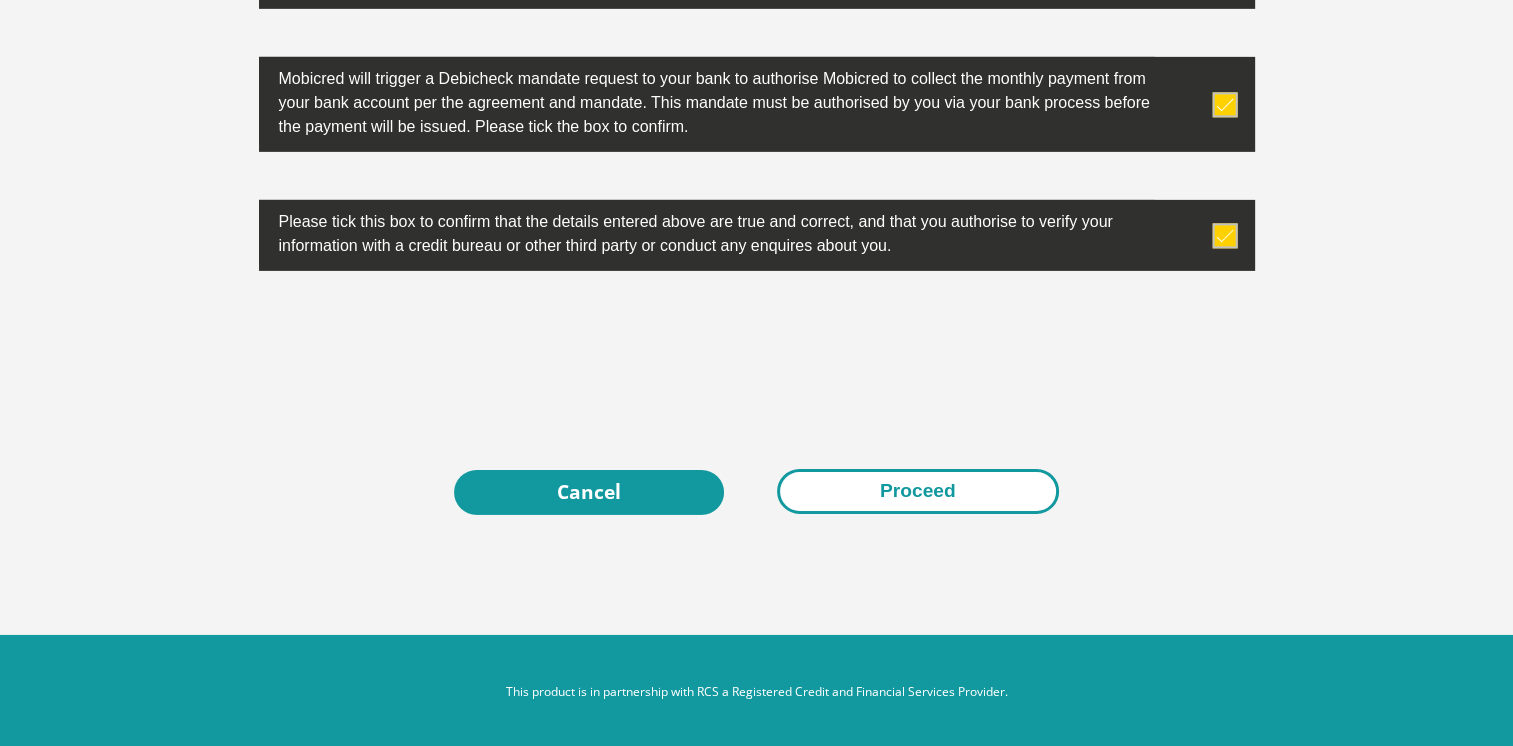 click on "Proceed" at bounding box center [918, 491] 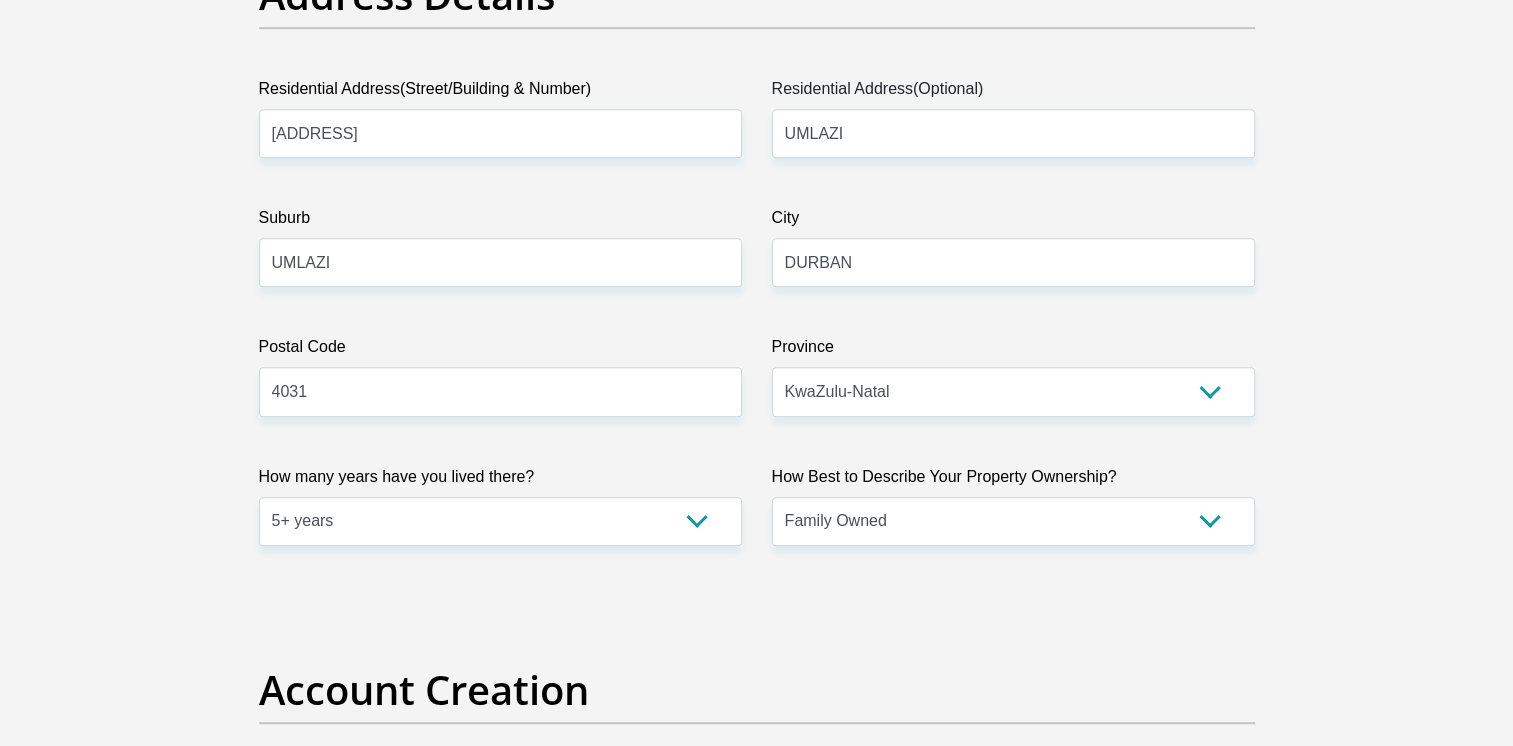 scroll, scrollTop: 1461, scrollLeft: 0, axis: vertical 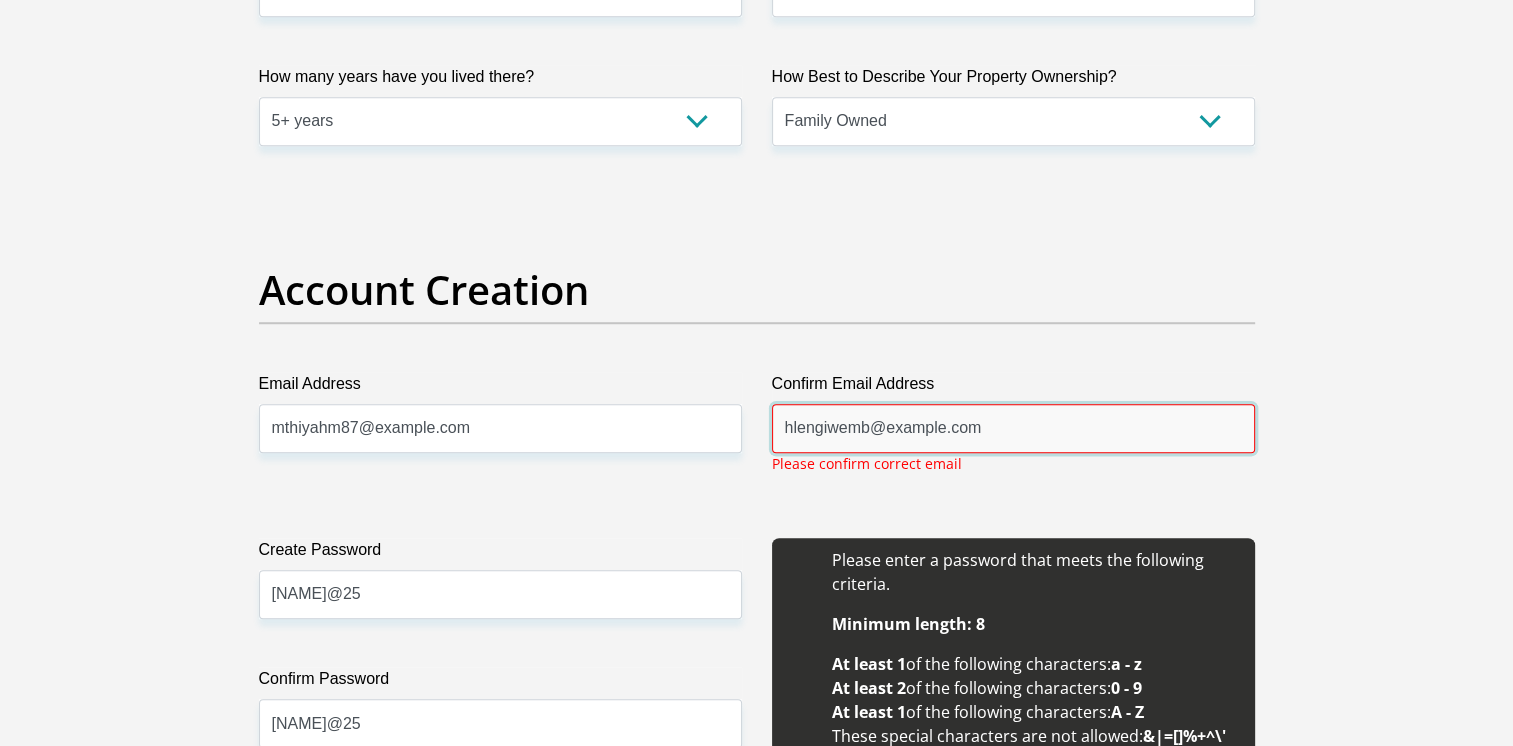 click on "hlengiwemb@example.com" at bounding box center (1013, 428) 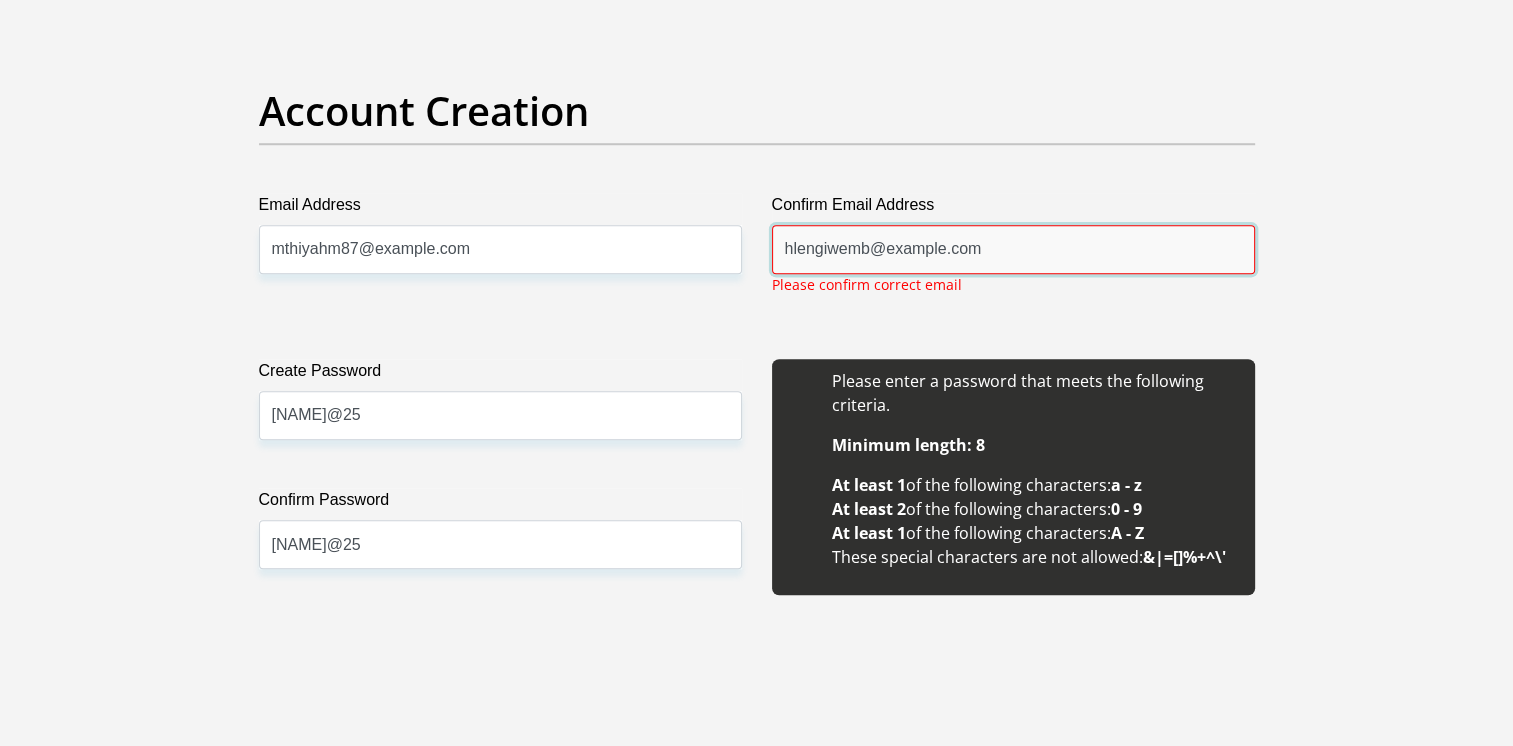 scroll, scrollTop: 1661, scrollLeft: 0, axis: vertical 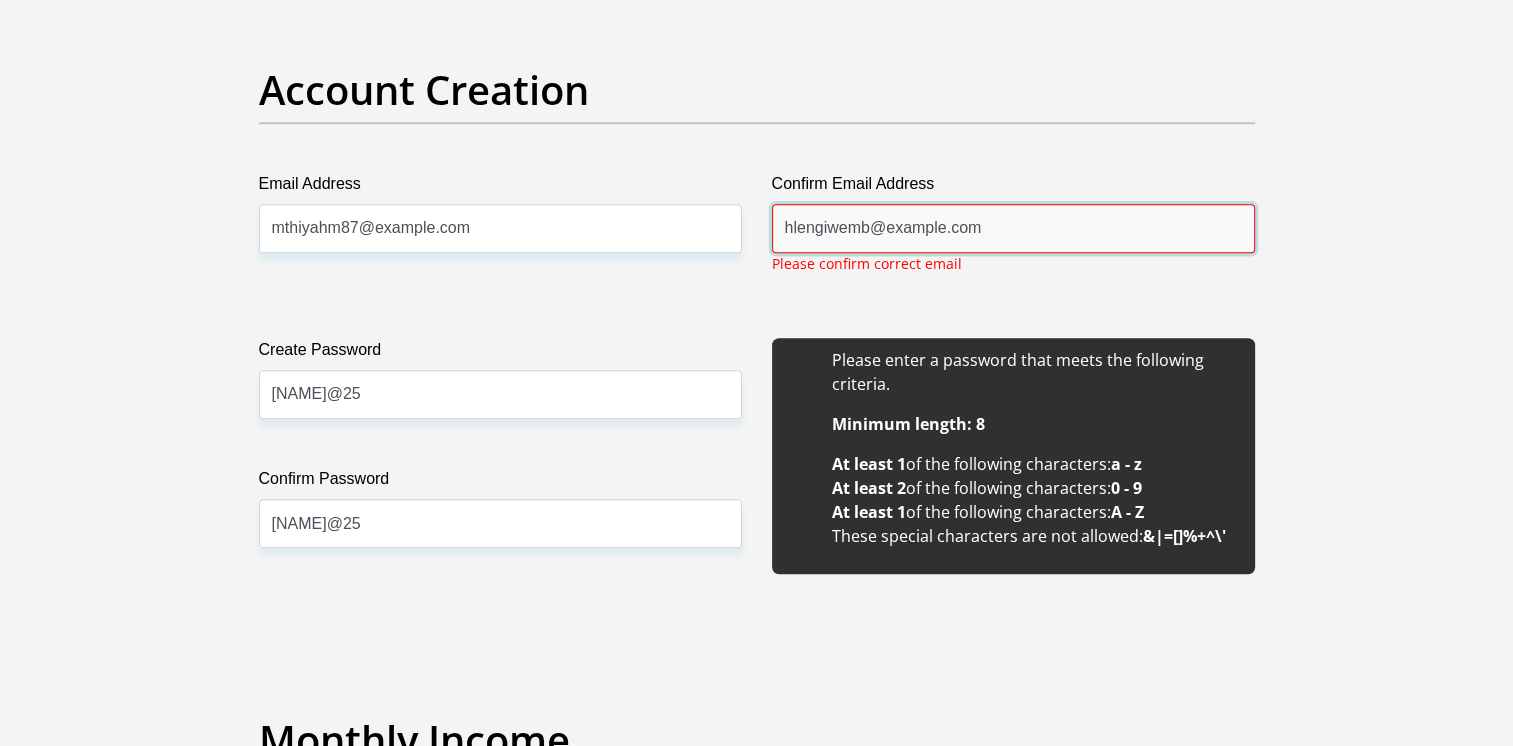 drag, startPoint x: 1007, startPoint y: 230, endPoint x: 733, endPoint y: 197, distance: 275.98007 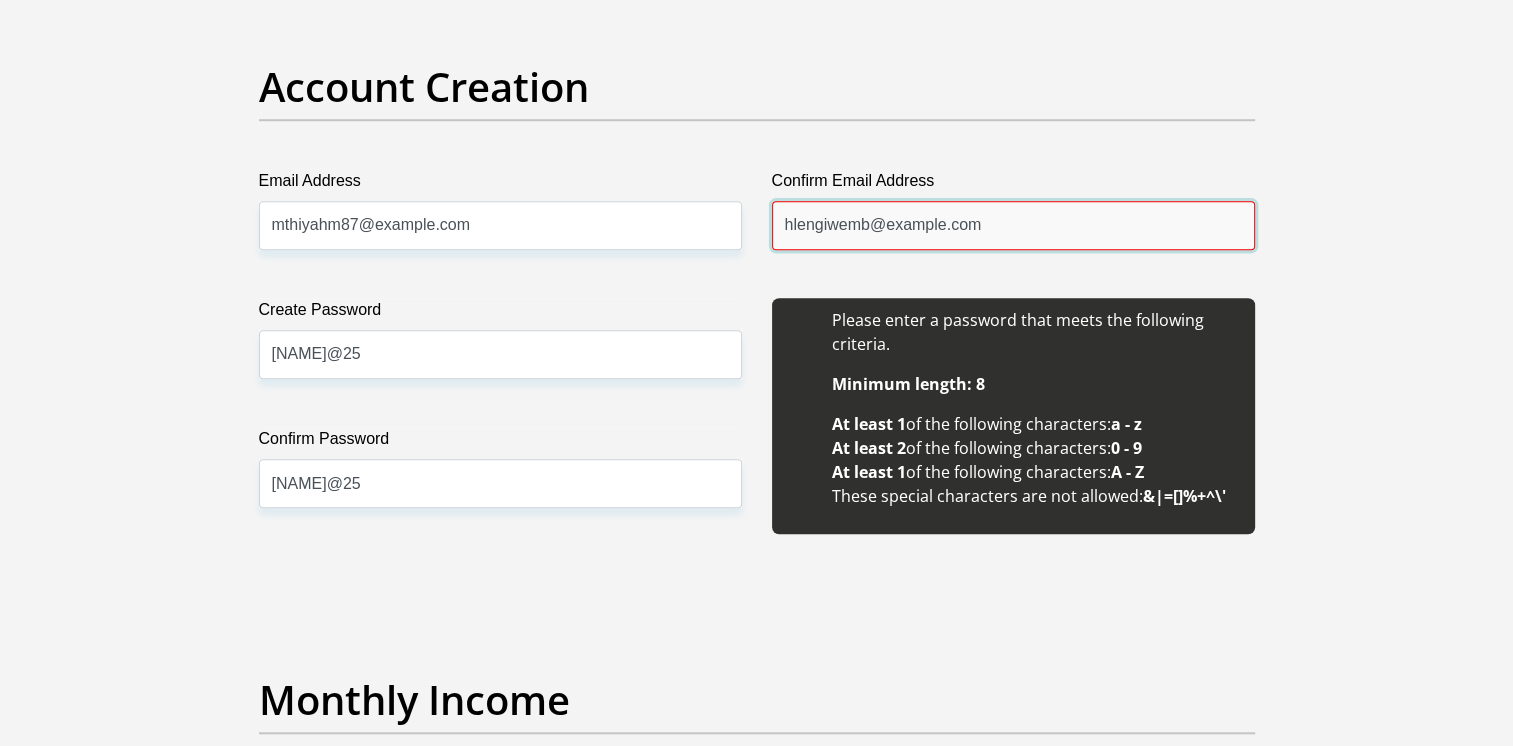 scroll, scrollTop: 1661, scrollLeft: 0, axis: vertical 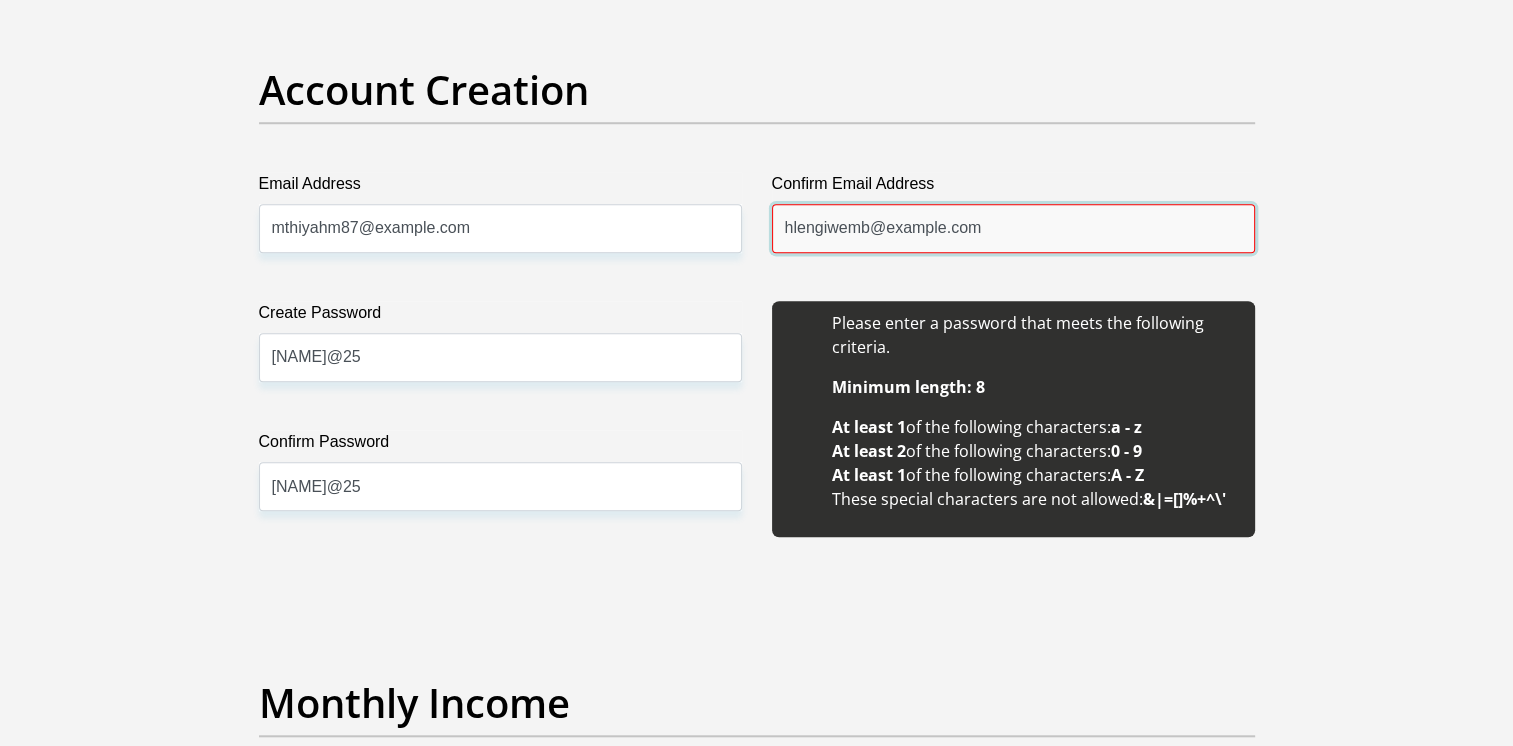click on "Personal Details
Title
Mr
Ms
Mrs
Dr
Other
First Name
[NAME]
Surname
[LAST_NAME]
ID Number
[ID_NUMBER]
Please input valid ID number
Race
Black
Coloured
Indian
White
Other
Contact Number
[PHONE]
Please input valid contact number
Nationality" at bounding box center [757, 1912] 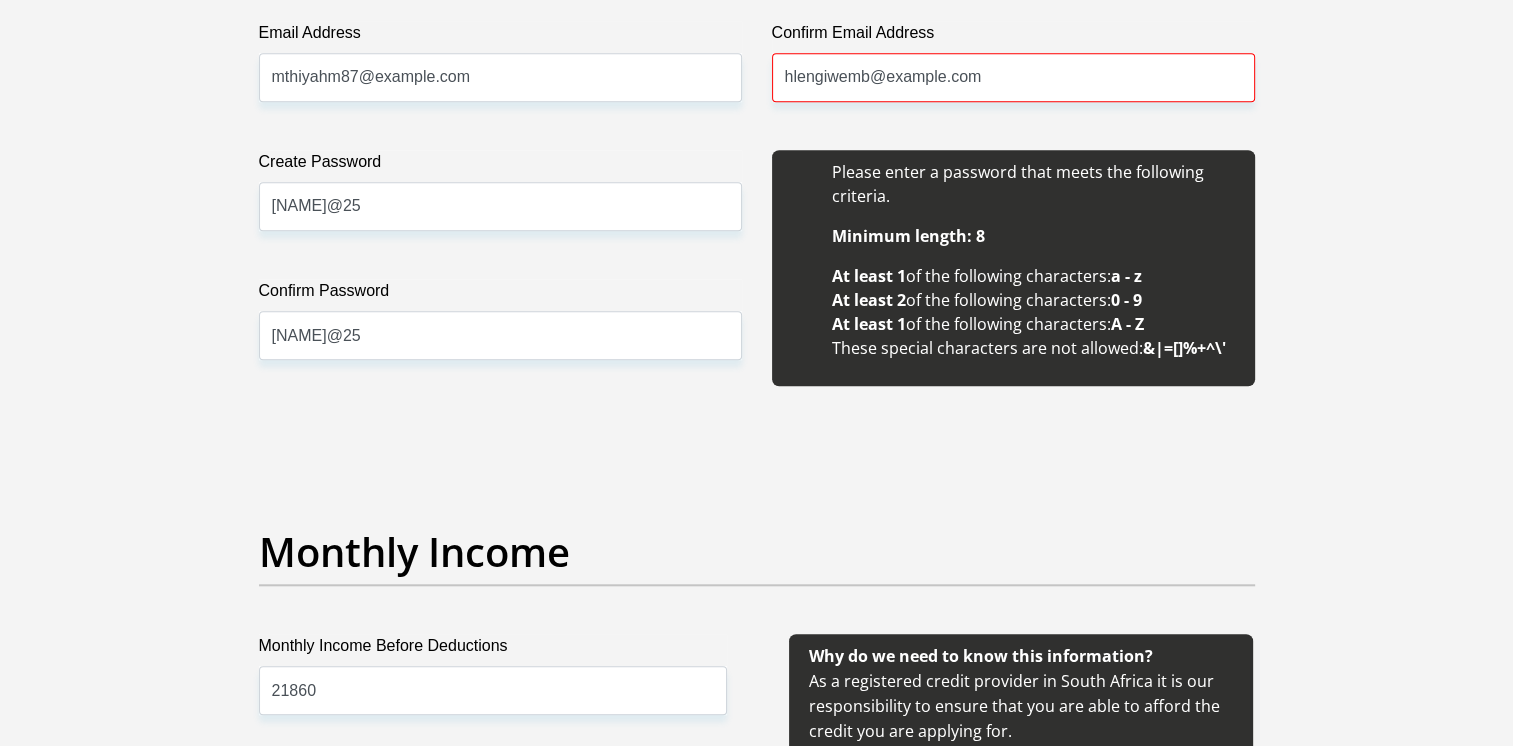 scroll, scrollTop: 1412, scrollLeft: 0, axis: vertical 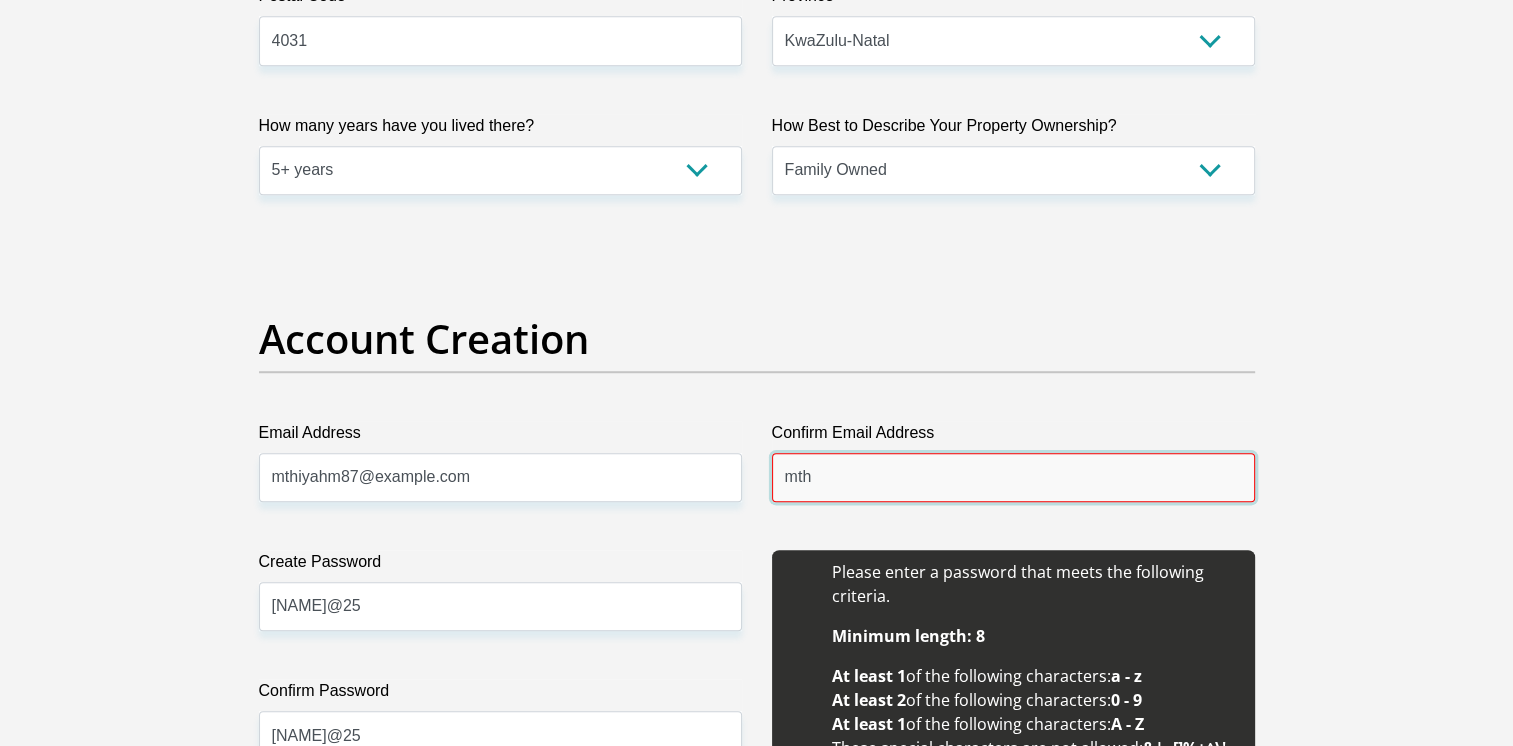 type on "mthiyahm87@example.com" 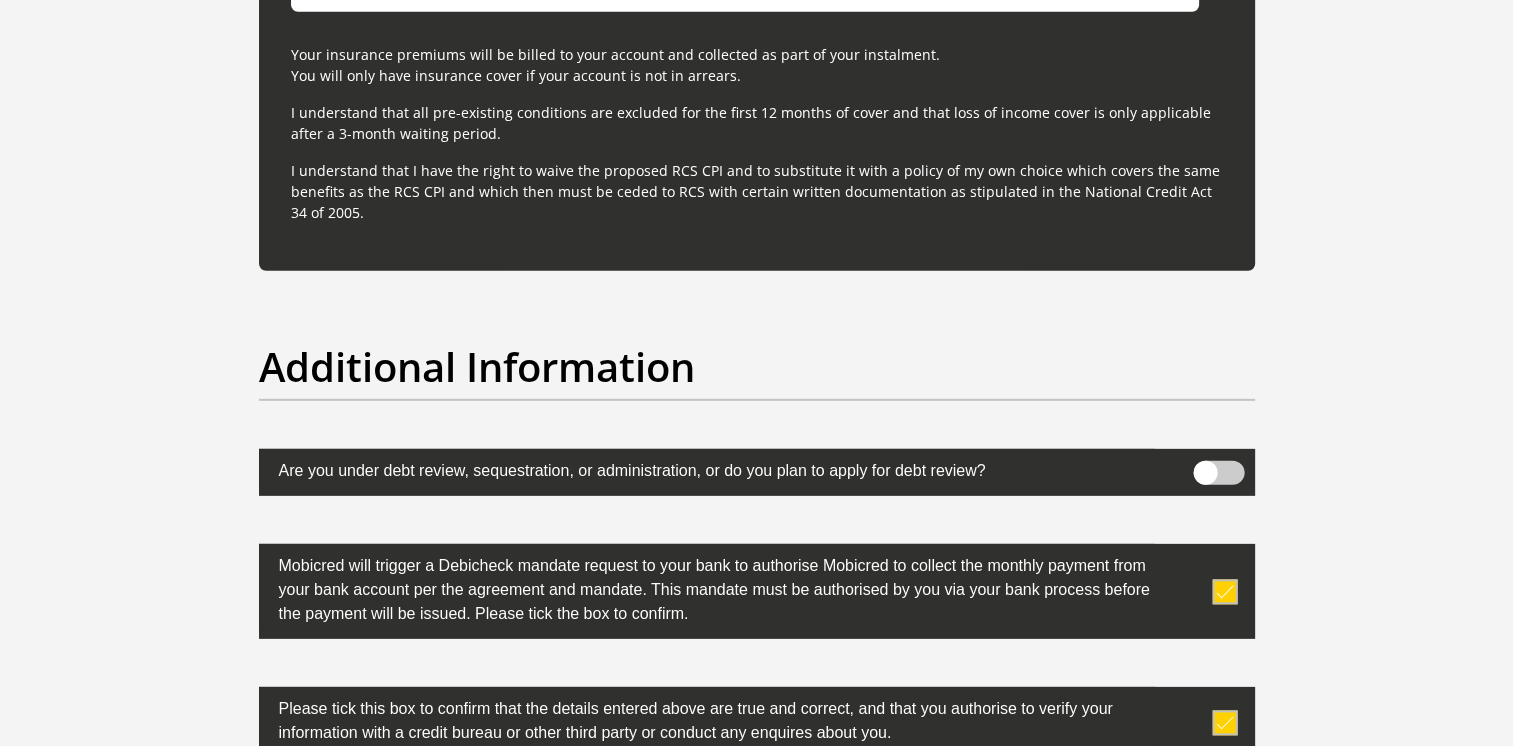 scroll, scrollTop: 6212, scrollLeft: 0, axis: vertical 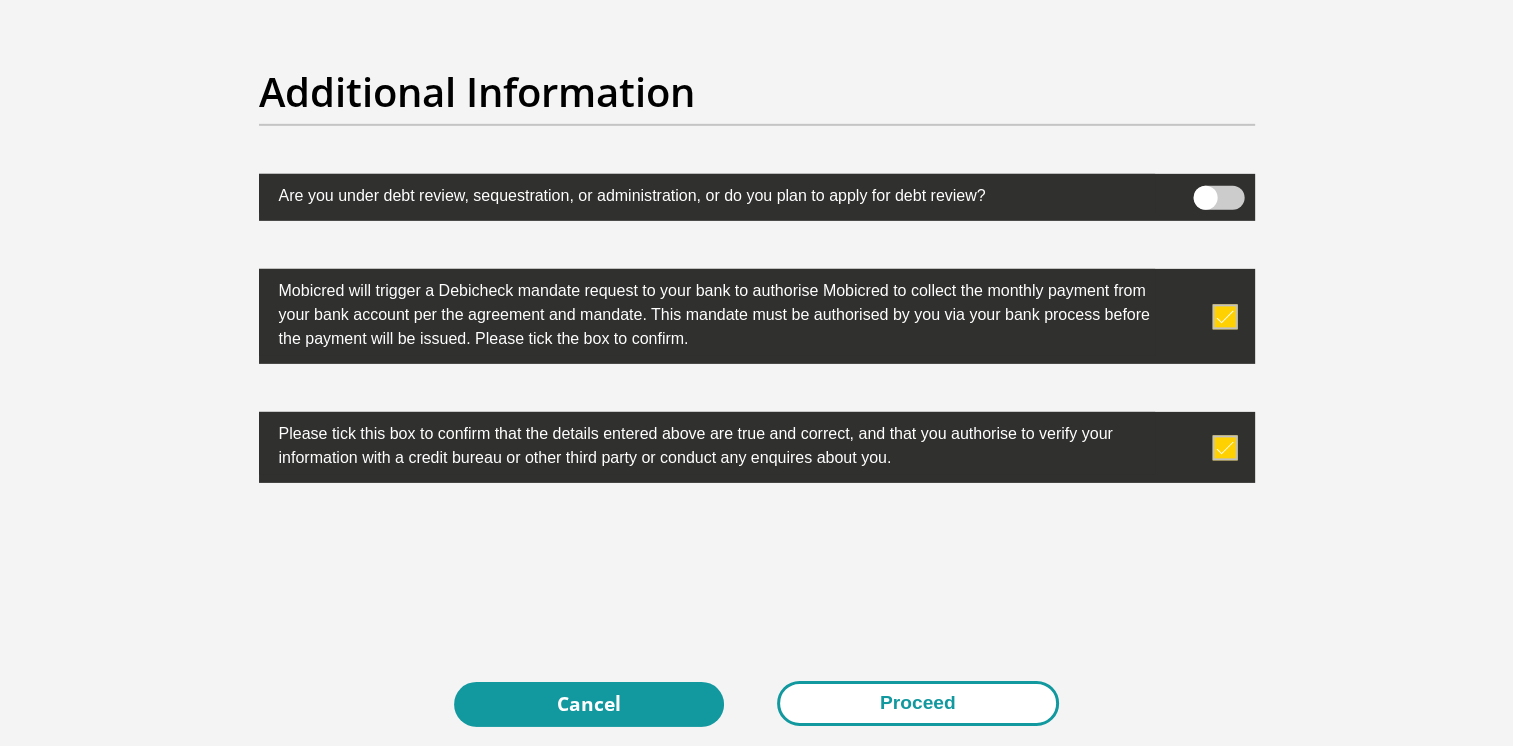 click on "Proceed" at bounding box center (918, 703) 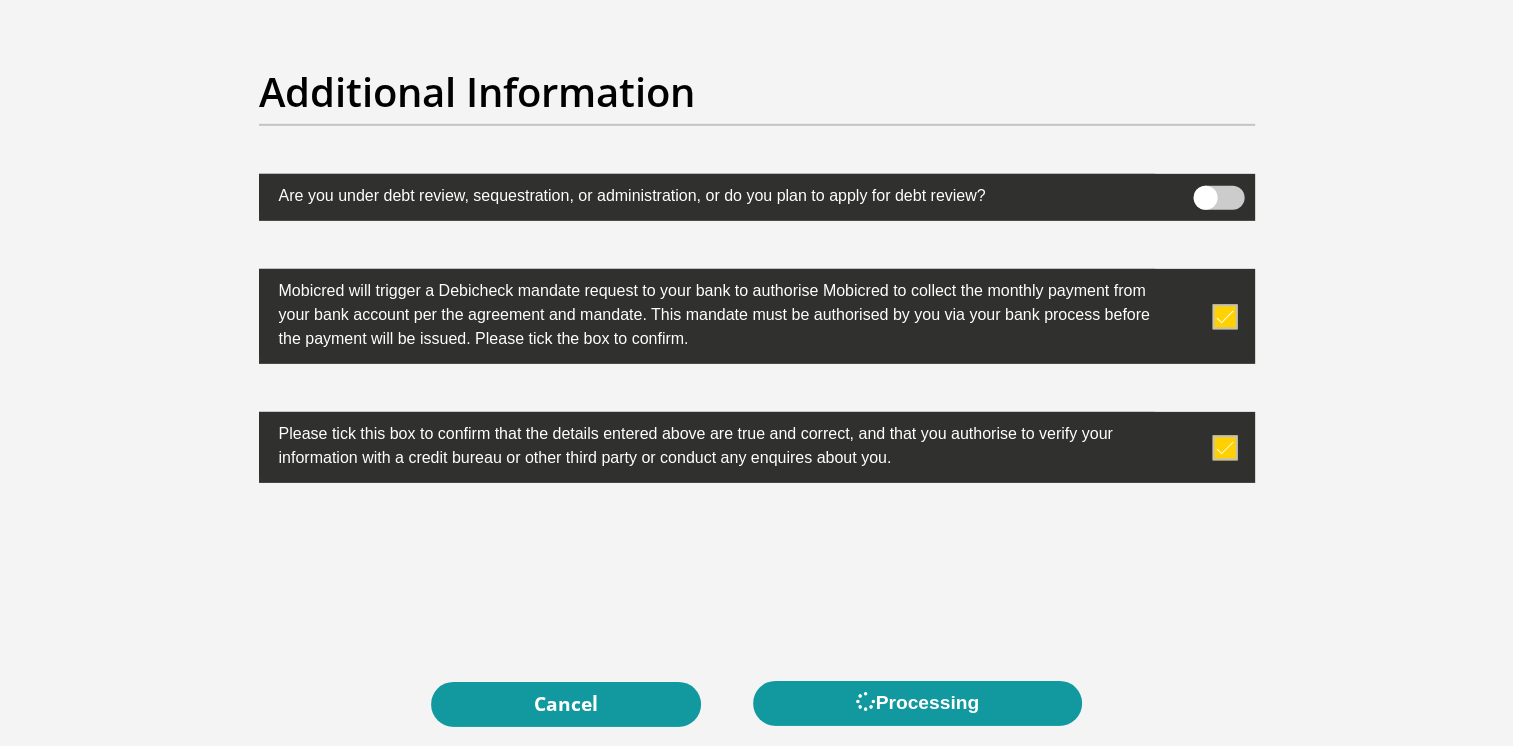 scroll, scrollTop: 0, scrollLeft: 0, axis: both 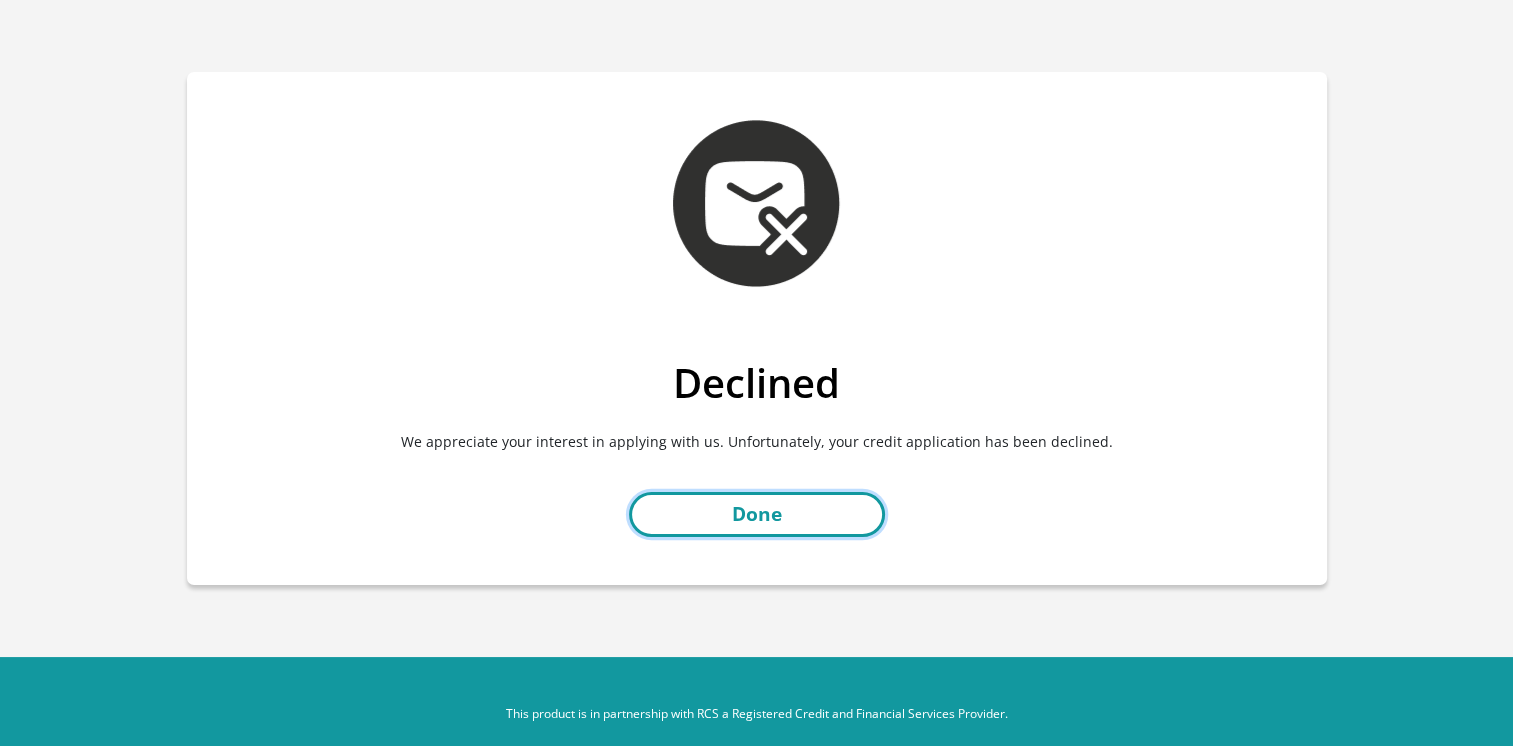 click on "Done" at bounding box center (757, 514) 